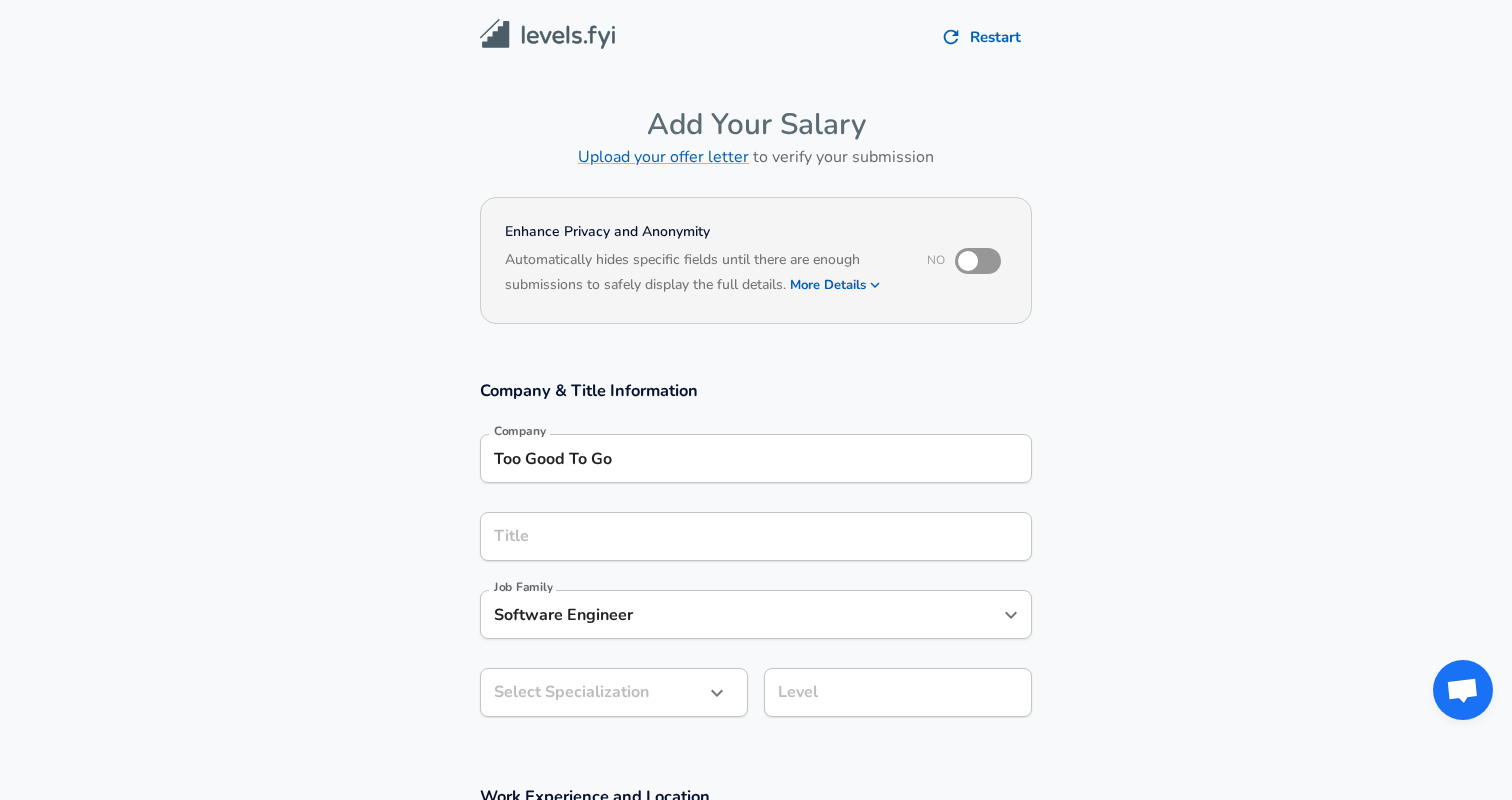 scroll, scrollTop: 541, scrollLeft: 0, axis: vertical 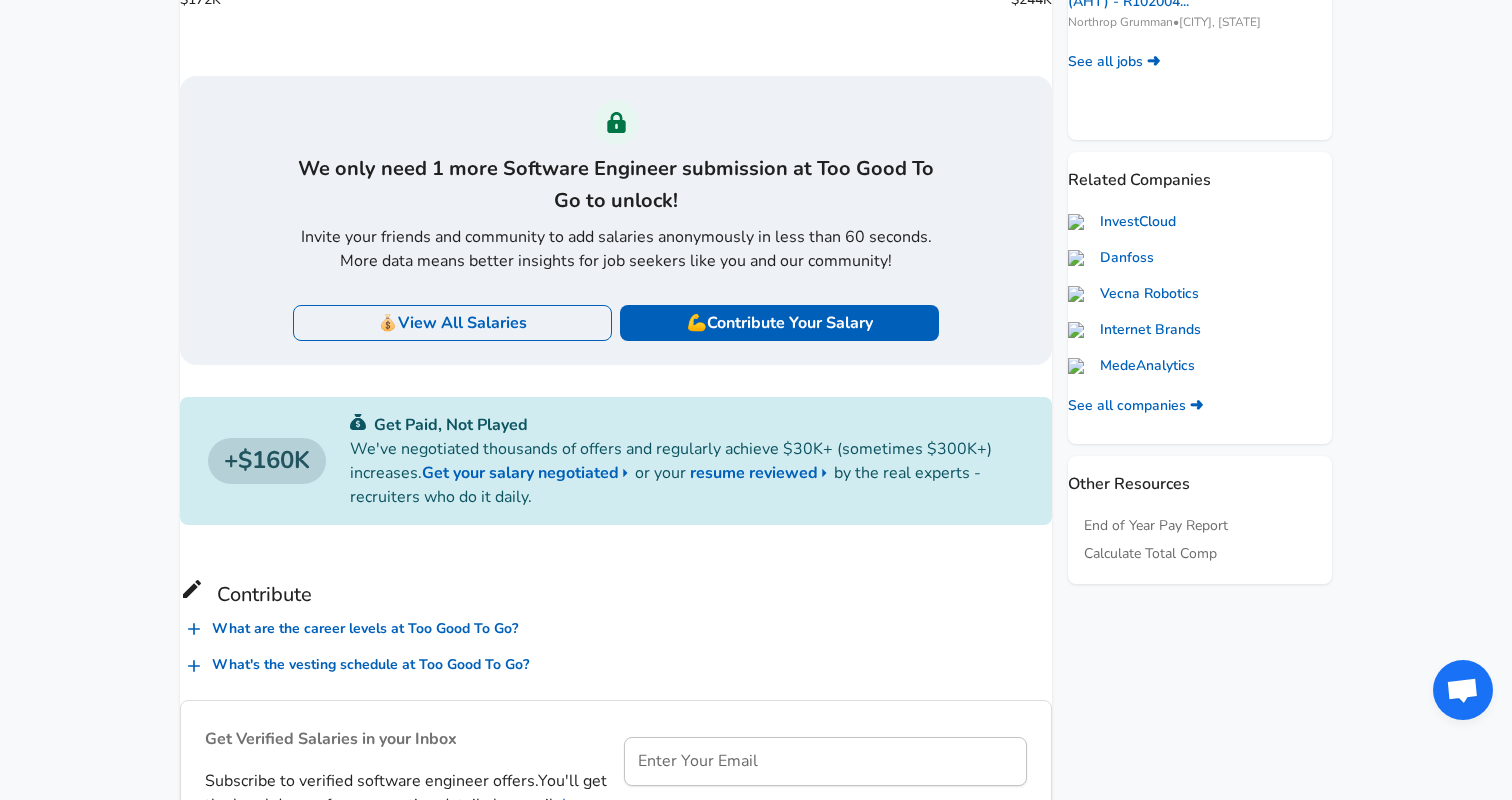 click on "💰  View All   Salaries" at bounding box center (452, 323) 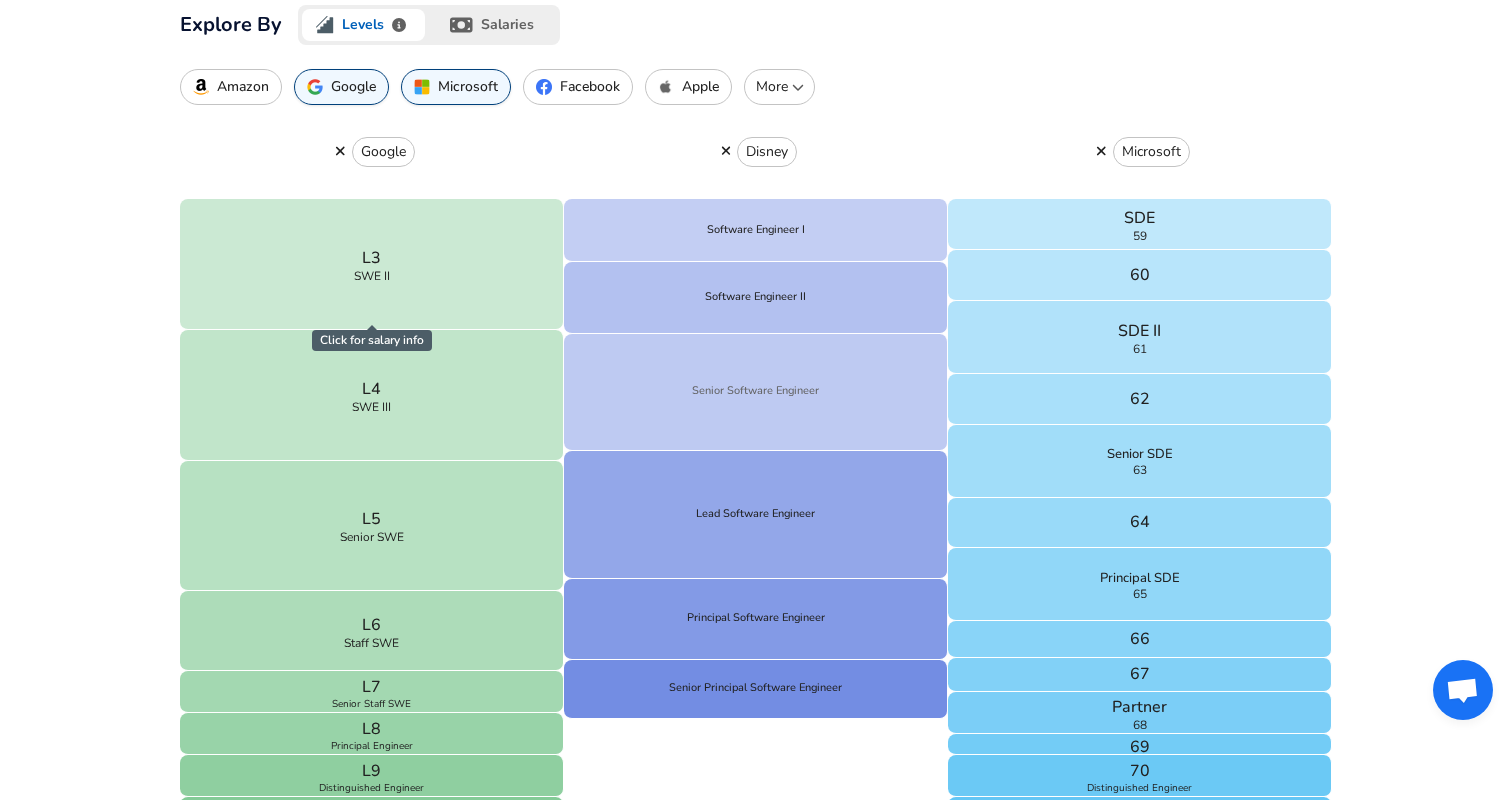 scroll, scrollTop: 381, scrollLeft: 0, axis: vertical 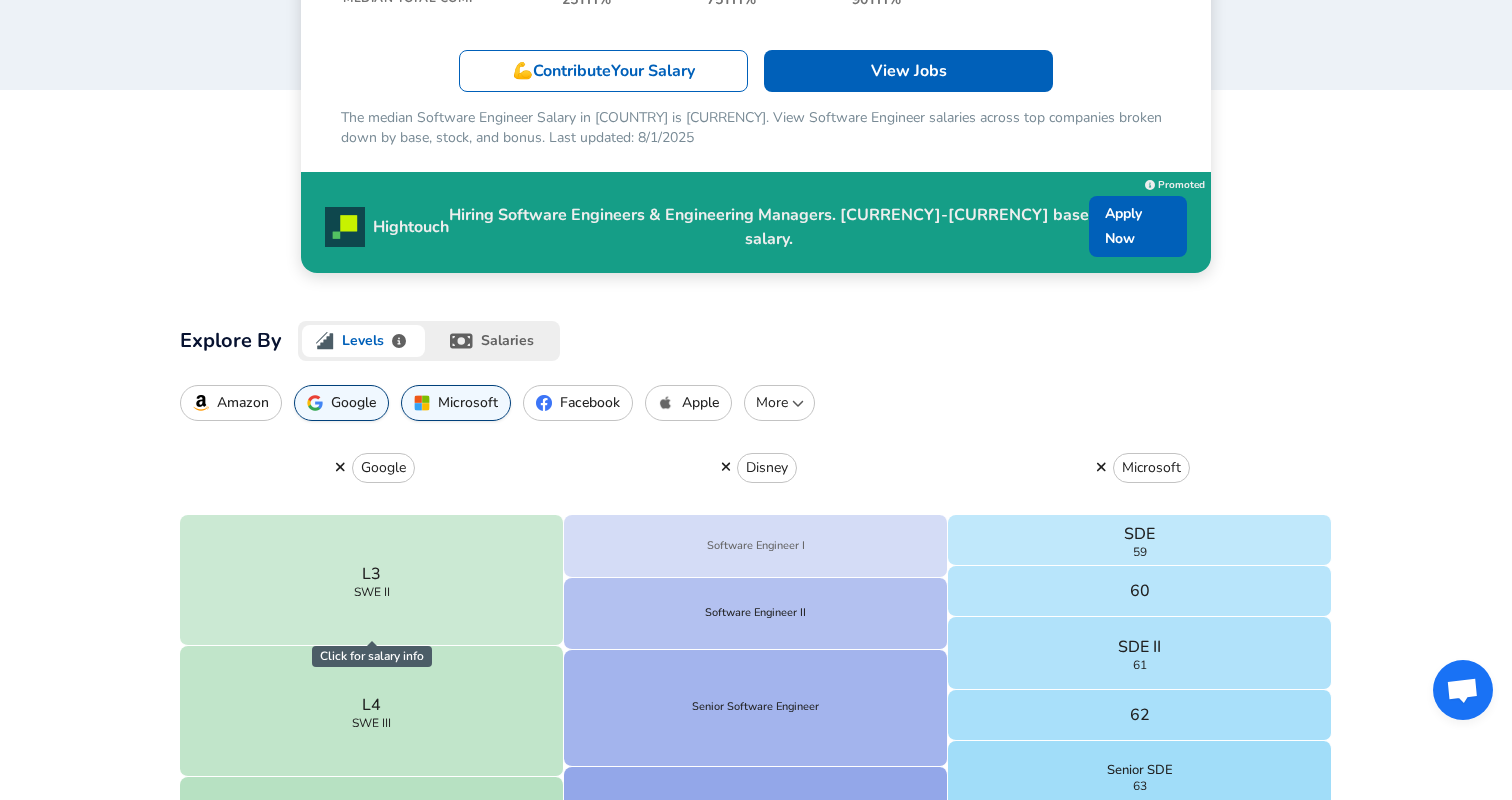 click on "Software Engineer I" at bounding box center [756, 546] 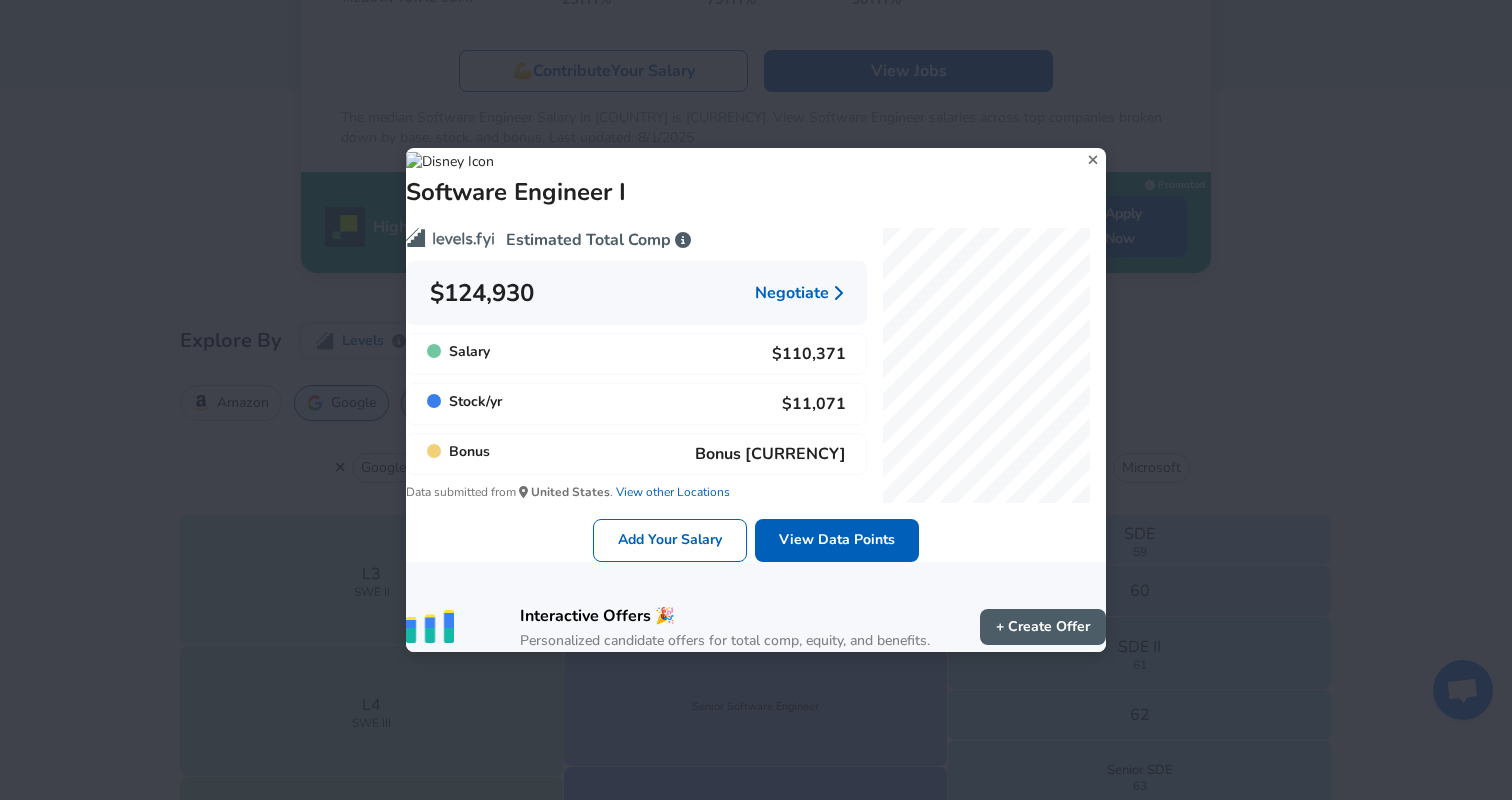 click on "Software Engineer I Estimated Total Comp   [CURRENCY]   Negotiate   Salary [CURRENCY] Stock / yr [CURRENCY] Bonus [CURRENCY] Data submitted from     [COUNTRY] .   View other Locations Add Your Salary View Data Points Interactive Offers 🎉 Personalized candidate offers for total comp, equity, and benefits. + Create Offer" at bounding box center [756, 400] 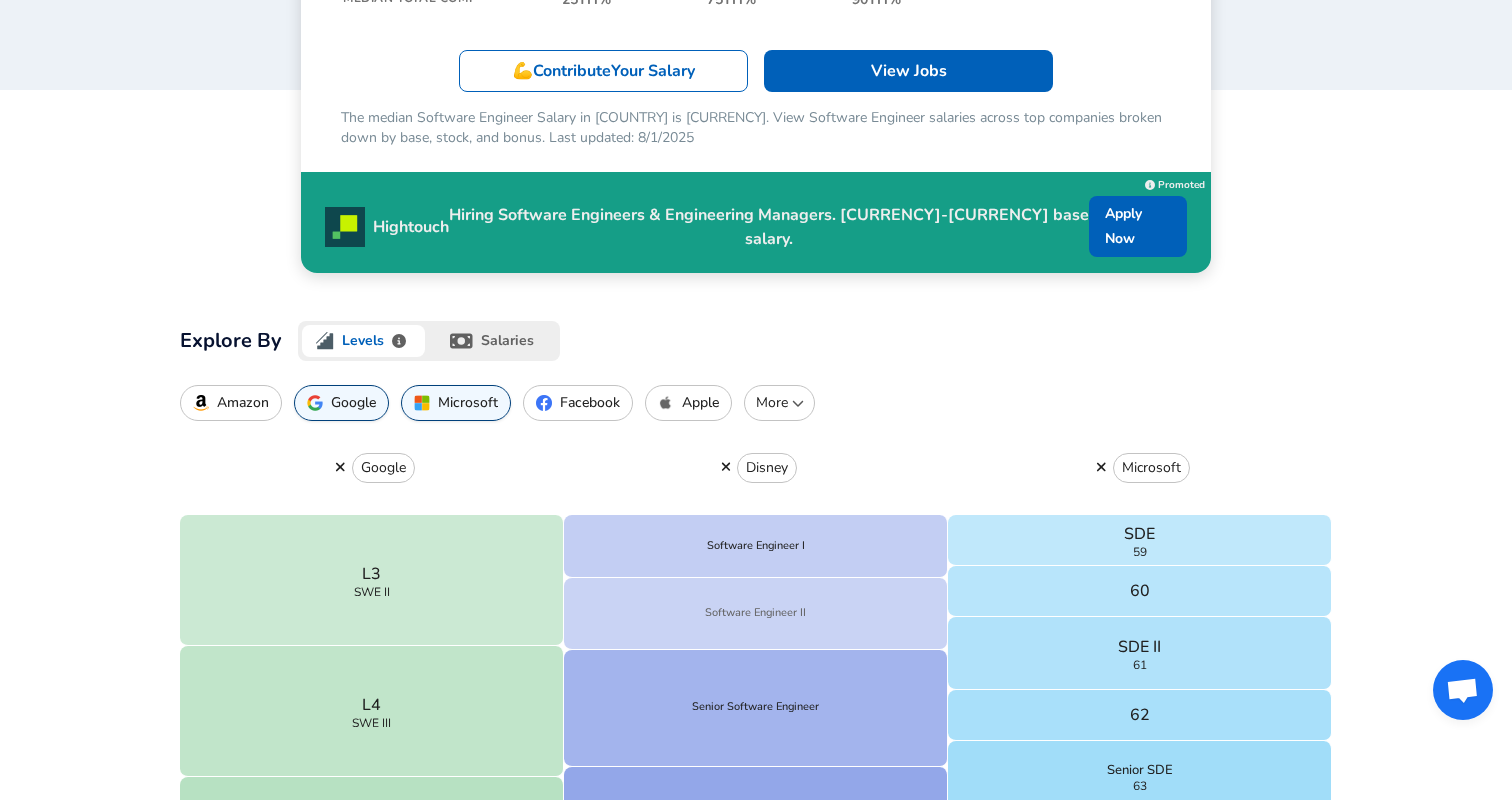click on "Software Engineer II" at bounding box center [756, 613] 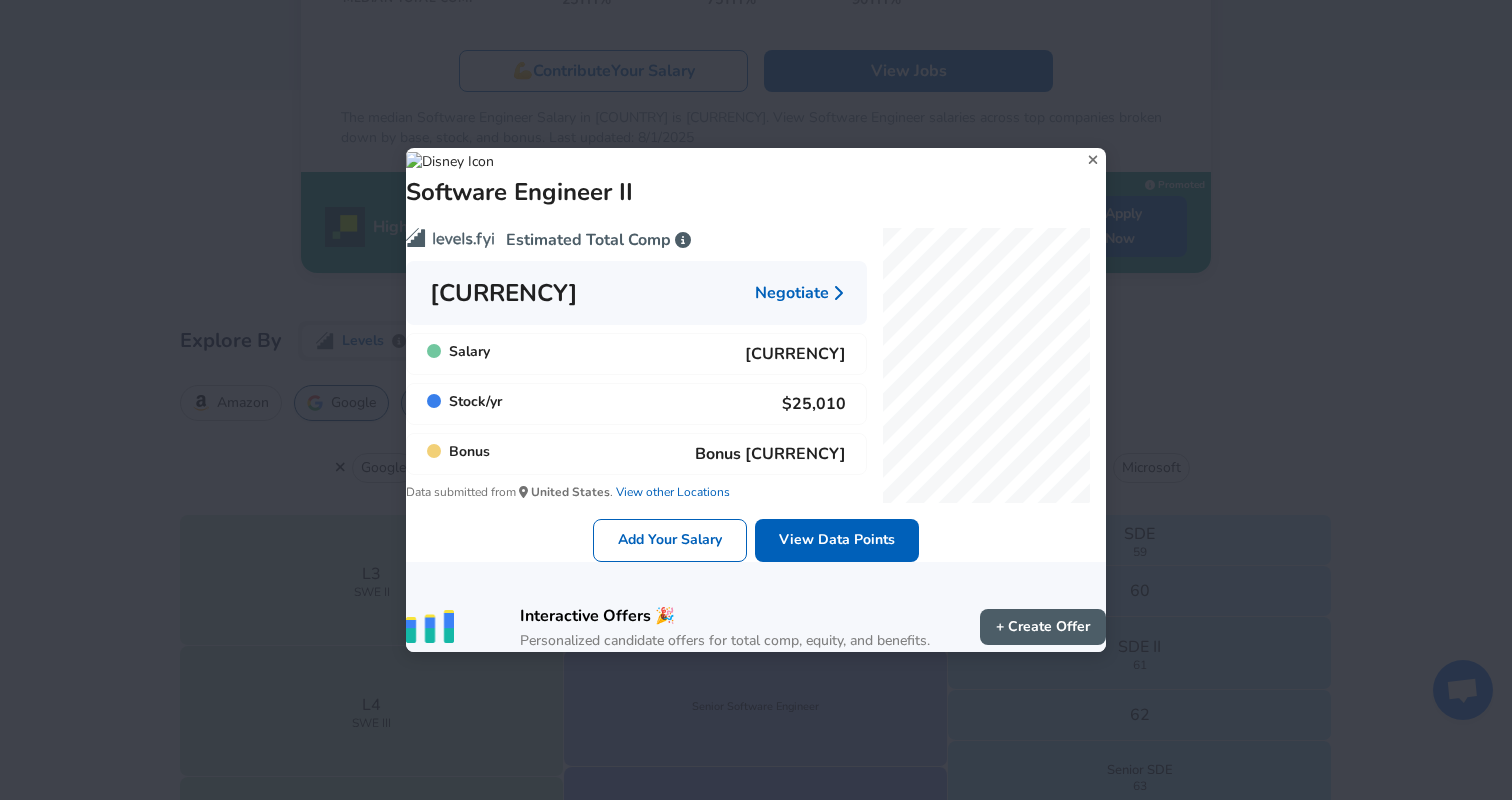 click on "Estimated Total Comp   [CURRENCY]   Negotiate   Salary [CURRENCY] Stock / yr [CURRENCY] Bonus [CURRENCY] Data submitted from     [COUNTRY] .   View other Locations Add Your Salary View Data Points" at bounding box center (756, 379) 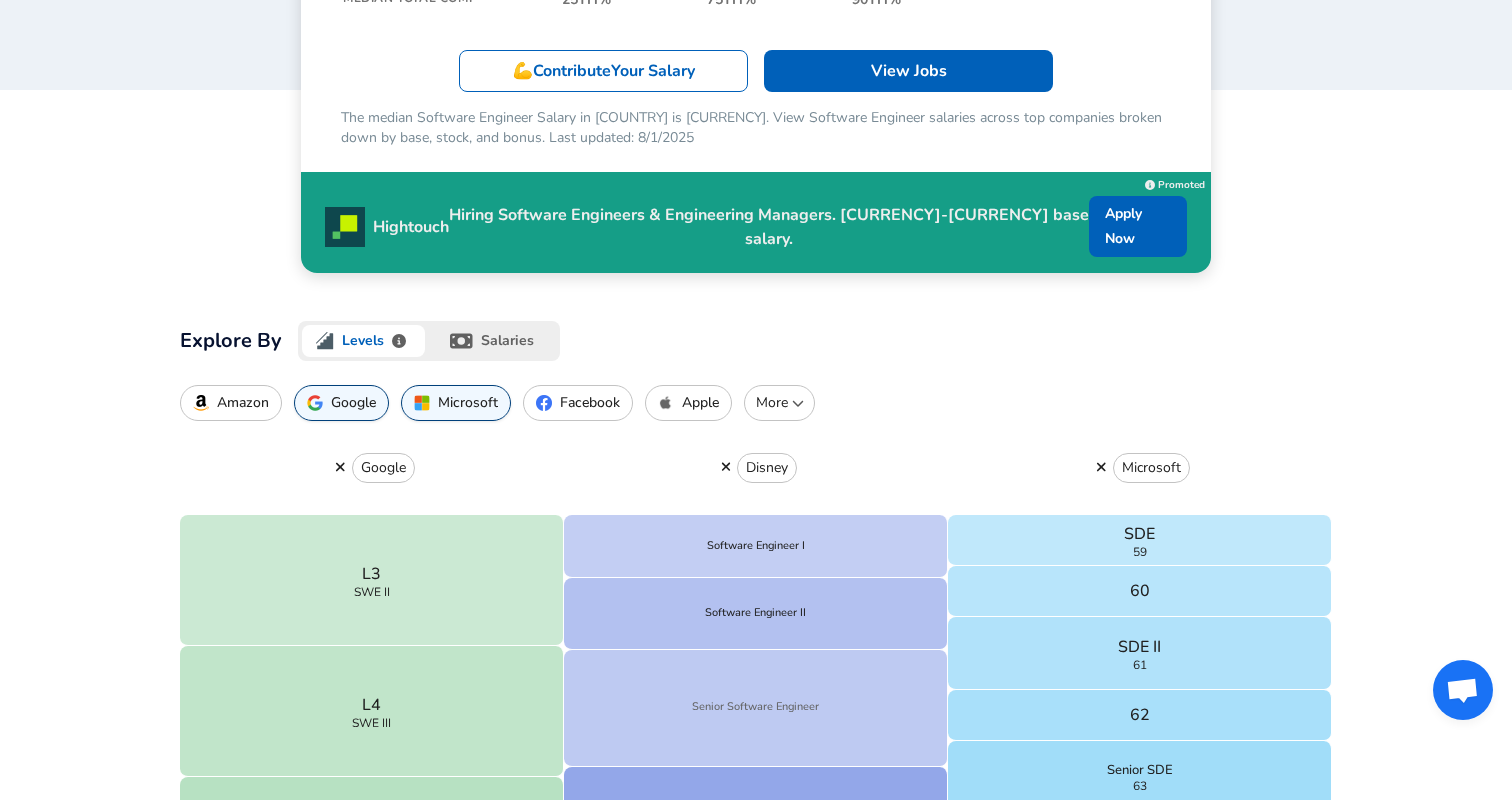 click on "Senior Software Engineer" at bounding box center [756, 708] 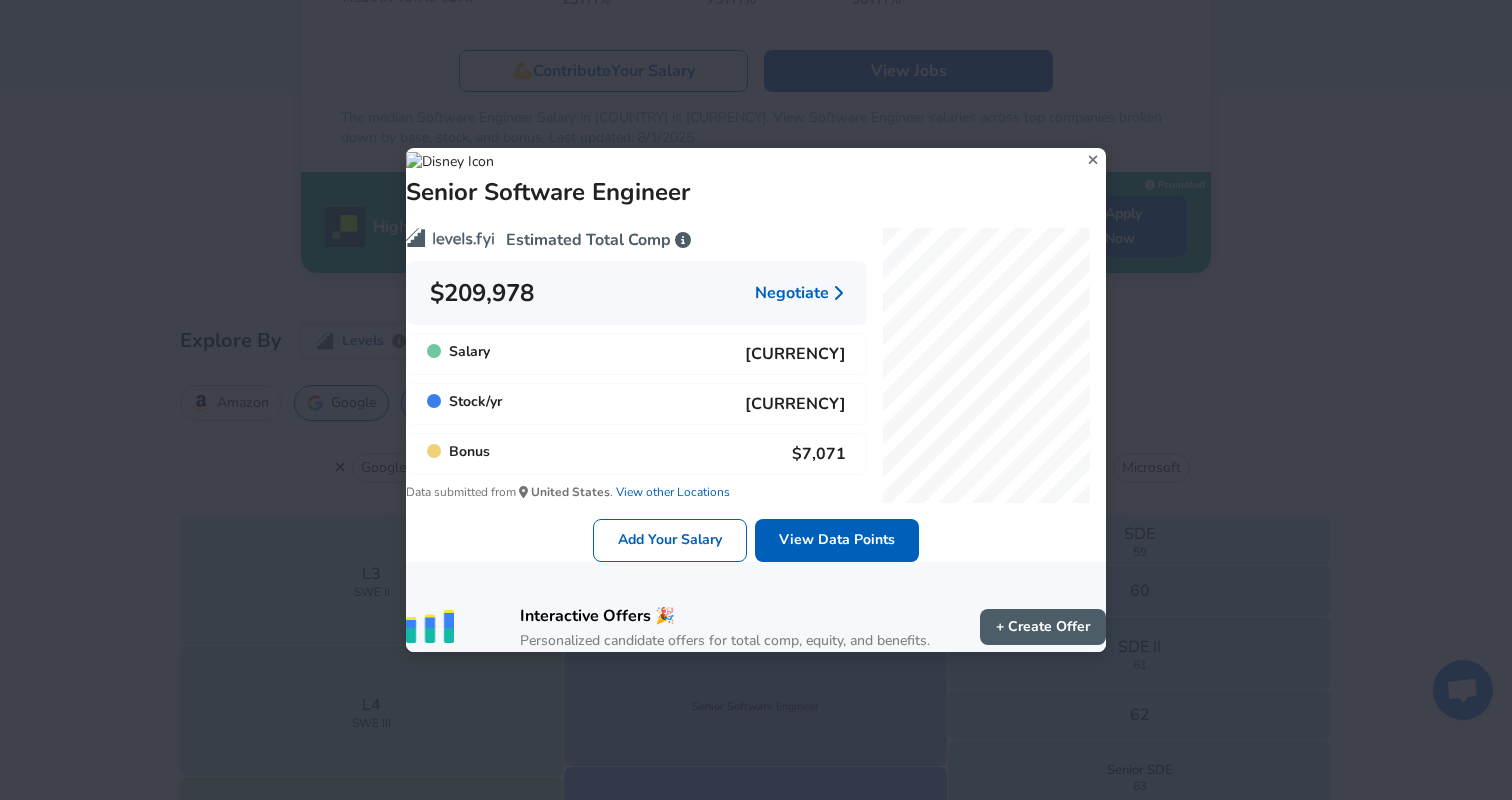 click on "Senior Software Engineer Estimated Total Comp   [CURRENCY]   Negotiate   Salary [CURRENCY] Stock / yr [CURRENCY] Bonus [CURRENCY] Data submitted from     [COUNTRY] .   View other Locations Add Your Salary View Data Points Interactive Offers 🎉 Personalized candidate offers for total comp, equity, and benefits. + Create Offer" at bounding box center (756, 400) 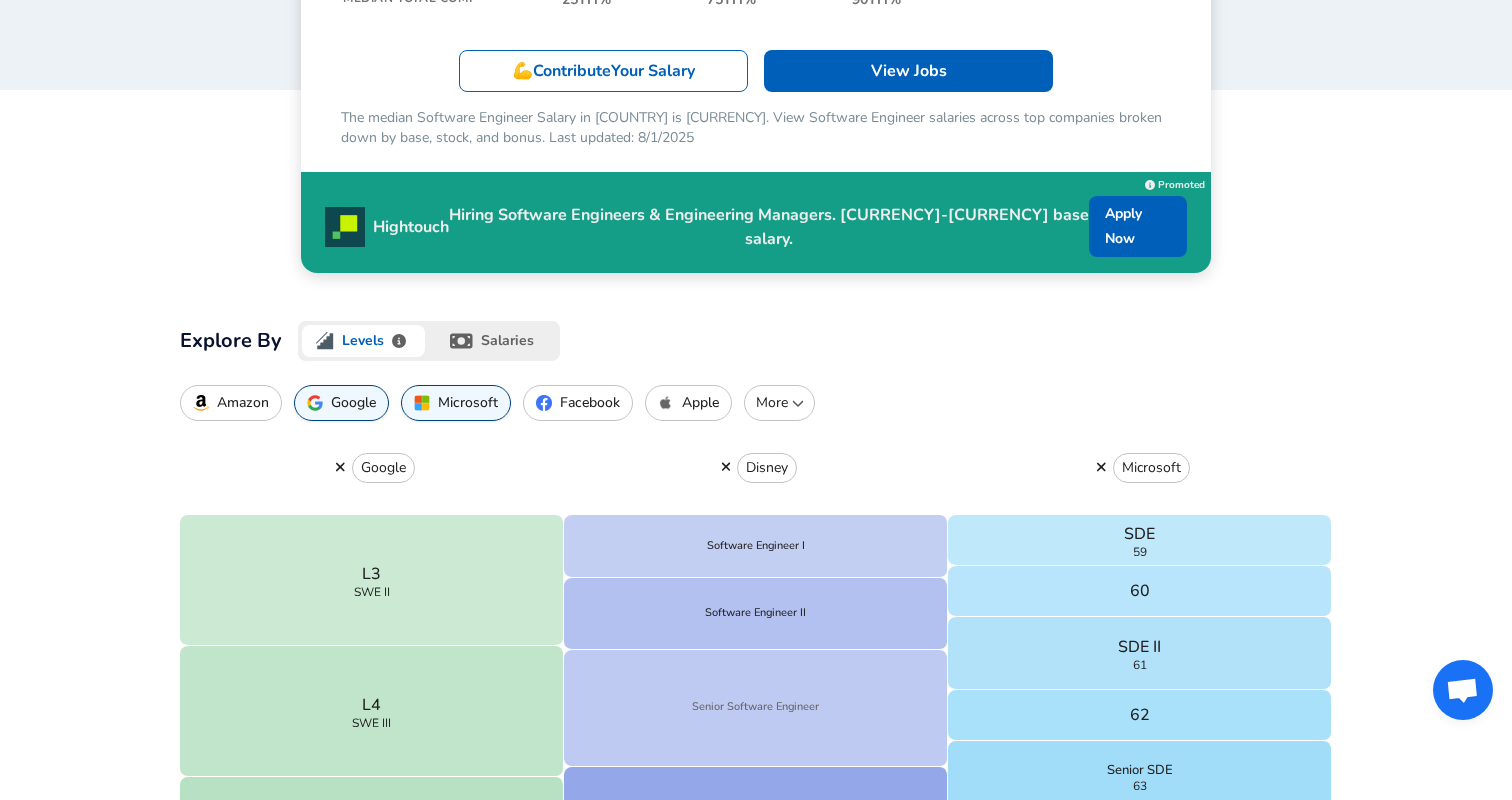 scroll, scrollTop: 520, scrollLeft: 0, axis: vertical 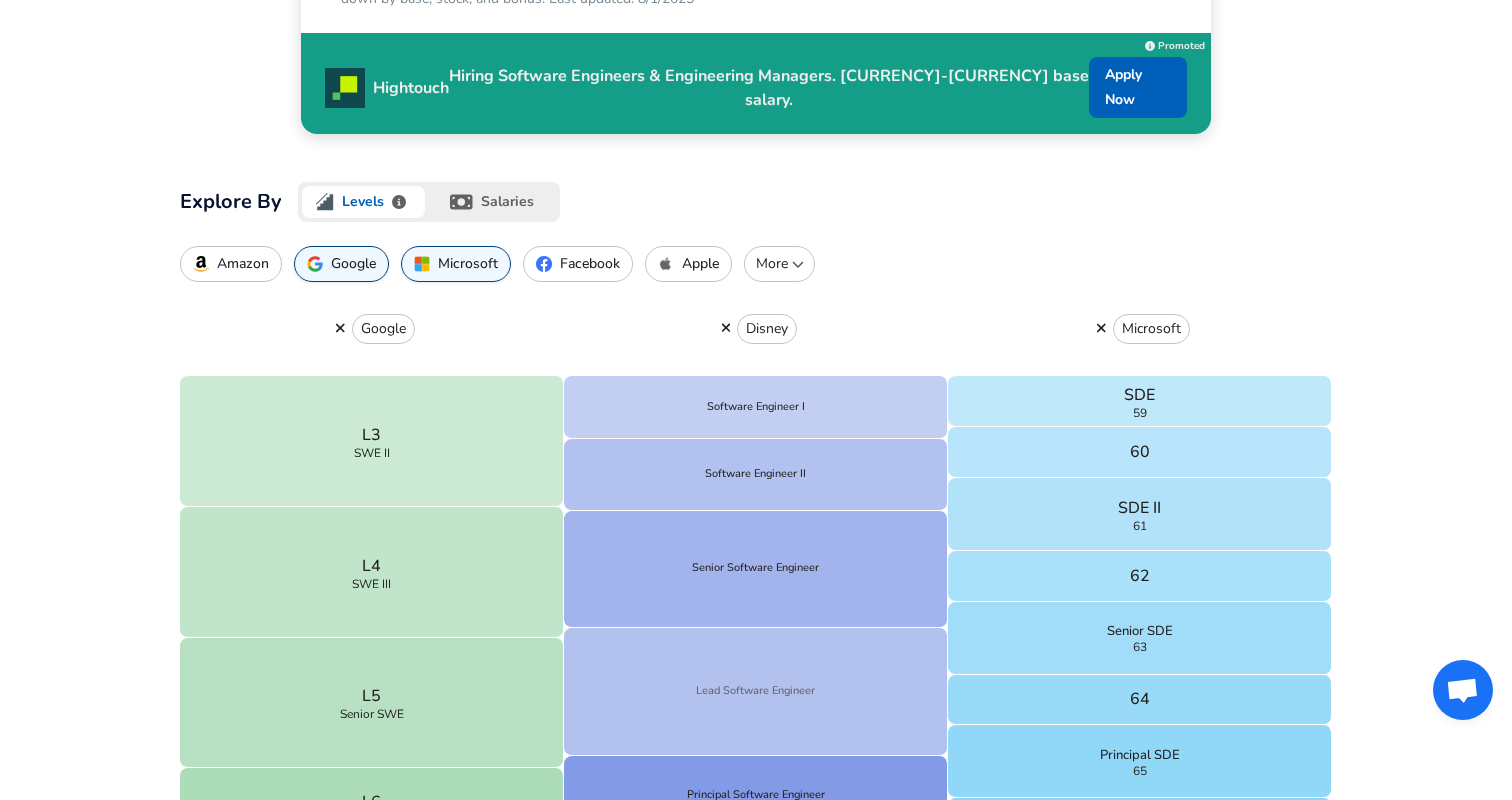click on "Lead Software Engineer" at bounding box center [756, 692] 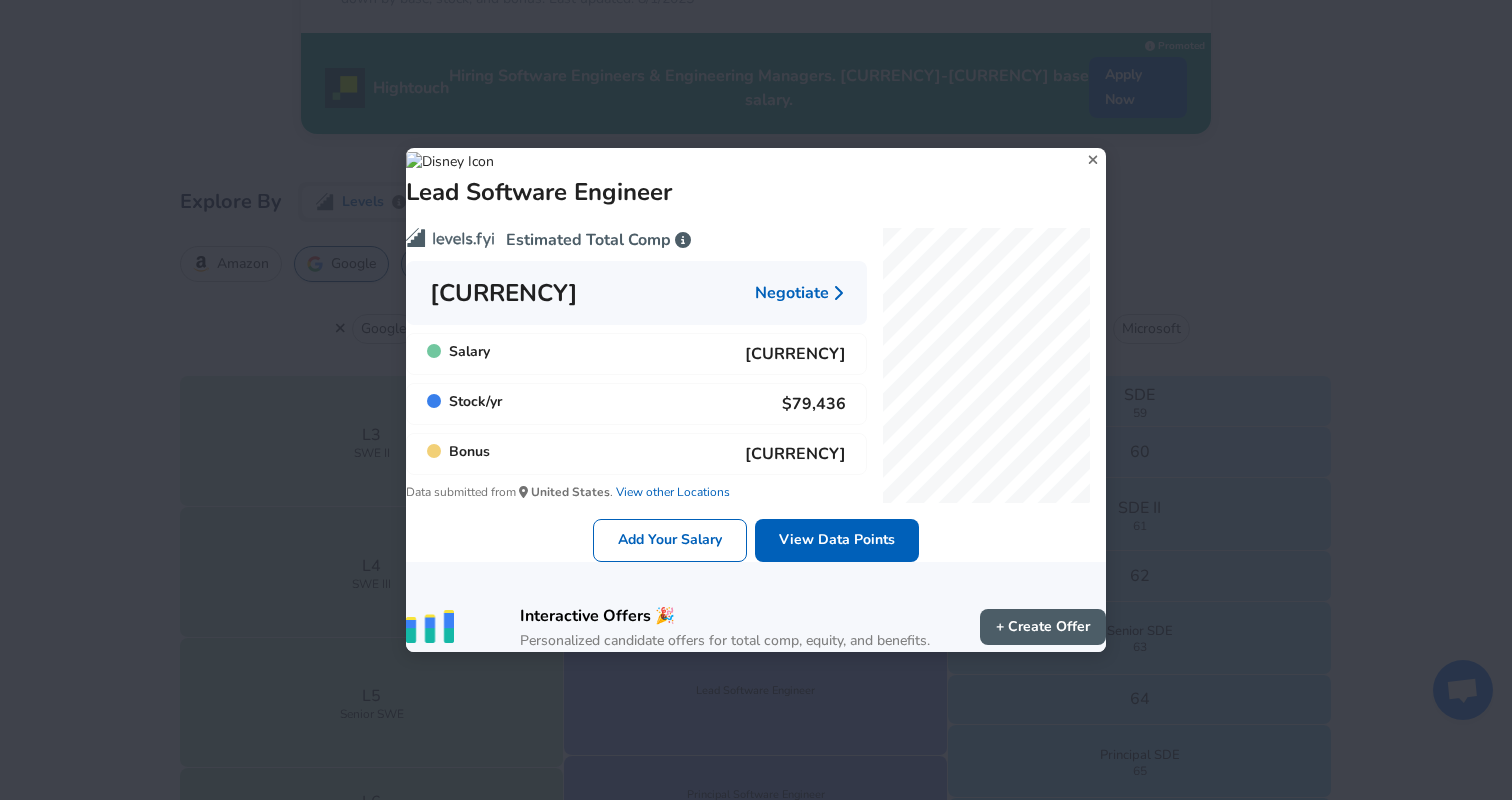 click on "Lead Software Engineer Estimated Total Comp   [CURRENCY]   Negotiate   Salary [CURRENCY] Stock / yr [CURRENCY] Bonus [CURRENCY] Data submitted from     [COUNTRY] .   View other Locations Add Your Salary View Data Points Interactive Offers 🎉 Personalized candidate offers for total comp, equity, and benefits. + Create Offer" at bounding box center [756, 400] 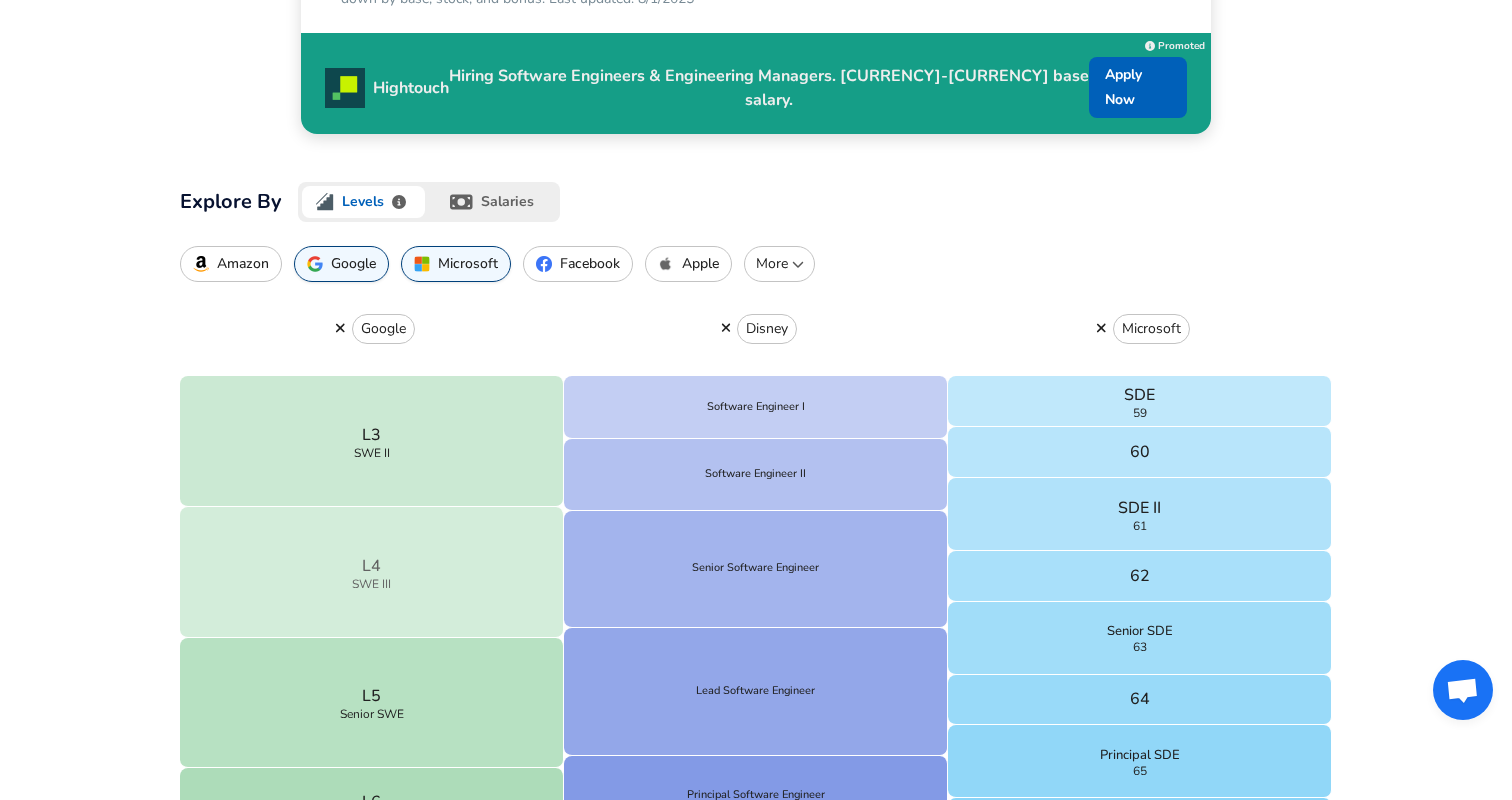 click on "L4 SWE III" at bounding box center (372, 572) 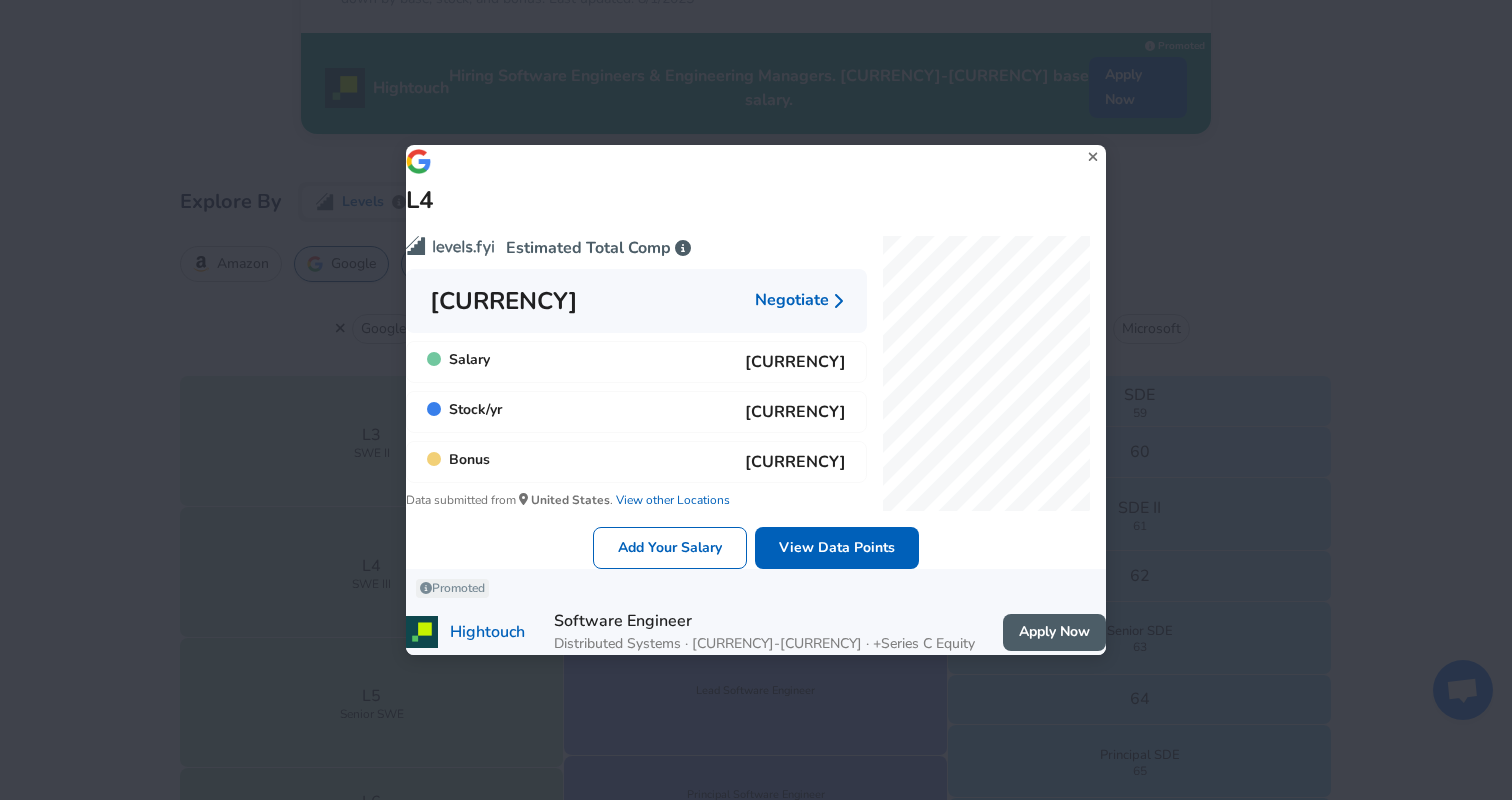 click on "L4 Estimated Total Comp   [CURRENCY]   Negotiate   Salary [CURRENCY] Stock / yr [CURRENCY] Bonus [CURRENCY] Data submitted from     [COUNTRY] .   View other Locations Add Your Salary View Data Points  Promoted Hightouch Software Engineer Distributed Systems · [CURRENCY]-[CURRENCY] · +Series C Equity Apply Now" at bounding box center (756, 400) 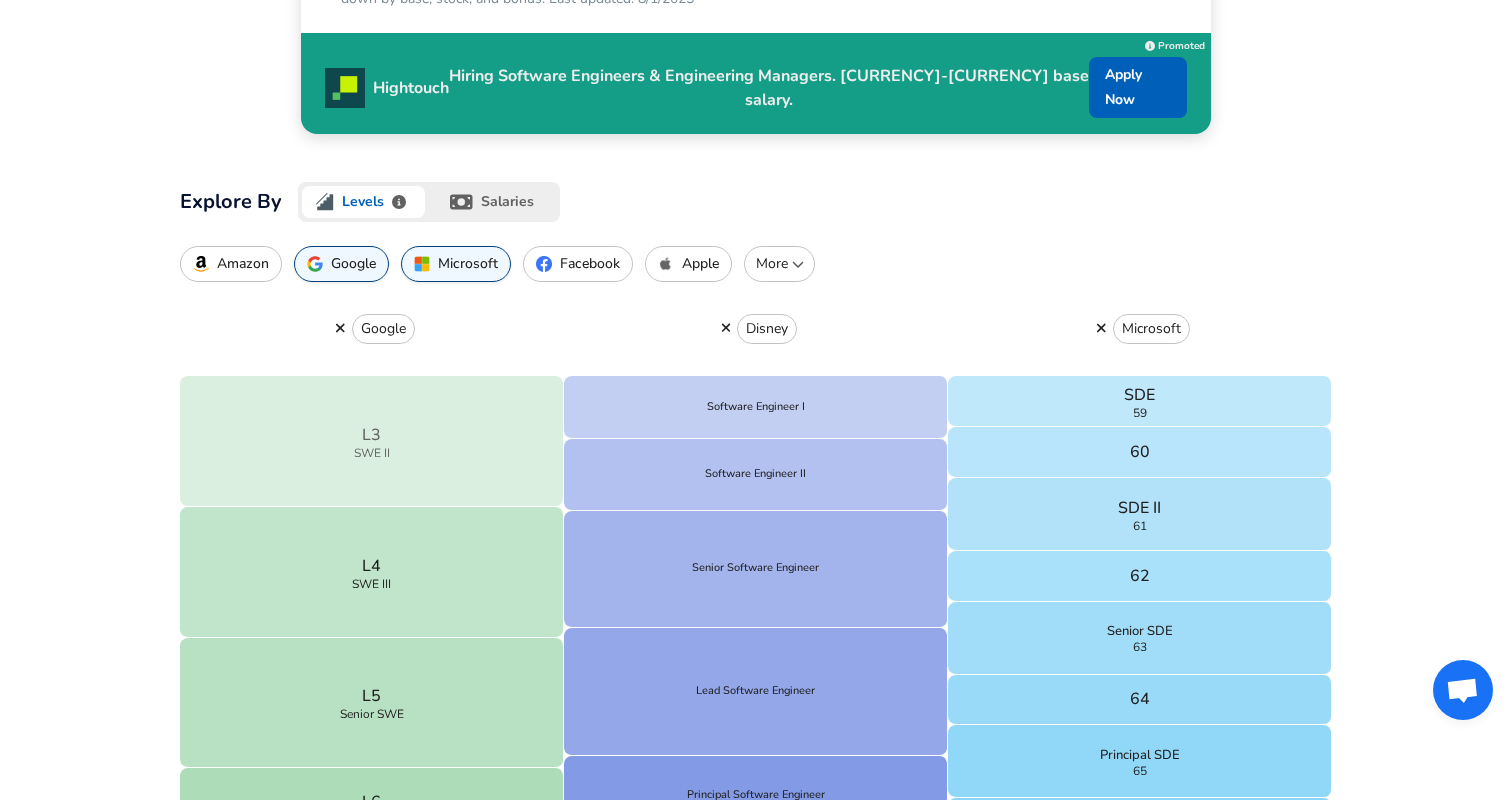 click on "L3 SWE II" at bounding box center [372, 441] 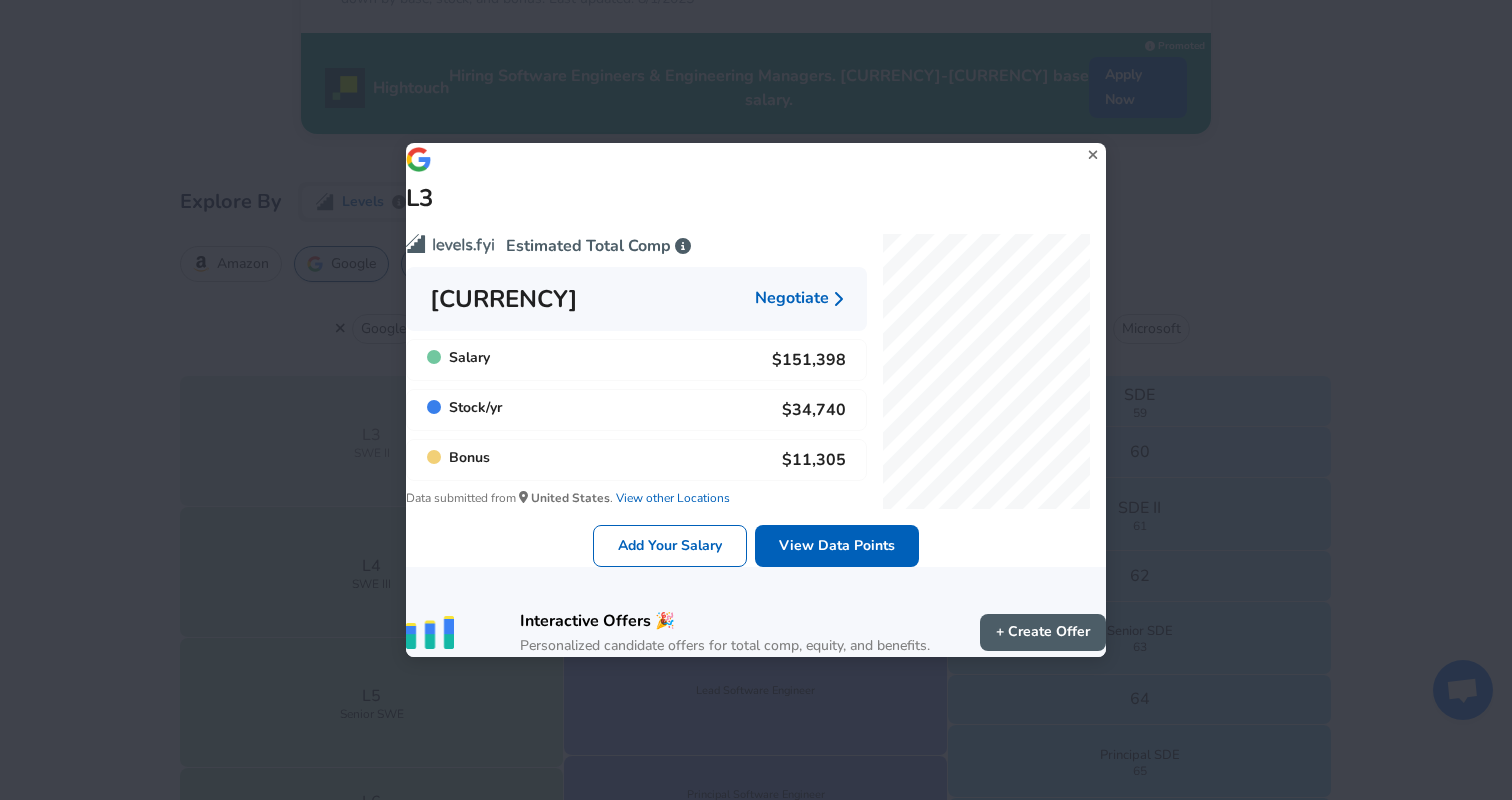 click on "L3 Estimated Total Comp   [CURRENCY]   Negotiate   Salary [CURRENCY] Stock / yr [CURRENCY] Bonus [CURRENCY] Data submitted from     [COUNTRY] .   View other Locations Add Your Salary View Data Points Interactive Offers 🎉 Personalized candidate offers for total comp, equity, and benefits. + Create Offer" at bounding box center [756, 400] 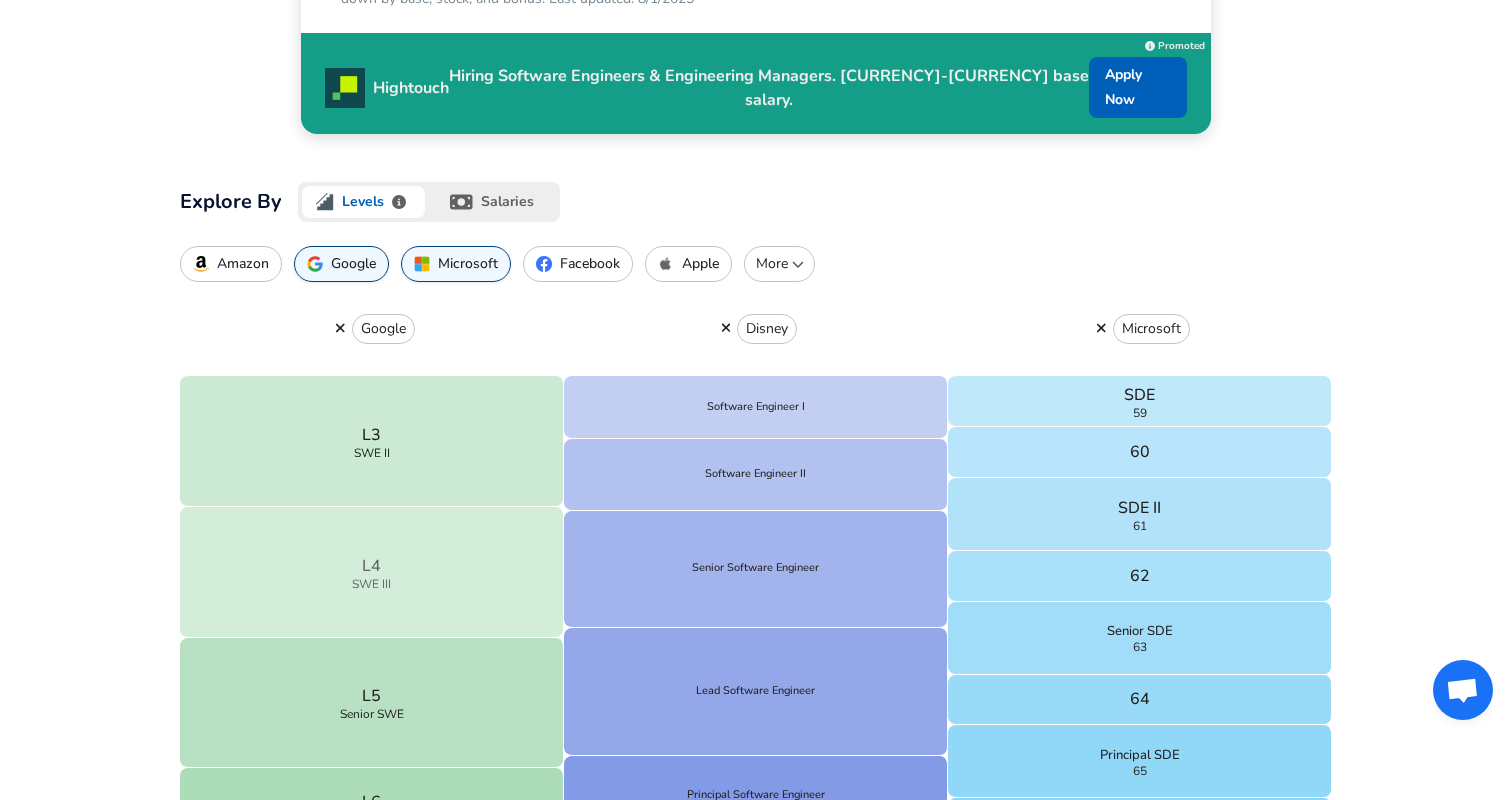 click on "L4" at bounding box center [371, 566] 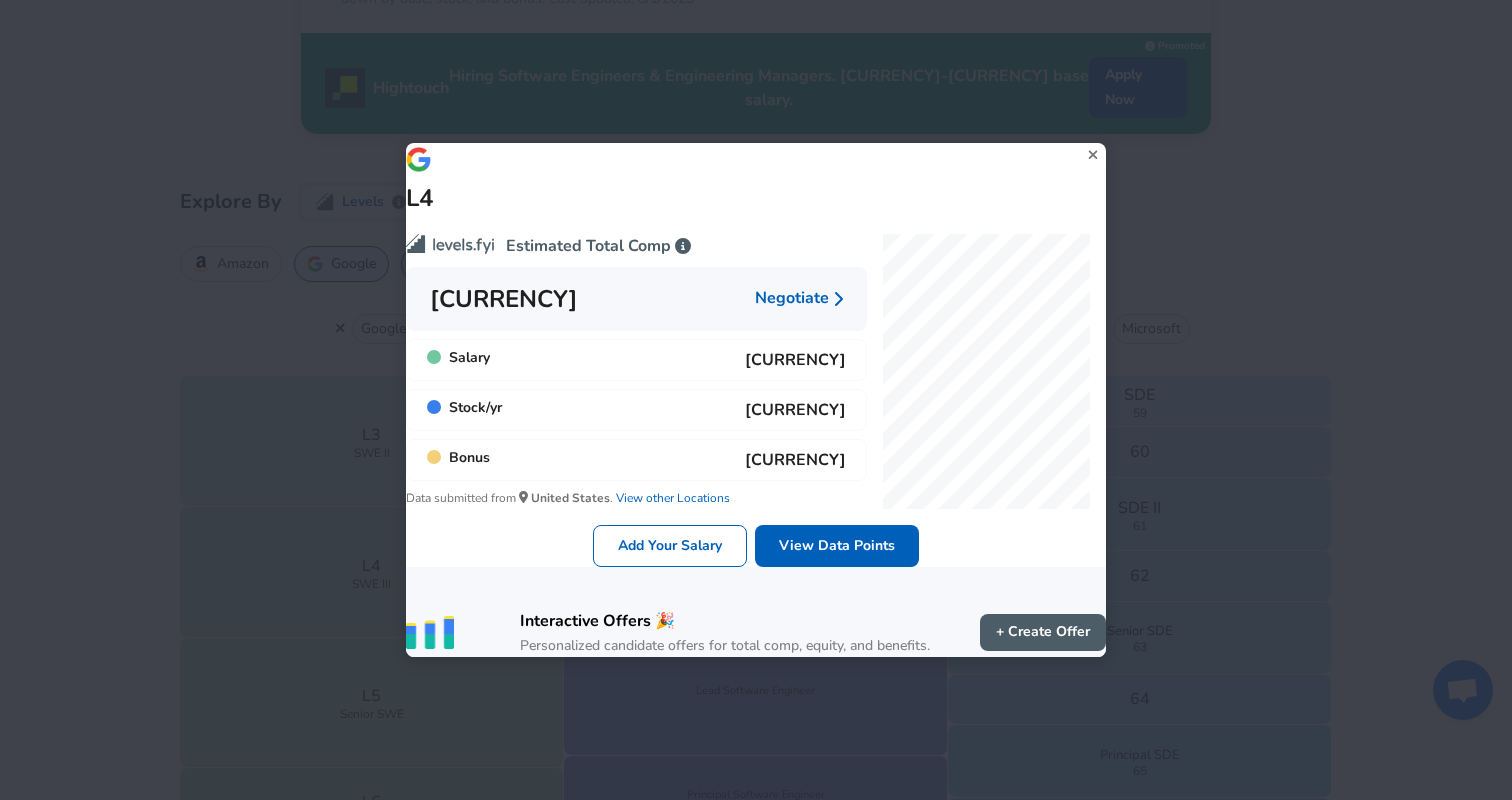 click on "L4 Estimated Total Comp   [CURRENCY]   Negotiate   Salary [CURRENCY] Stock / yr [CURRENCY] Bonus [CURRENCY] Data submitted from     [COUNTRY] .   View other Locations Add Your Salary View Data Points Interactive Offers 🎉 Personalized candidate offers for total comp, equity, and benefits. + Create Offer" at bounding box center (756, 400) 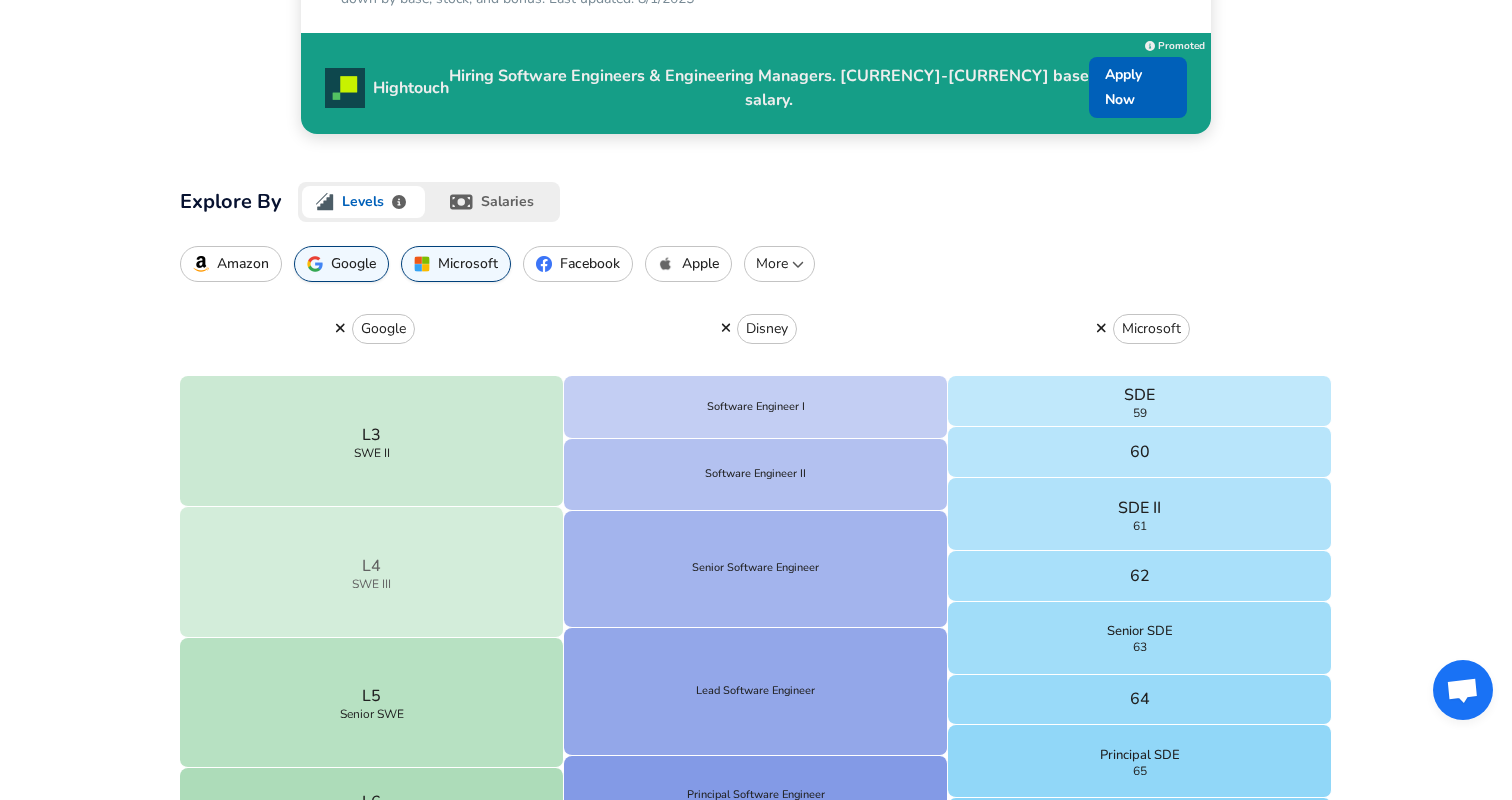 click on "L4" at bounding box center (371, 566) 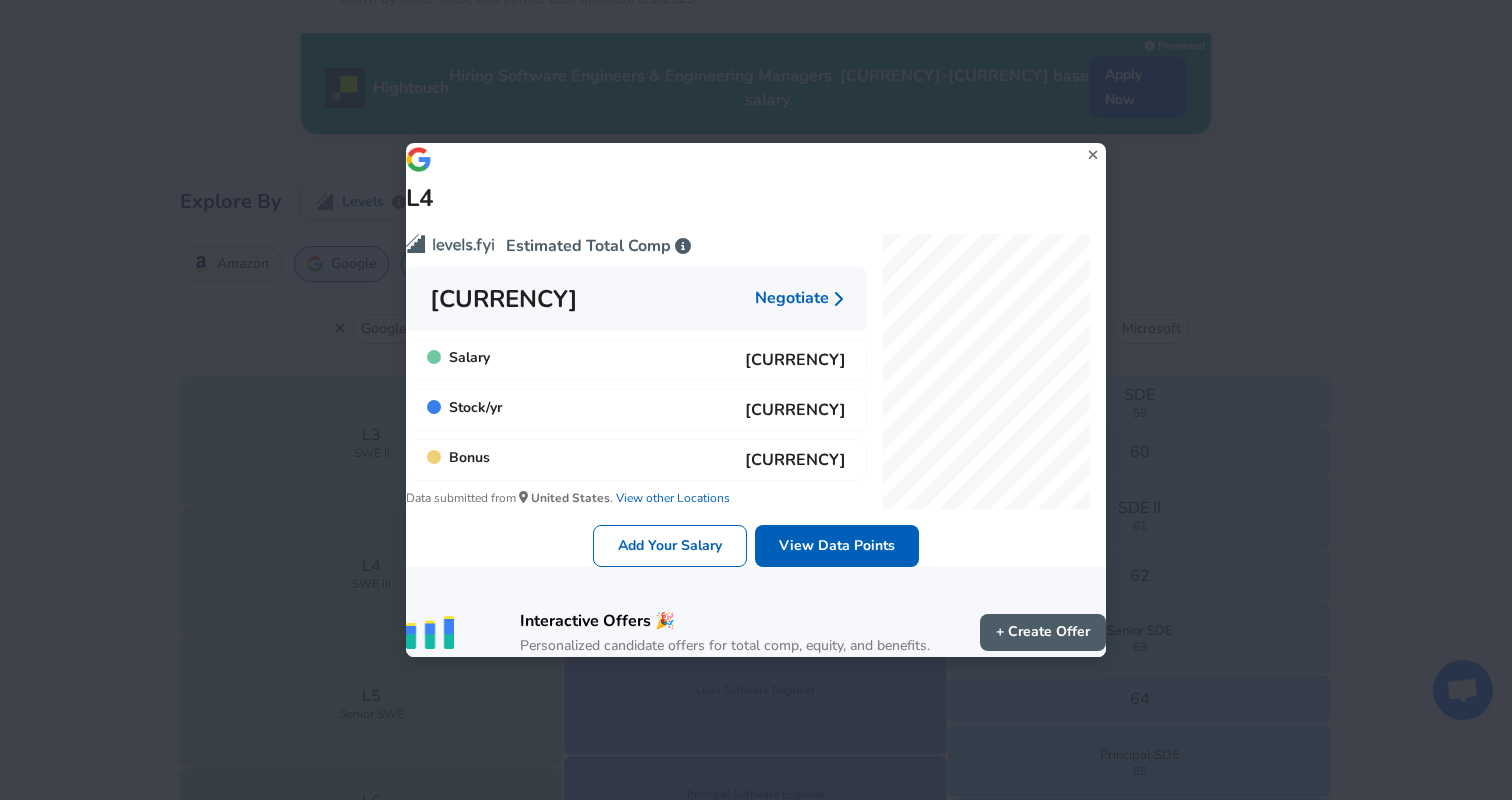 click on "L4 Estimated Total Comp   [CURRENCY]   Negotiate   Salary [CURRENCY] Stock / yr [CURRENCY] Bonus [CURRENCY] Data submitted from     [COUNTRY] .   View other Locations Add Your Salary View Data Points Interactive Offers 🎉 Personalized candidate offers for total comp, equity, and benefits. + Create Offer" at bounding box center (756, 400) 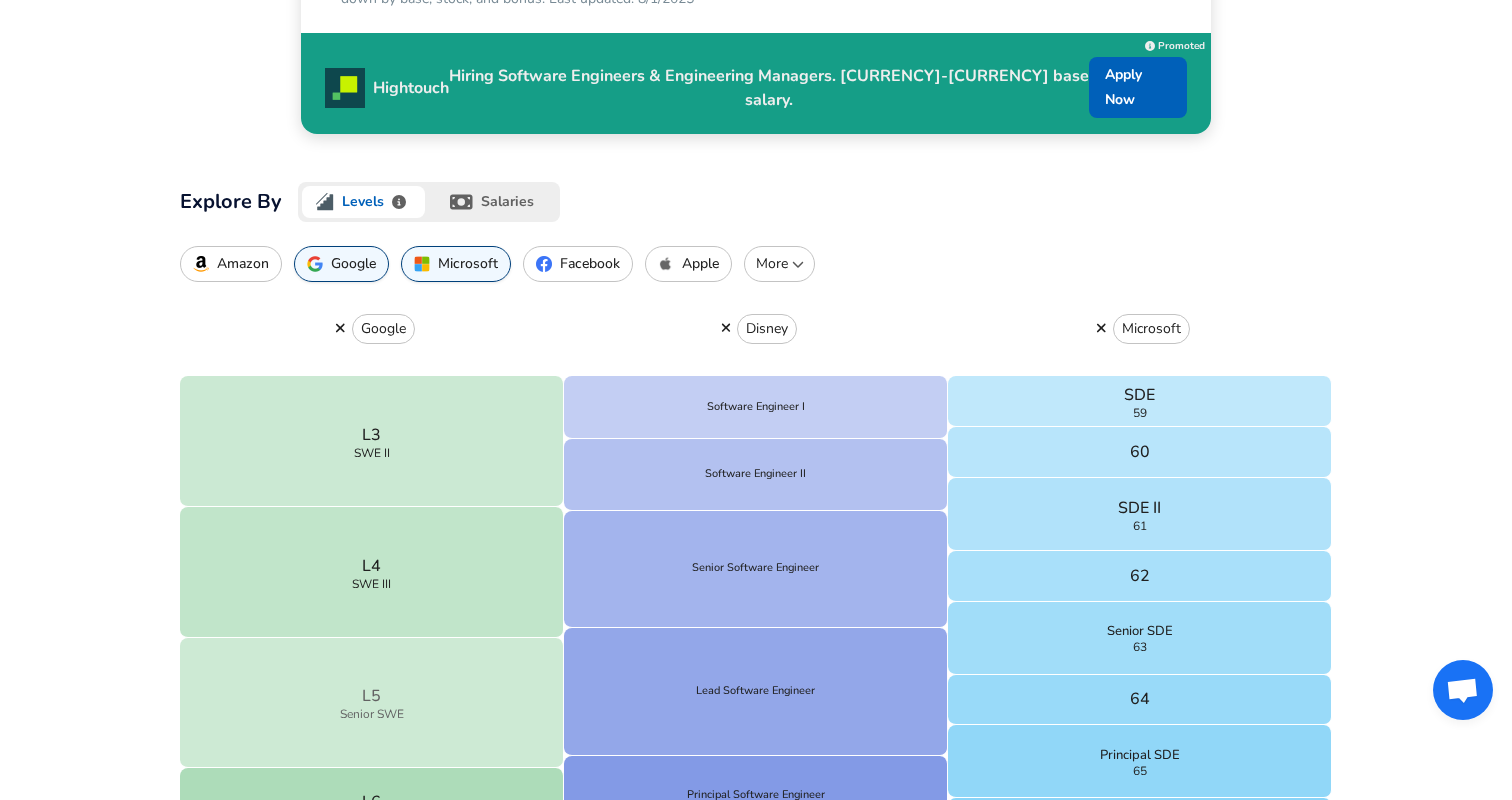 click on "Senior SWE" at bounding box center [372, 714] 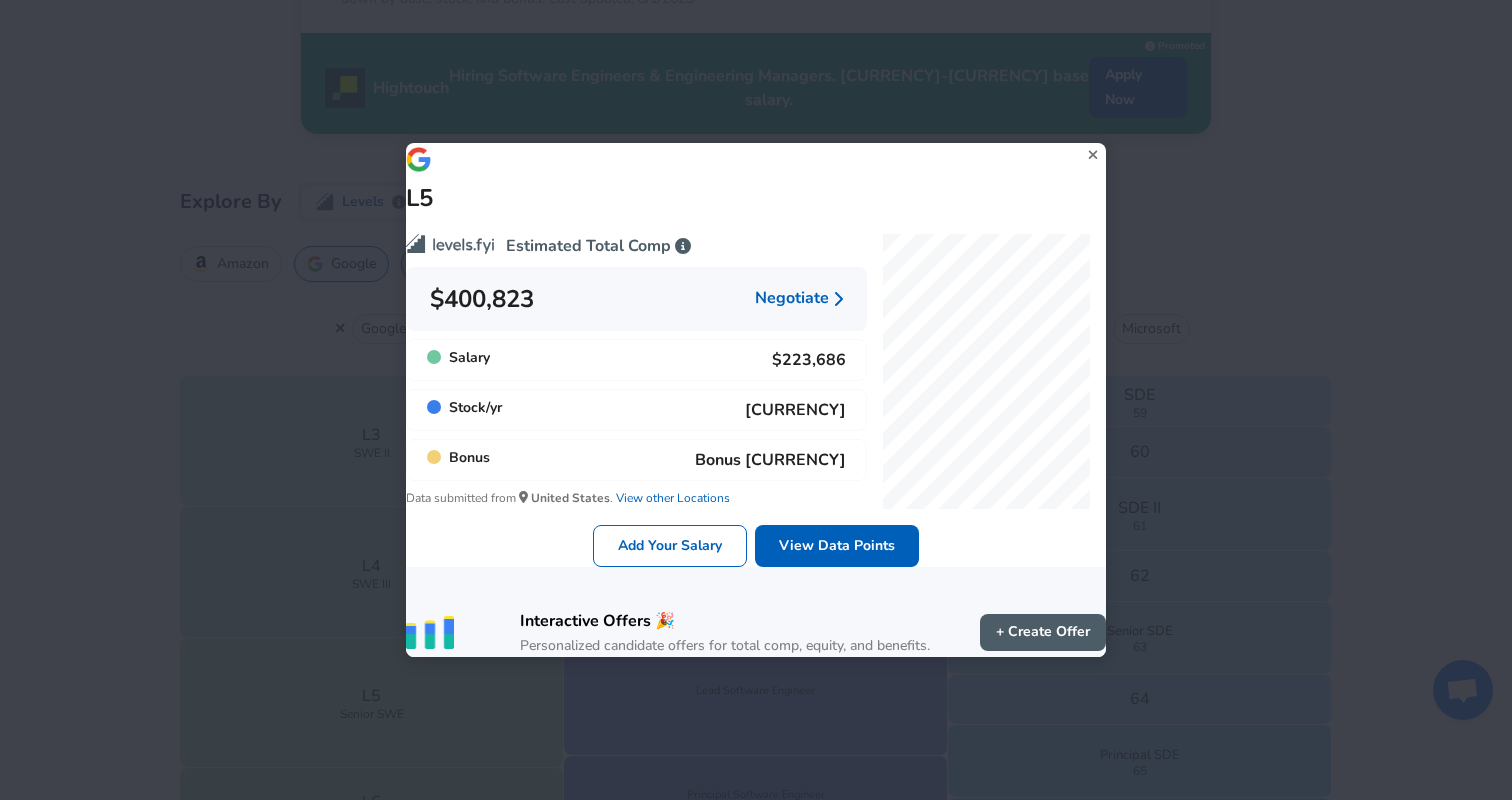 click on "L5 Estimated Total Comp   [CURRENCY]   Negotiate   Salary [CURRENCY] Stock / yr [CURRENCY] Bonus [CURRENCY] Data submitted from     [COUNTRY] .   View other Locations Add Your Salary View Data Points Interactive Offers 🎉 Personalized candidate offers for total comp, equity, and benefits. + Create Offer" at bounding box center (756, 400) 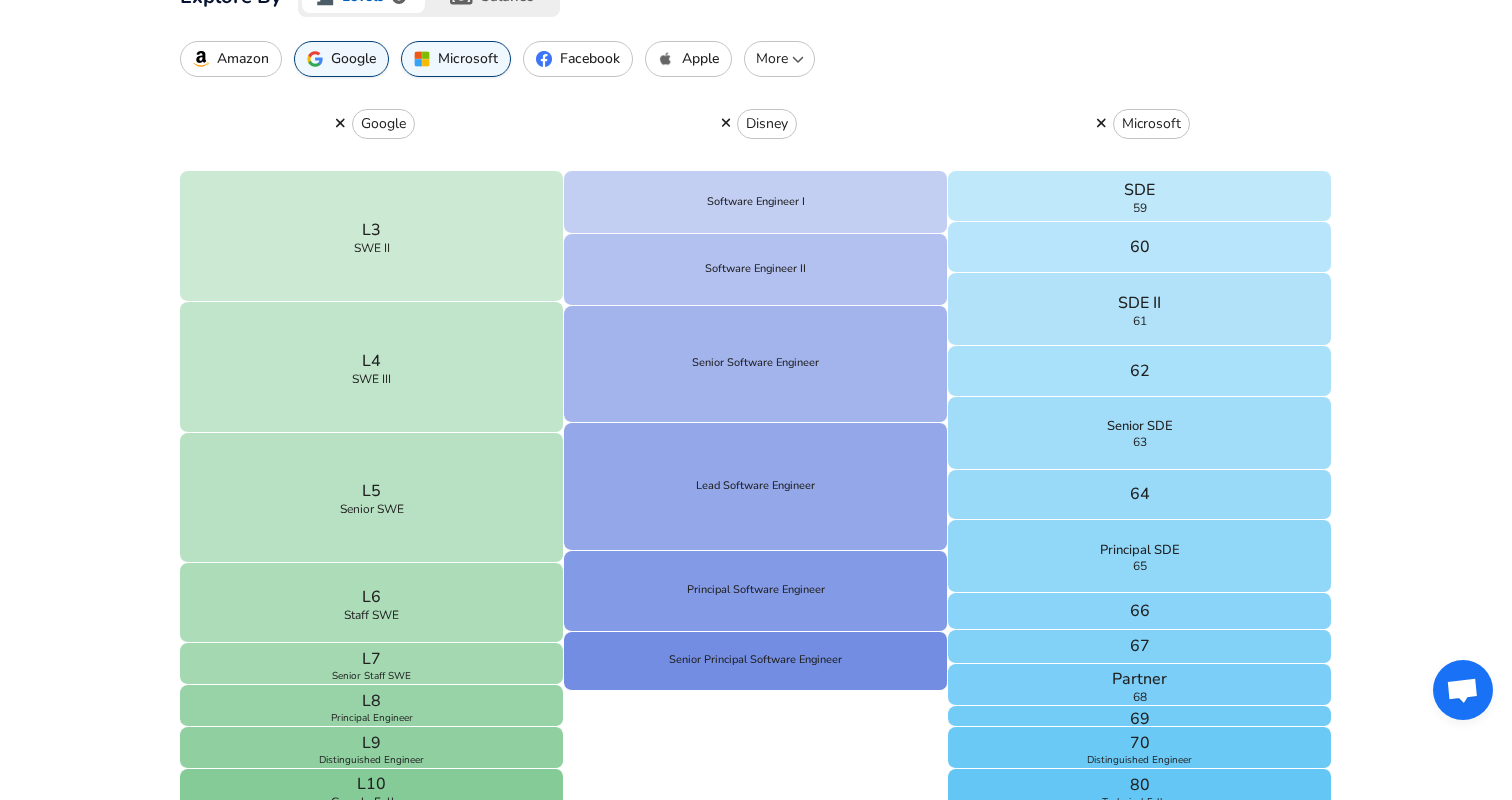 scroll, scrollTop: 740, scrollLeft: 0, axis: vertical 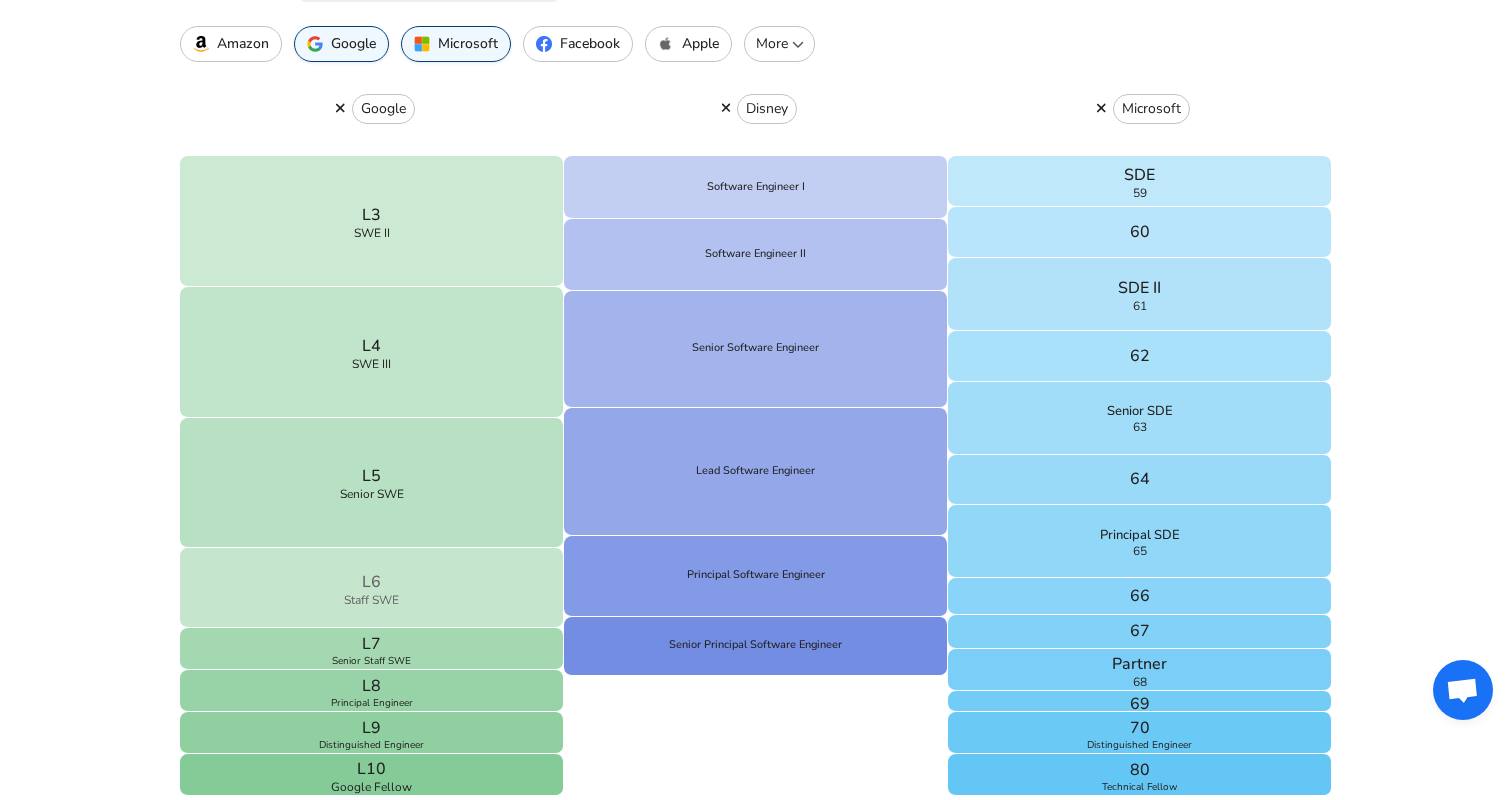 click on "L6 Staff SWE" at bounding box center [372, 588] 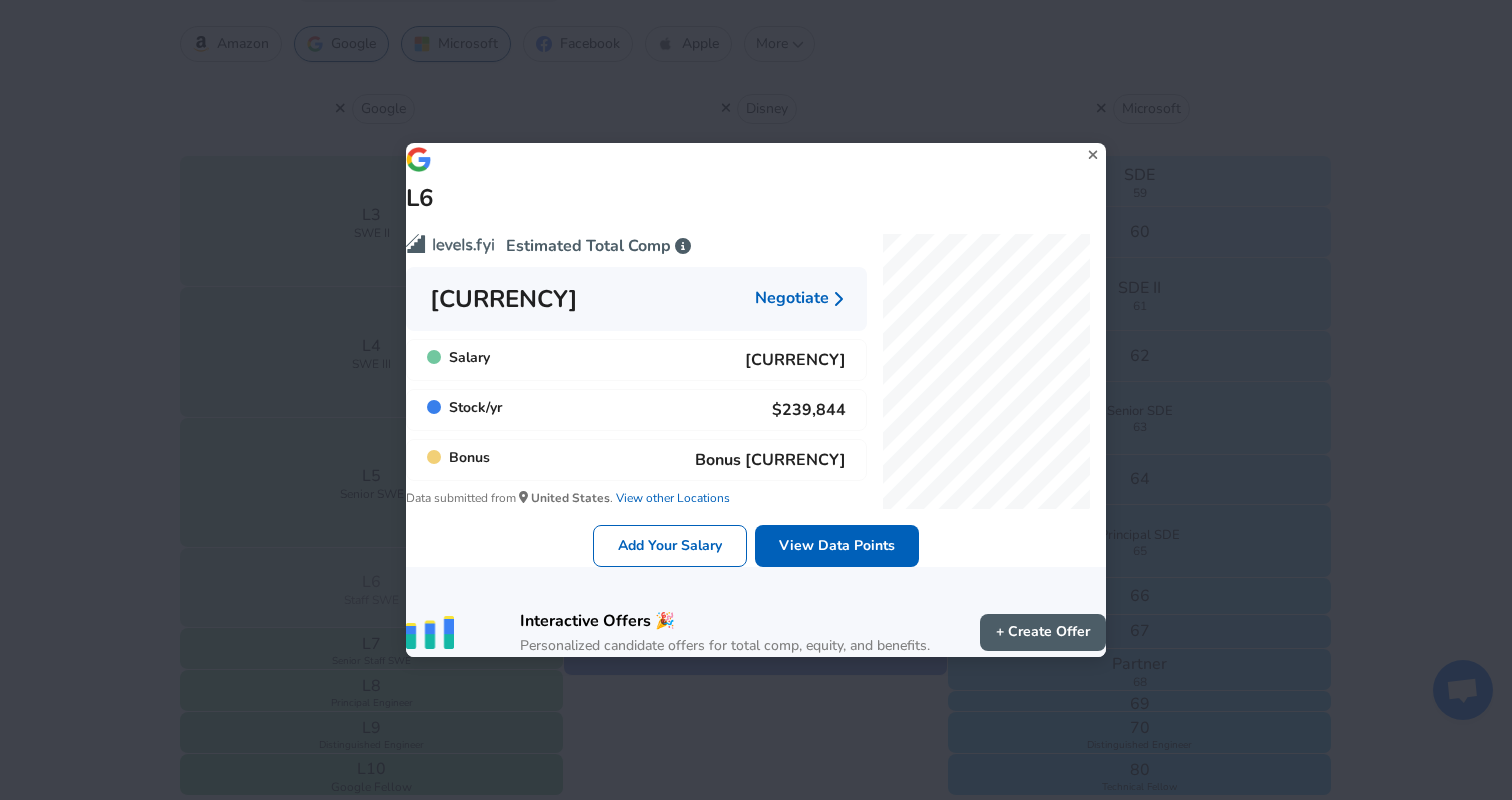 click on "L6 Estimated Total Comp   [CURRENCY]   Negotiate   Salary [CURRENCY] Stock / yr [CURRENCY] Bonus [CURRENCY] Data submitted from     [COUNTRY] .   View other Locations Add Your Salary View Data Points Interactive Offers 🎉 Personalized candidate offers for total comp, equity, and benefits. + Create Offer" at bounding box center [756, 400] 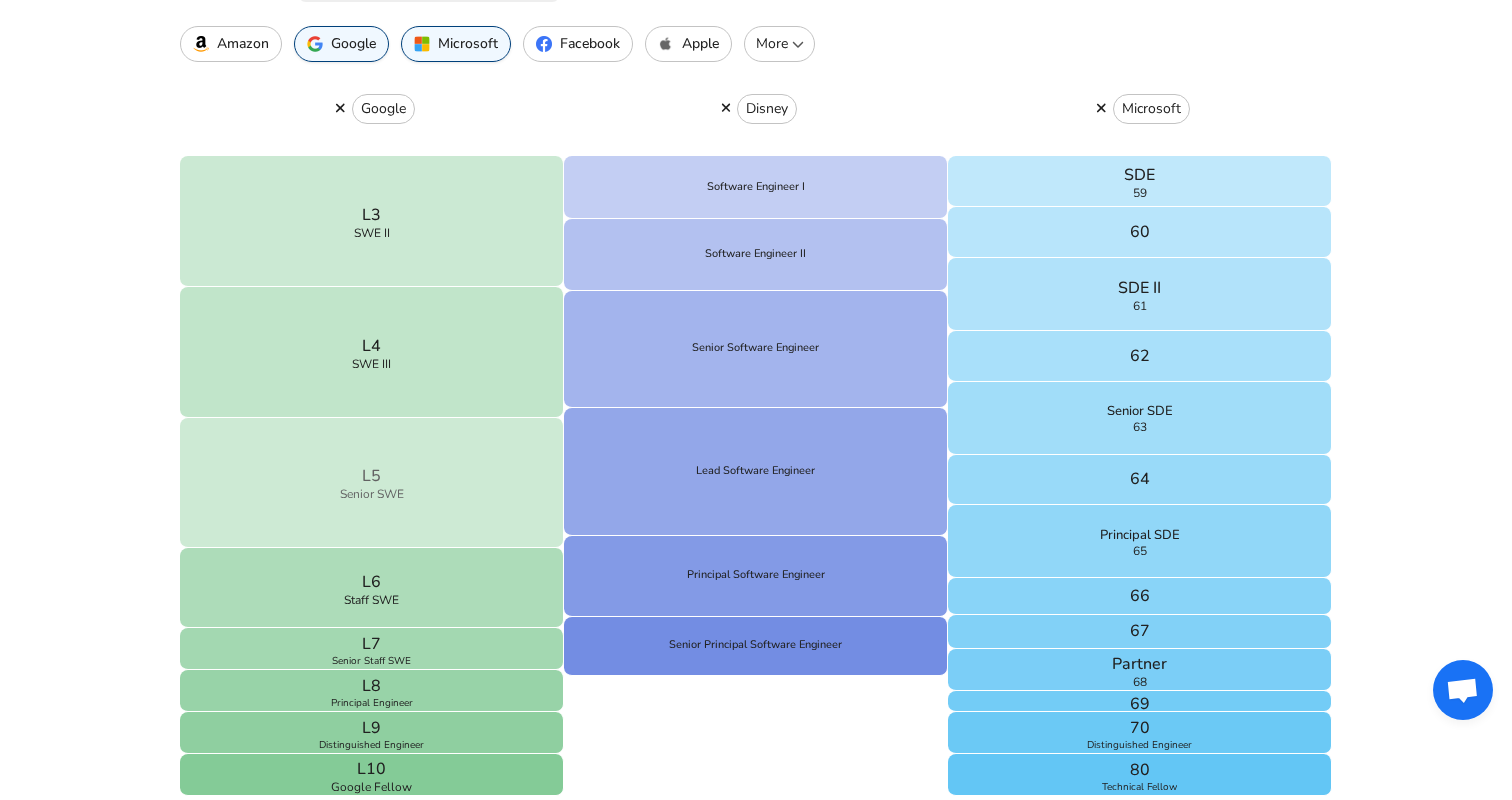 click on "L5 Senior SWE" at bounding box center (372, 483) 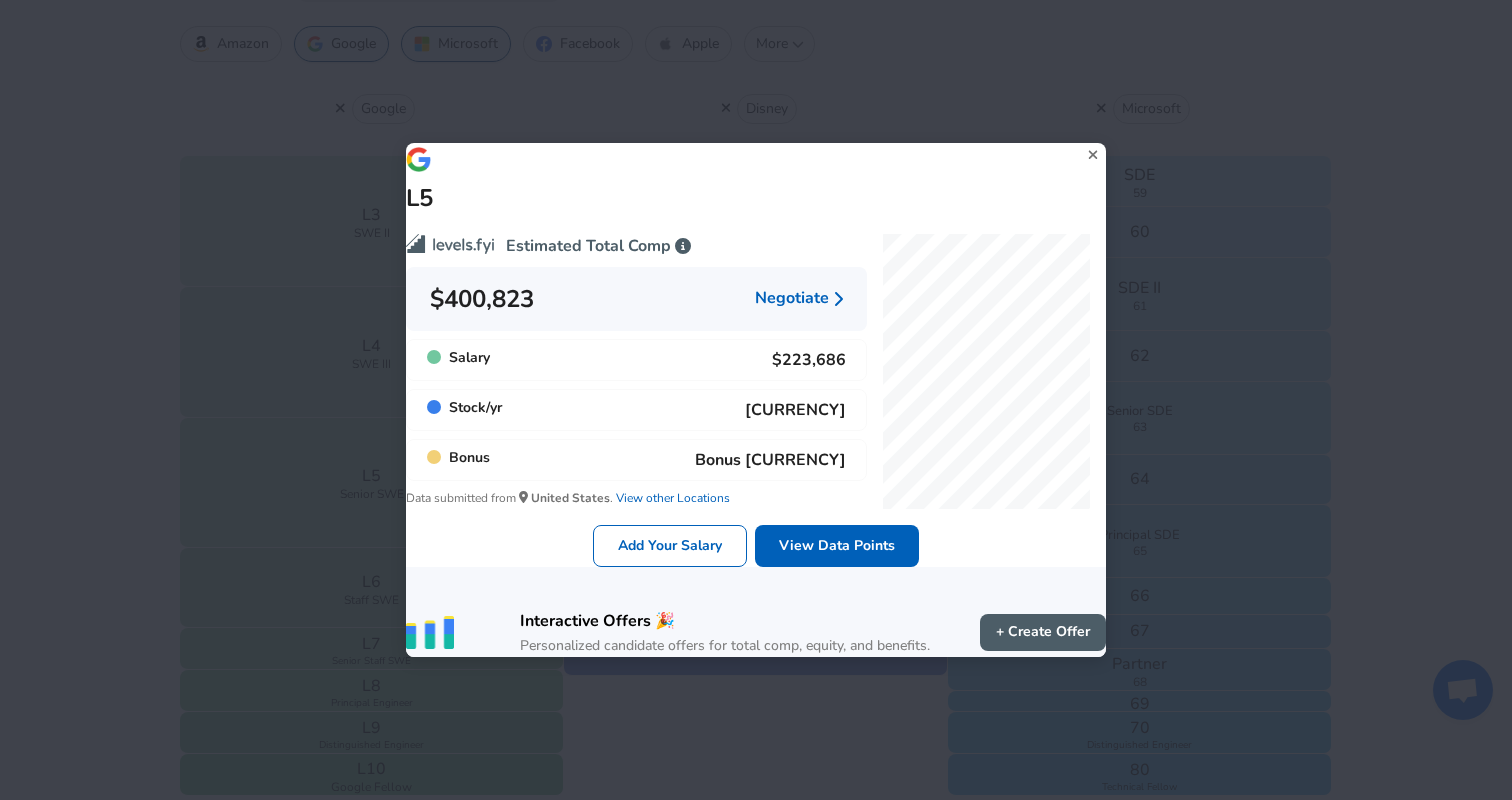 click on "L5 Estimated Total Comp   [CURRENCY]   Negotiate   Salary [CURRENCY] Stock / yr [CURRENCY] Bonus [CURRENCY] Data submitted from     [COUNTRY] .   View other Locations Add Your Salary View Data Points Interactive Offers 🎉 Personalized candidate offers for total comp, equity, and benefits. + Create Offer" at bounding box center [756, 400] 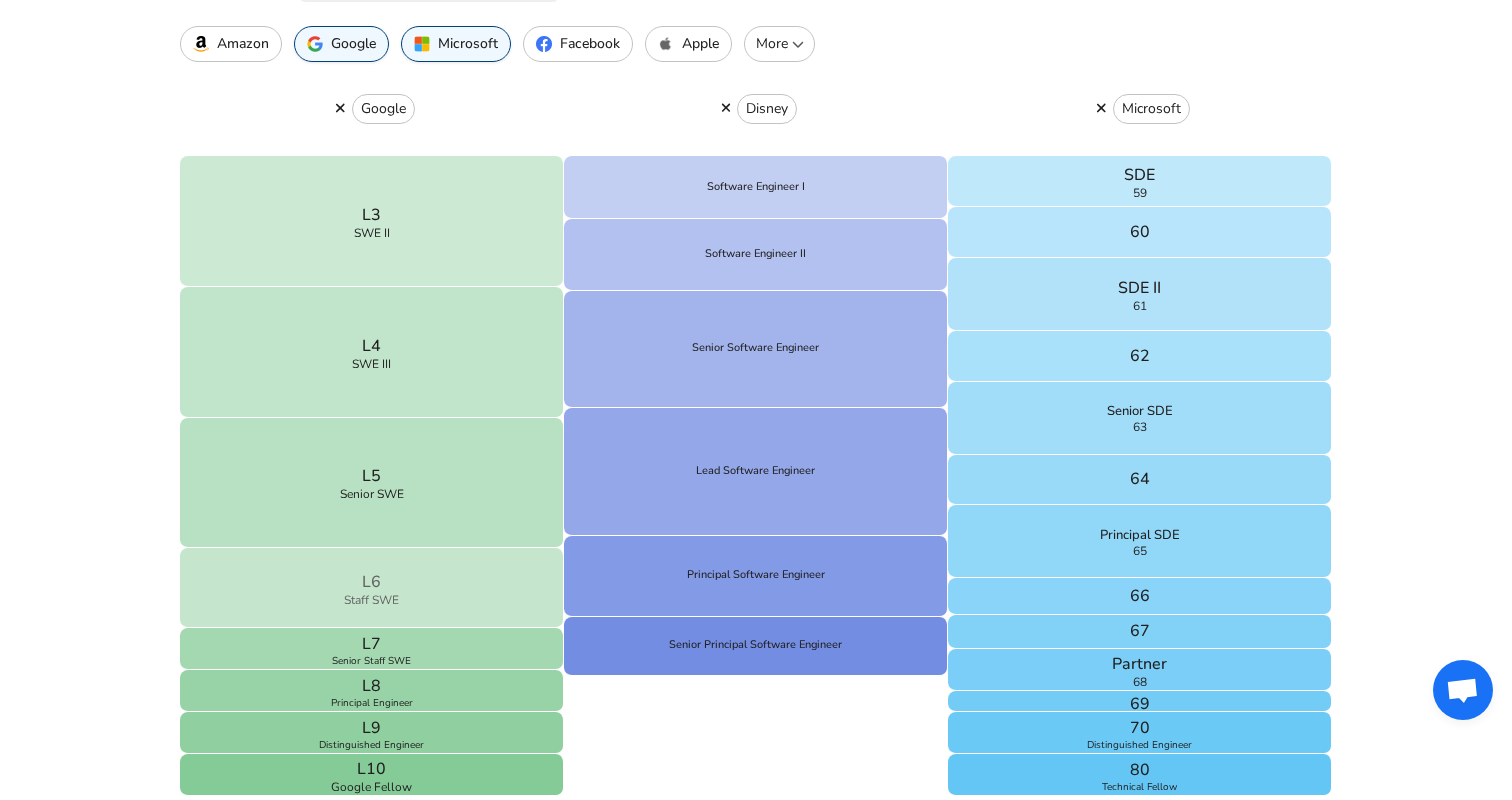 click on "L6 Staff SWE" at bounding box center (372, 588) 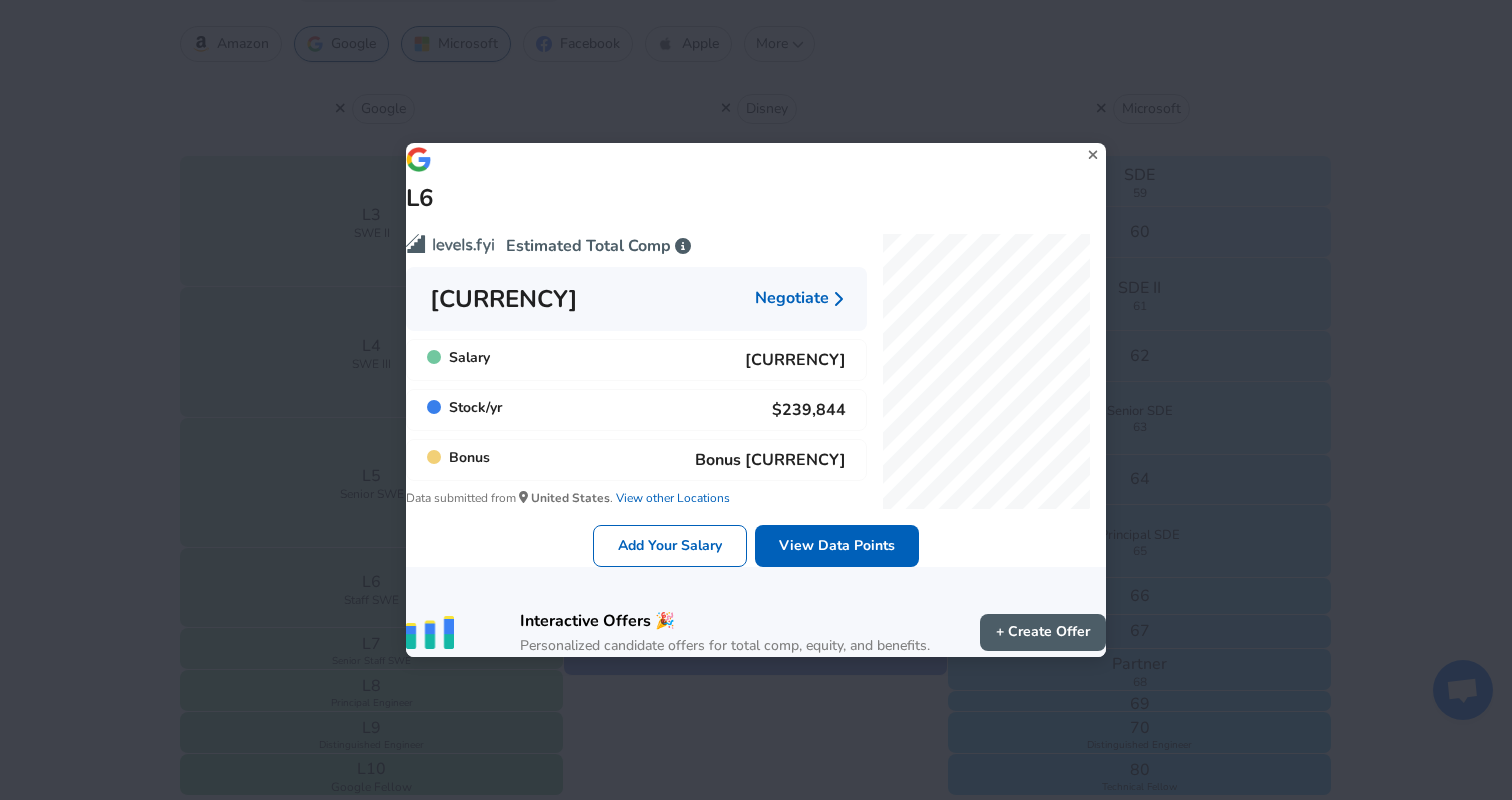 click on "L6 Estimated Total Comp   [CURRENCY]   Negotiate   Salary [CURRENCY] Stock / yr [CURRENCY] Bonus [CURRENCY] Data submitted from     [COUNTRY] .   View other Locations Add Your Salary View Data Points Interactive Offers 🎉 Personalized candidate offers for total comp, equity, and benefits. + Create Offer" at bounding box center [756, 400] 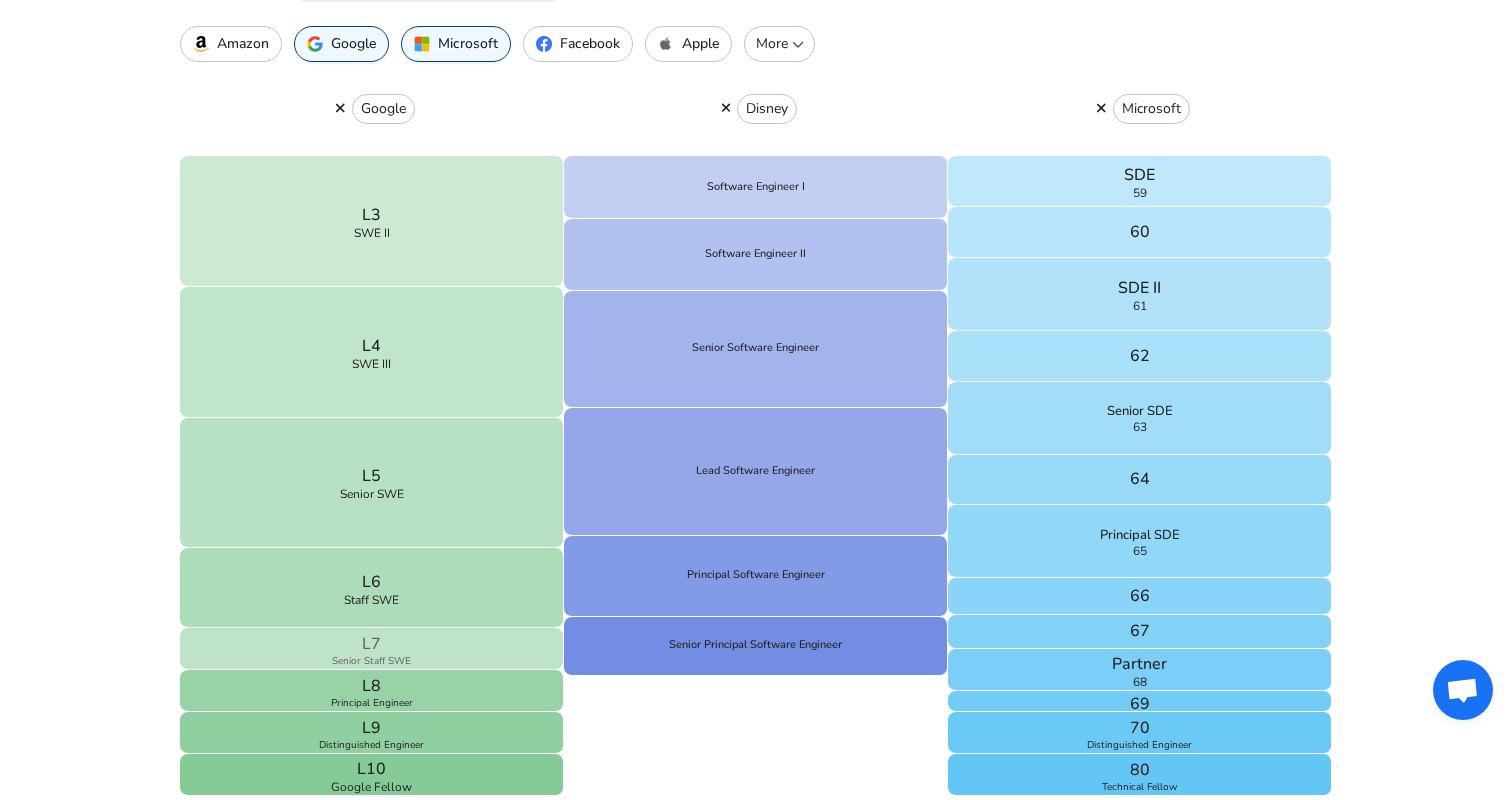 click on "L7 Senior Staff SWE" at bounding box center [372, 649] 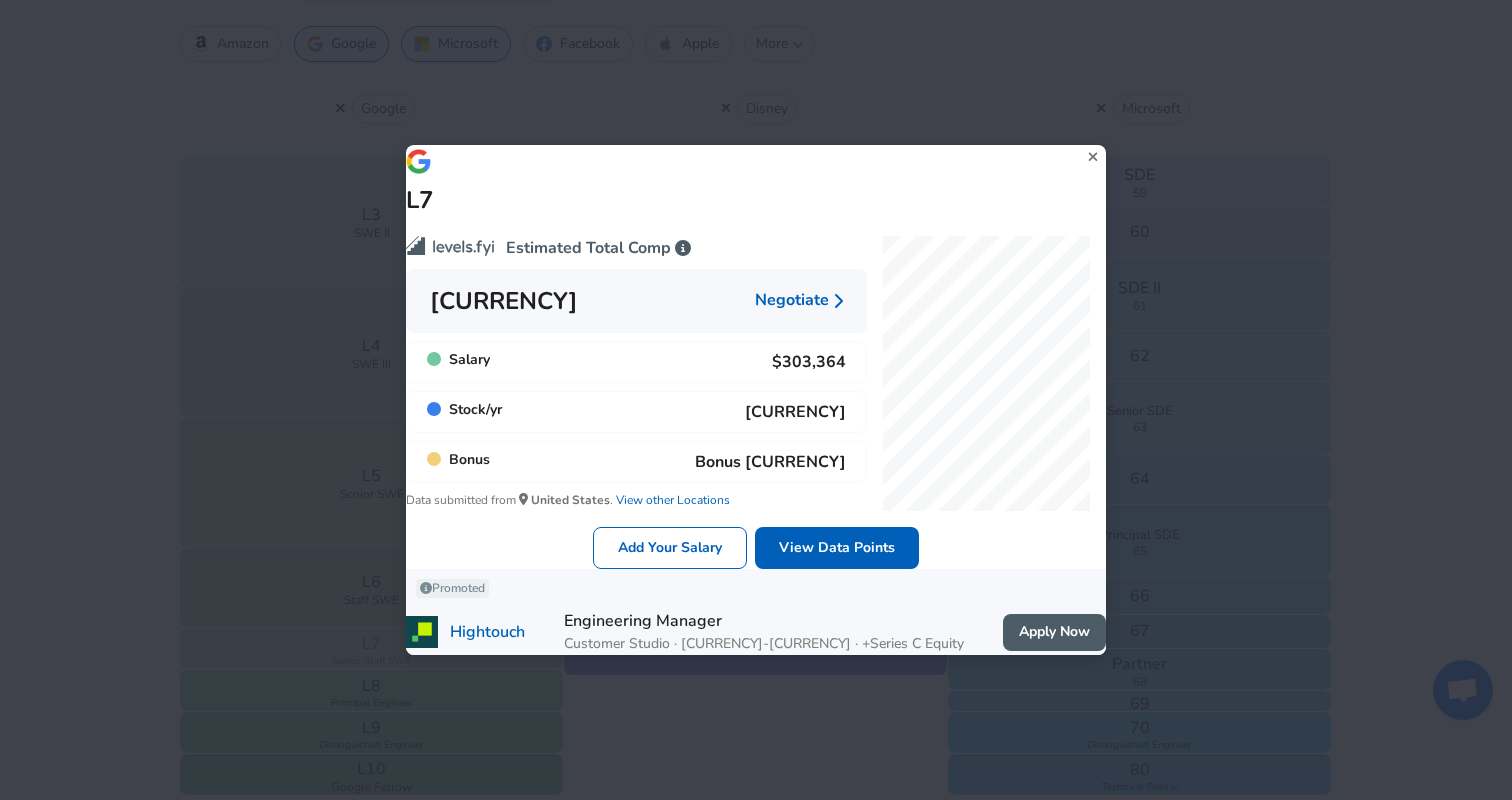 click on "L7 Estimated Total Comp   [CURRENCY]   Negotiate   Salary [CURRENCY] Stock / yr [CURRENCY] Bonus [CURRENCY] Data submitted from     [COUNTRY] .   View other Locations Add Your Salary View Data Points  Promoted Hightouch Engineering Manager Customer Studio · [CURRENCY]-[CURRENCY] · +Series C Equity Apply Now" at bounding box center (756, 400) 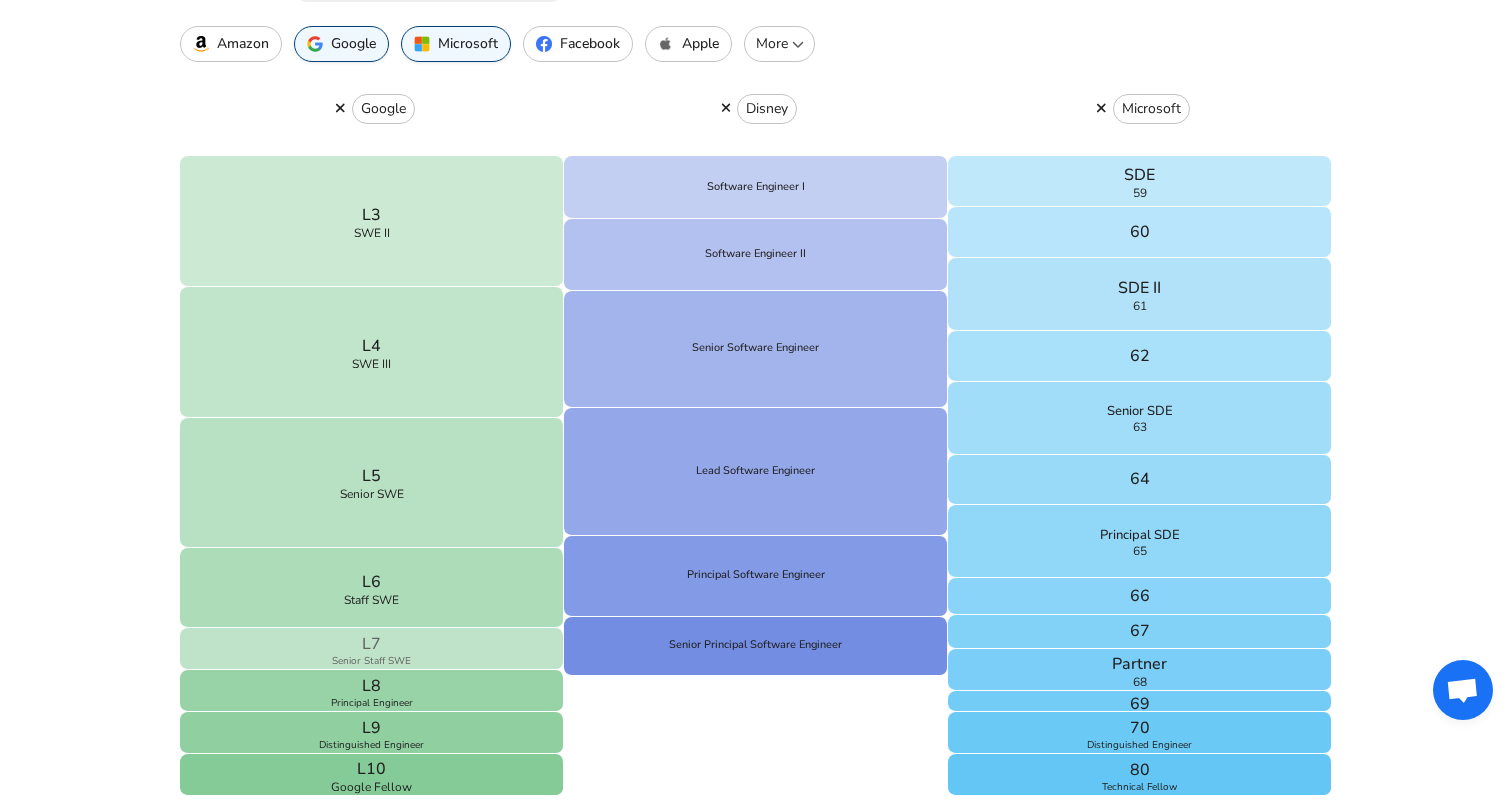 click on "L7 Senior Staff SWE" at bounding box center (372, 649) 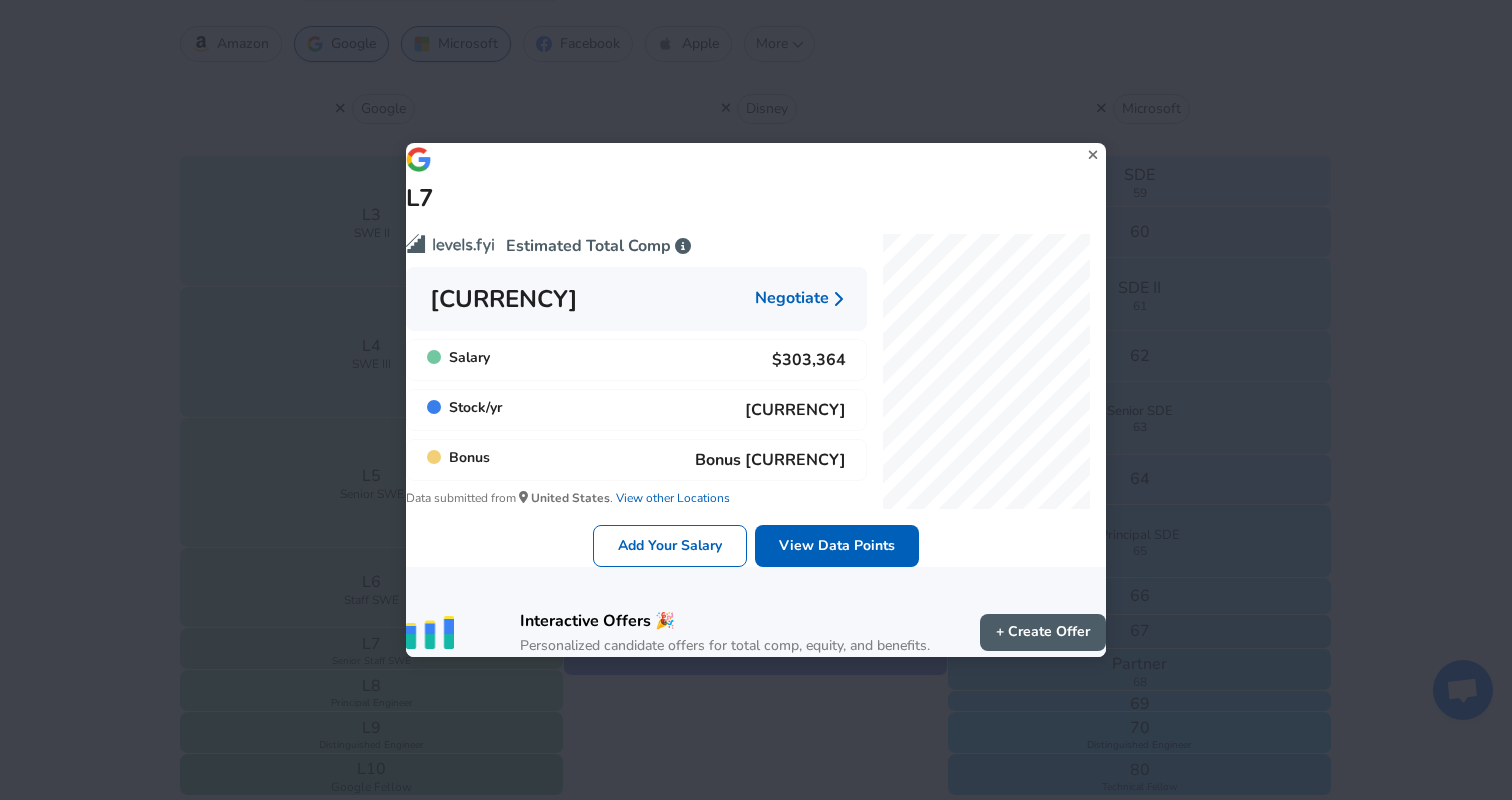 click on "L7 Estimated Total Comp   [CURRENCY]   Negotiate   Salary [CURRENCY] Stock / yr [CURRENCY] Bonus [CURRENCY] Data submitted from     [COUNTRY] .   View other Locations Add Your Salary View Data Points Interactive Offers 🎉 Personalized candidate offers for total comp, equity, and benefits. + Create Offer" at bounding box center [756, 400] 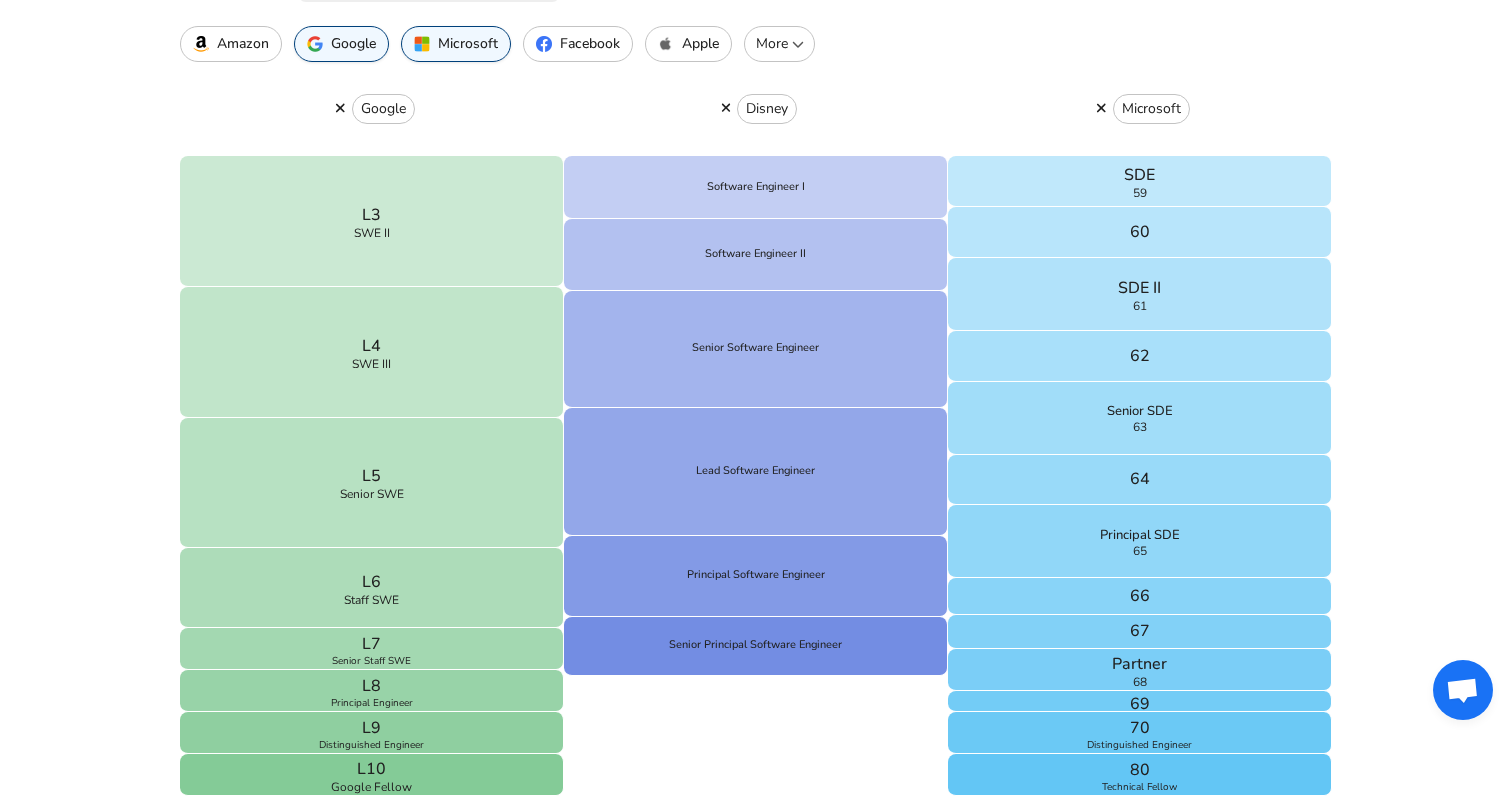 click at bounding box center (726, 108) 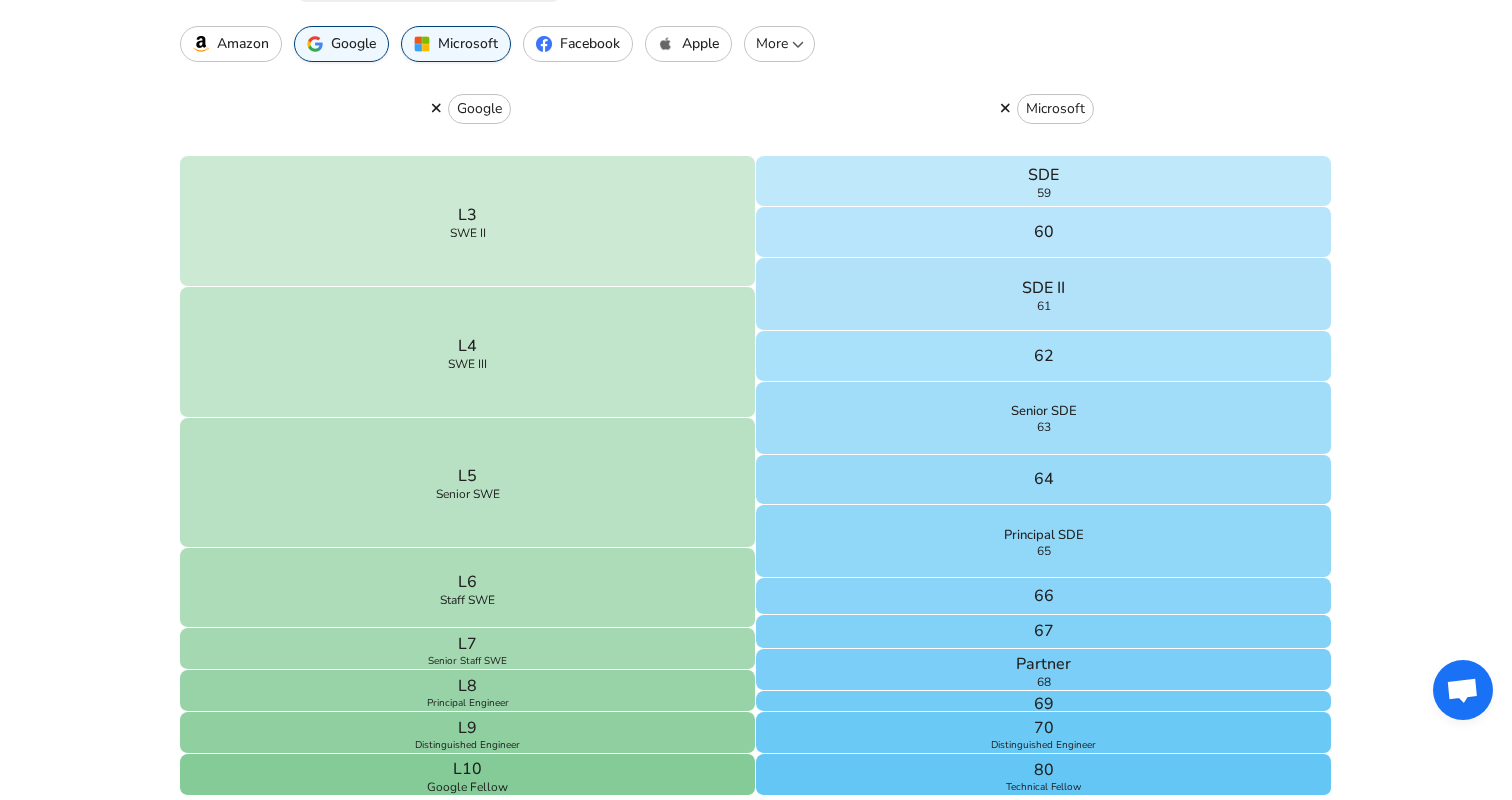 click on "Facebook" at bounding box center (590, 44) 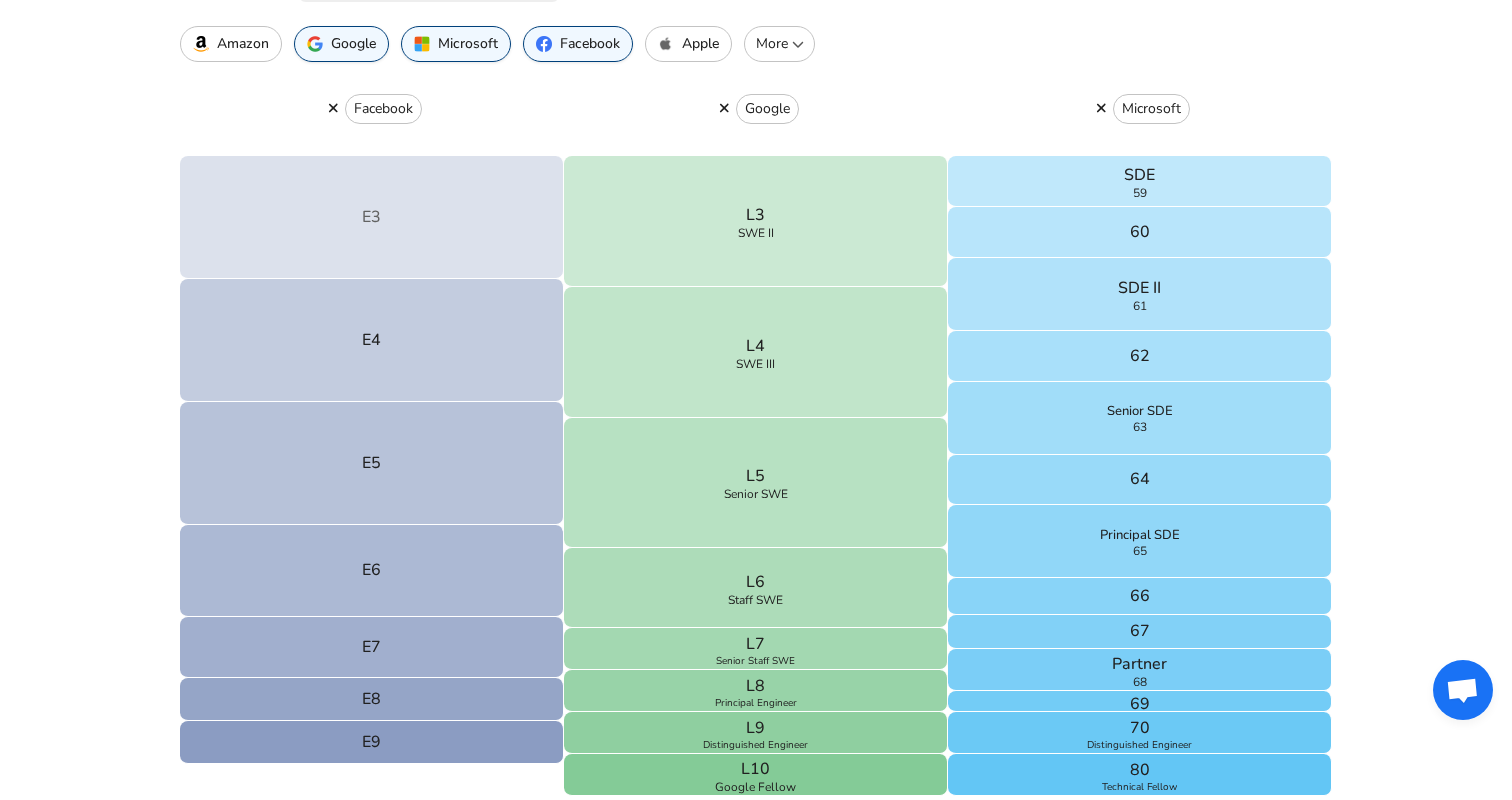 click on "E3" at bounding box center (372, 217) 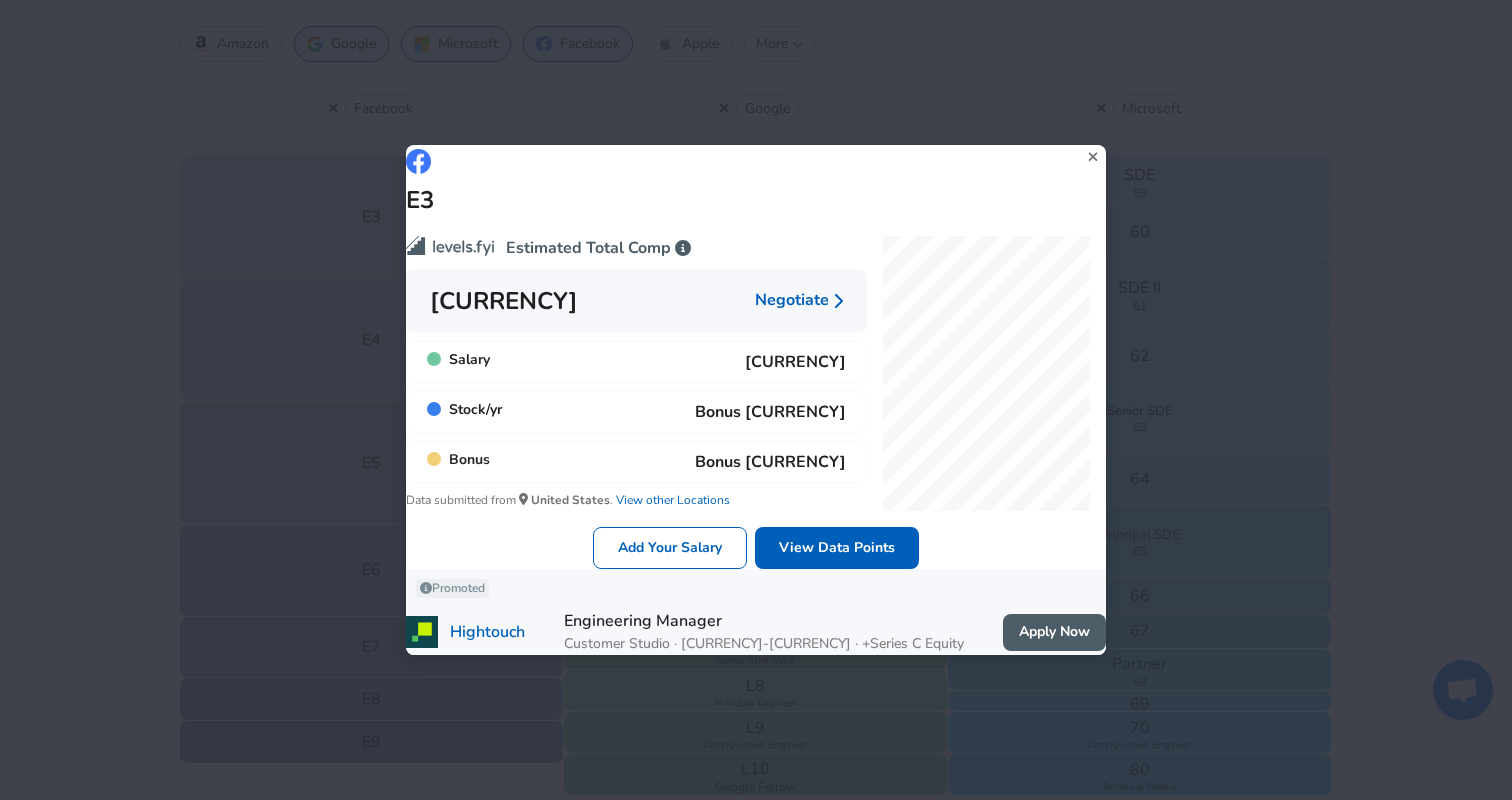 click on "E3 Estimated Total Comp   [CURRENCY]   Negotiate   Salary [CURRENCY] Stock / yr [CURRENCY] Bonus [CURRENCY] Data submitted from     [COUNTRY] .   View other Locations Add Your Salary View Data Points  Promoted Hightouch Engineering Manager Customer Studio · [CURRENCY]-[CURRENCY] · +Series C Equity Apply Now" at bounding box center [756, 400] 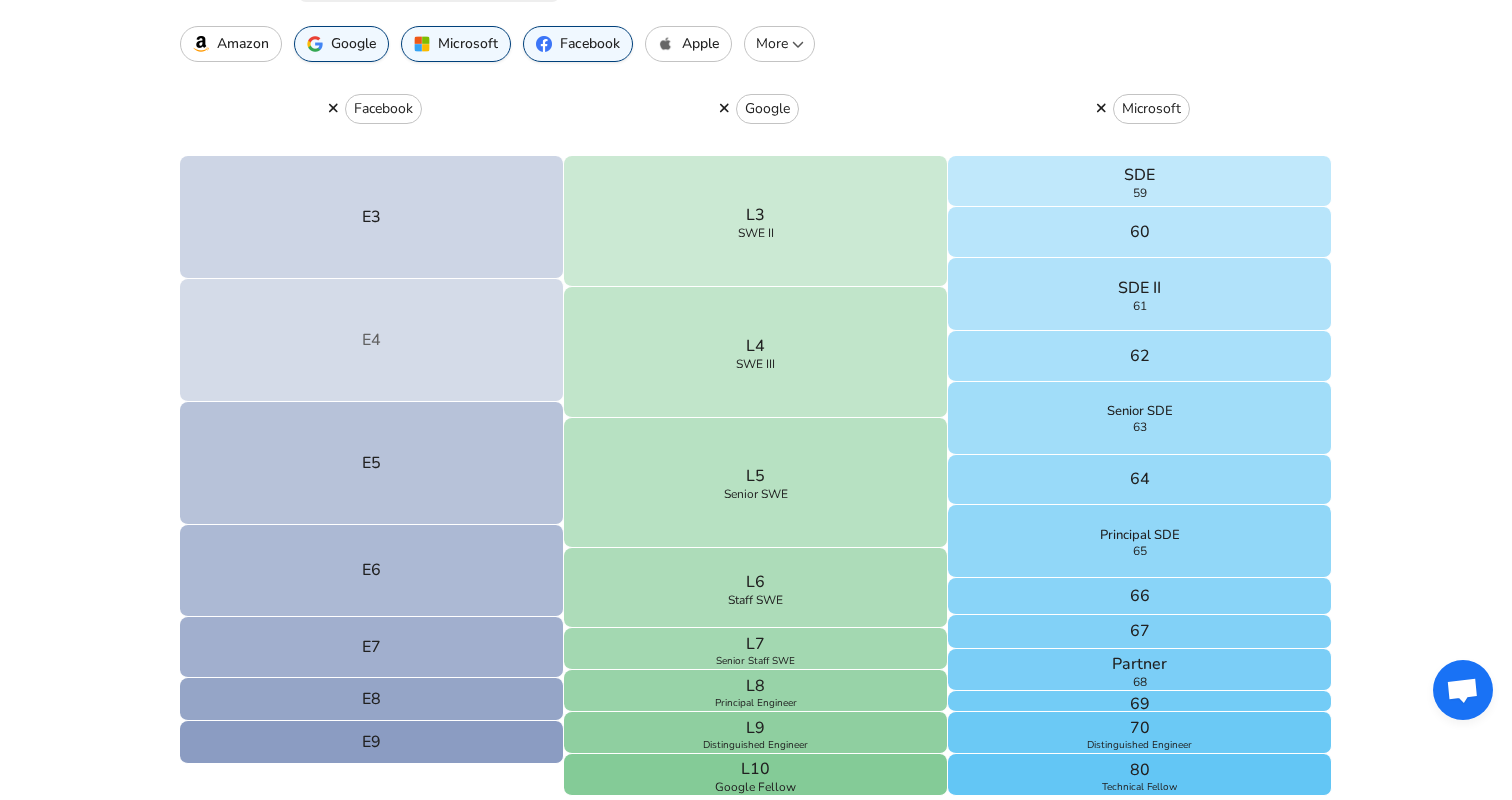 click on "E4" at bounding box center (372, 340) 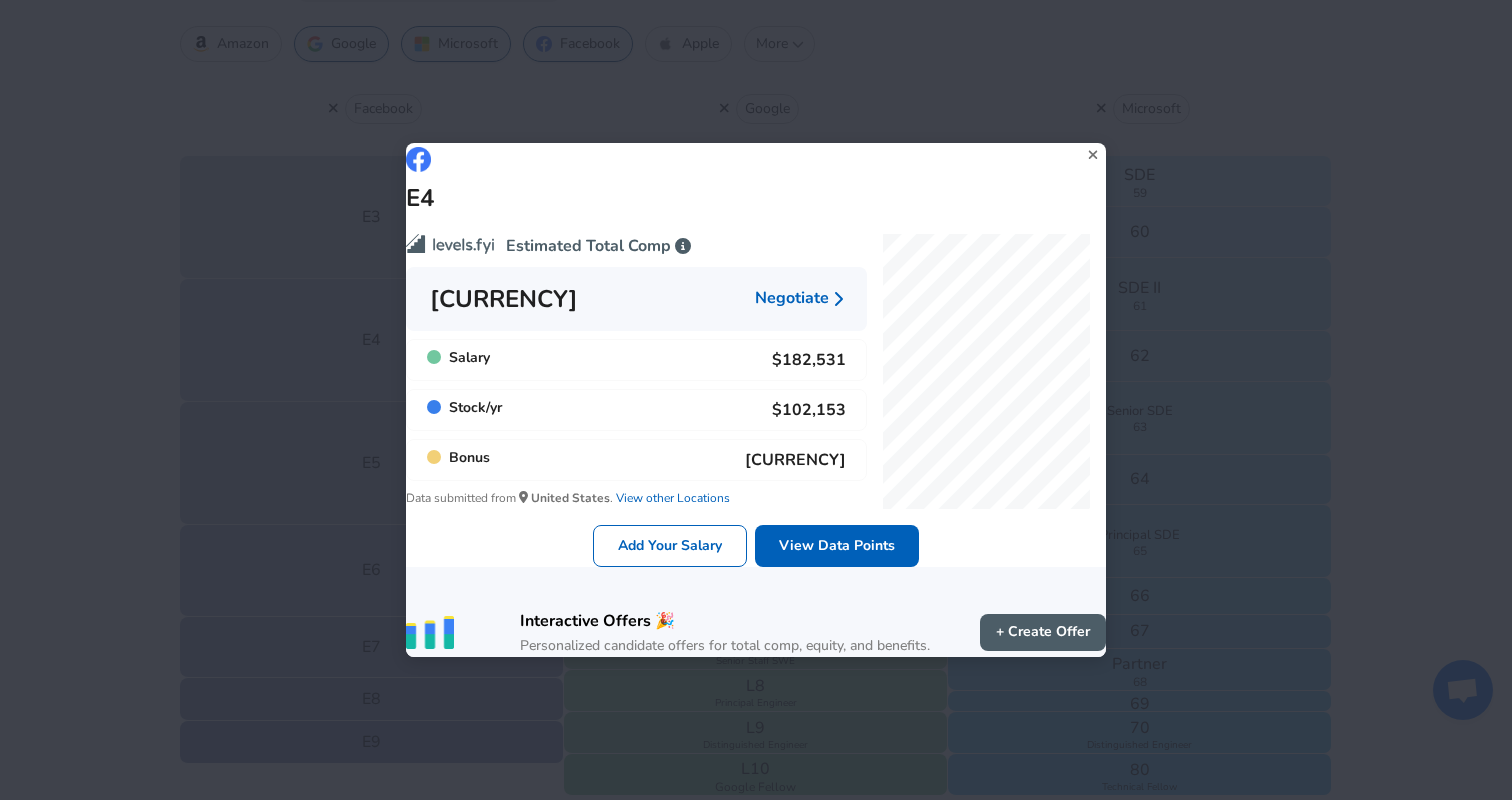 click on "E4 Estimated Total Comp   [CURRENCY]   Negotiate   Salary [CURRENCY] Stock / yr [CURRENCY] Bonus [CURRENCY] Data submitted from     [COUNTRY] .   View other Locations Add Your Salary View Data Points Interactive Offers 🎉 Personalized candidate offers for total comp, equity, and benefits. + Create Offer" at bounding box center [756, 400] 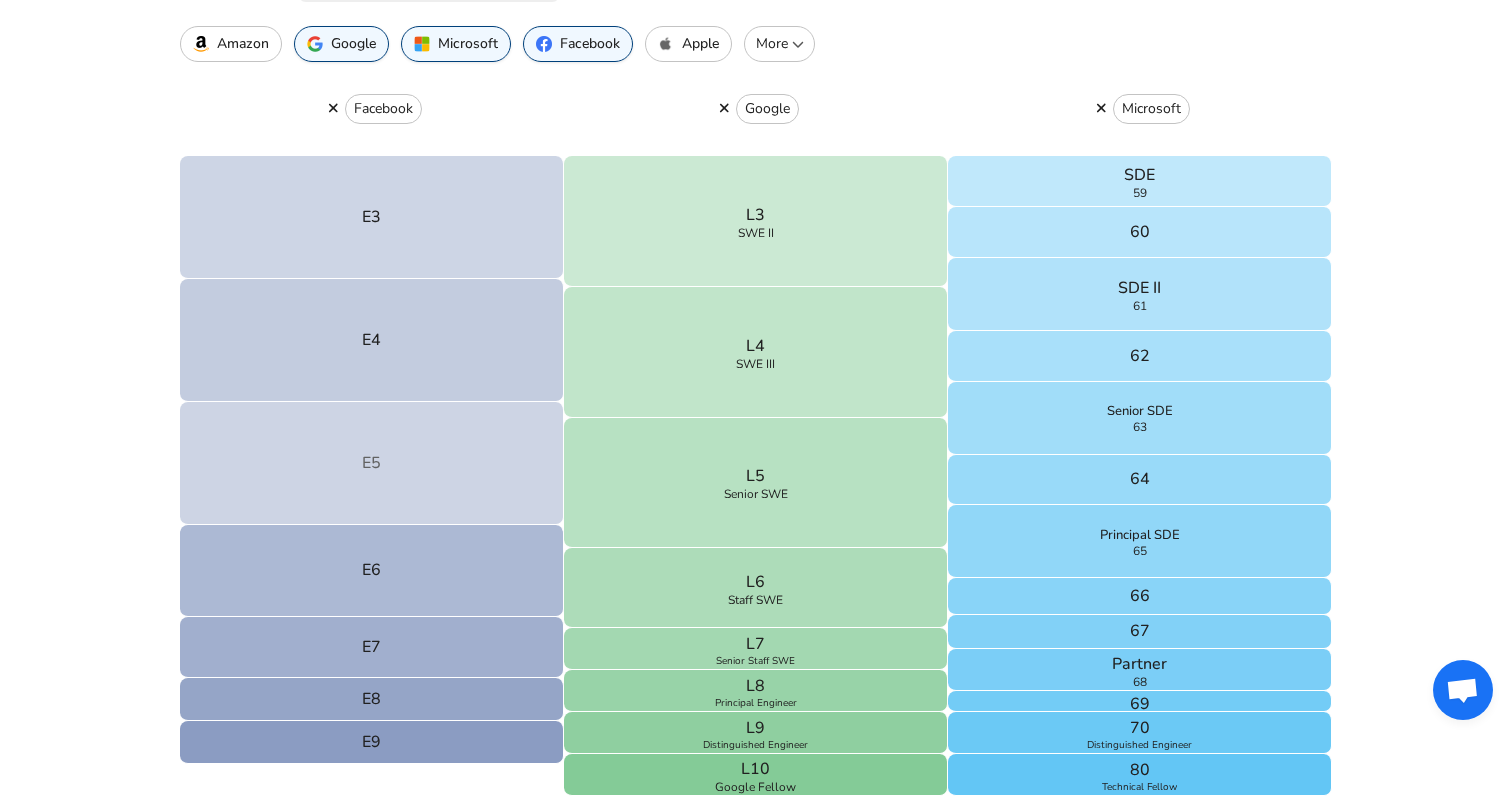click on "E5" at bounding box center [372, 463] 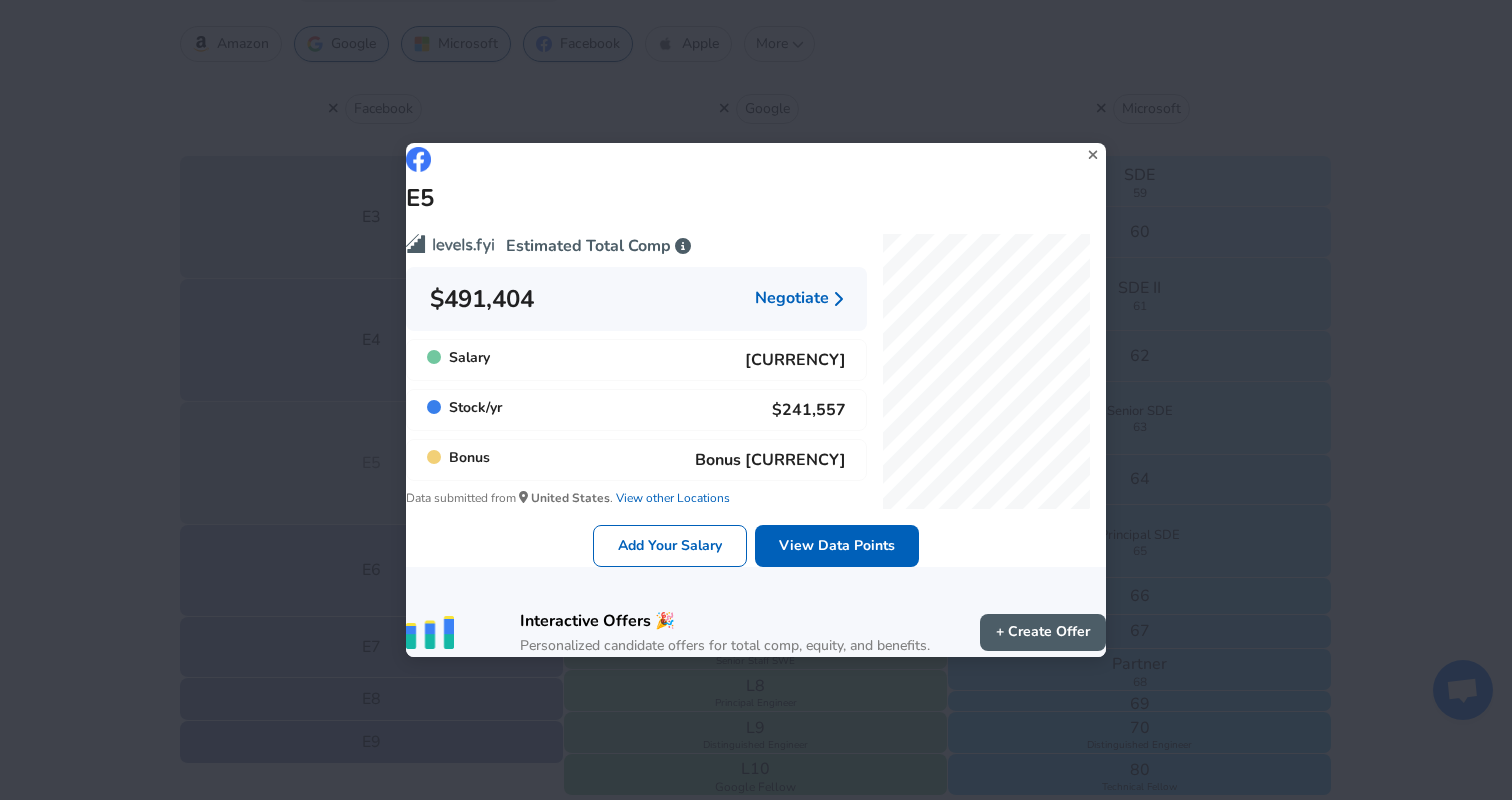 click on "E5 Estimated Total Comp   [CURRENCY]   Negotiate   Salary [CURRENCY] Stock / yr [CURRENCY] Bonus [CURRENCY] Data submitted from     [COUNTRY] .   View other Locations Add Your Salary View Data Points Interactive Offers 🎉 Personalized candidate offers for total comp, equity, and benefits. + Create Offer" at bounding box center (756, 400) 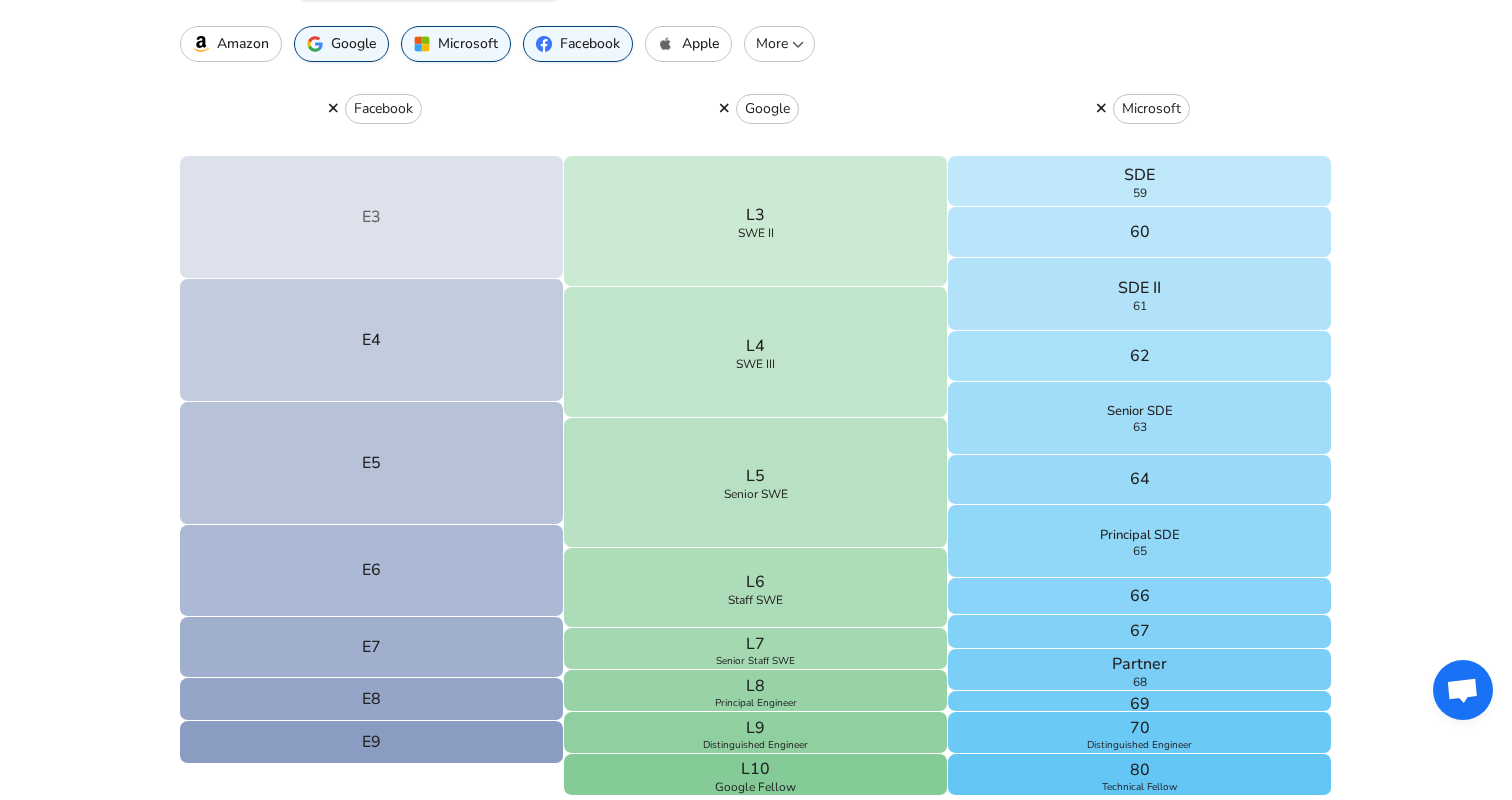 click on "E3" at bounding box center (372, 217) 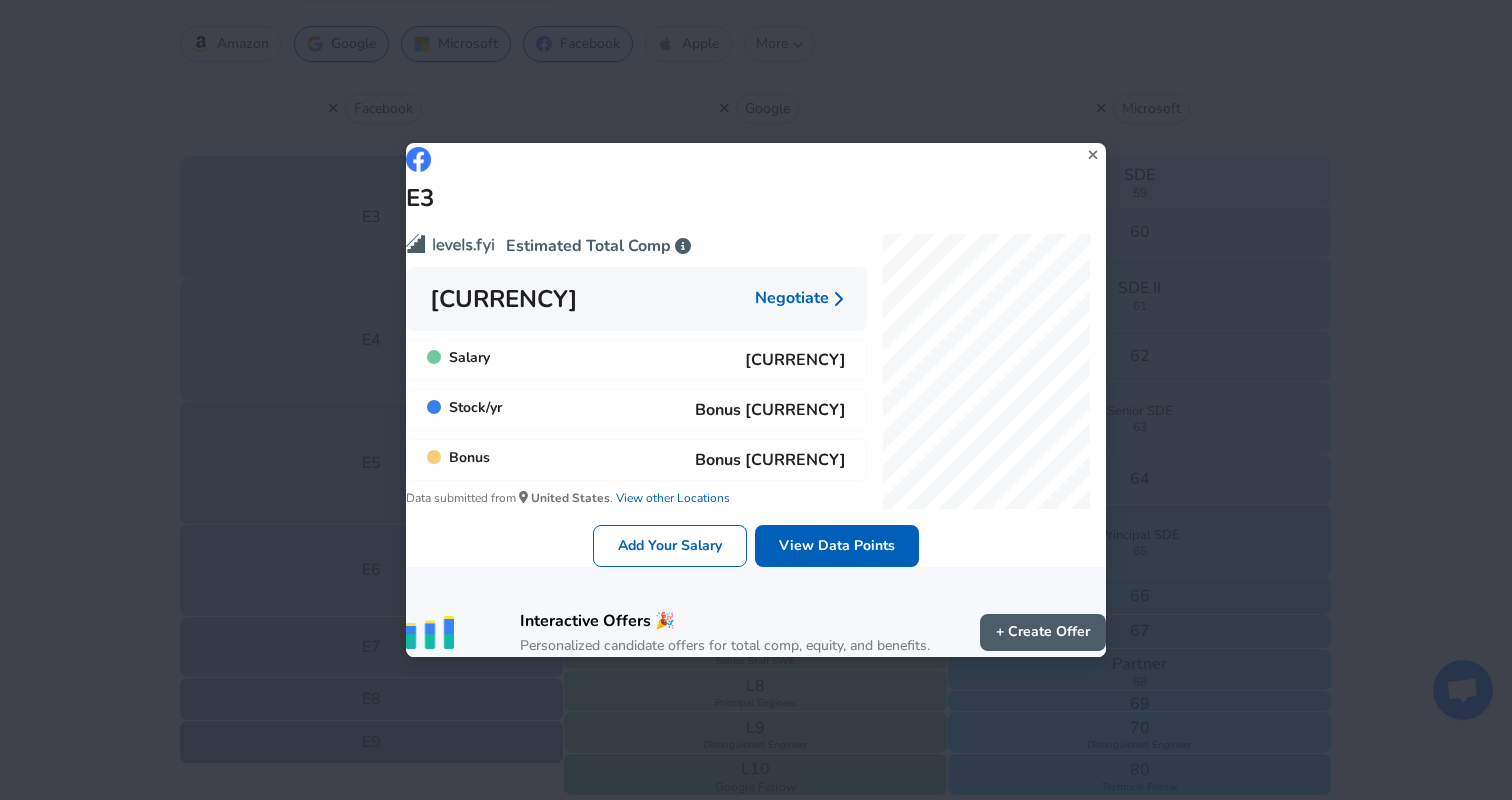 click on "E3 Estimated Total Comp   [CURRENCY]   Negotiate   Salary [CURRENCY] Stock / yr [CURRENCY] Bonus [CURRENCY] Data submitted from     [COUNTRY] .   View other Locations Add Your Salary View Data Points Interactive Offers 🎉 Personalized candidate offers for total comp, equity, and benefits. + Create Offer" at bounding box center [756, 400] 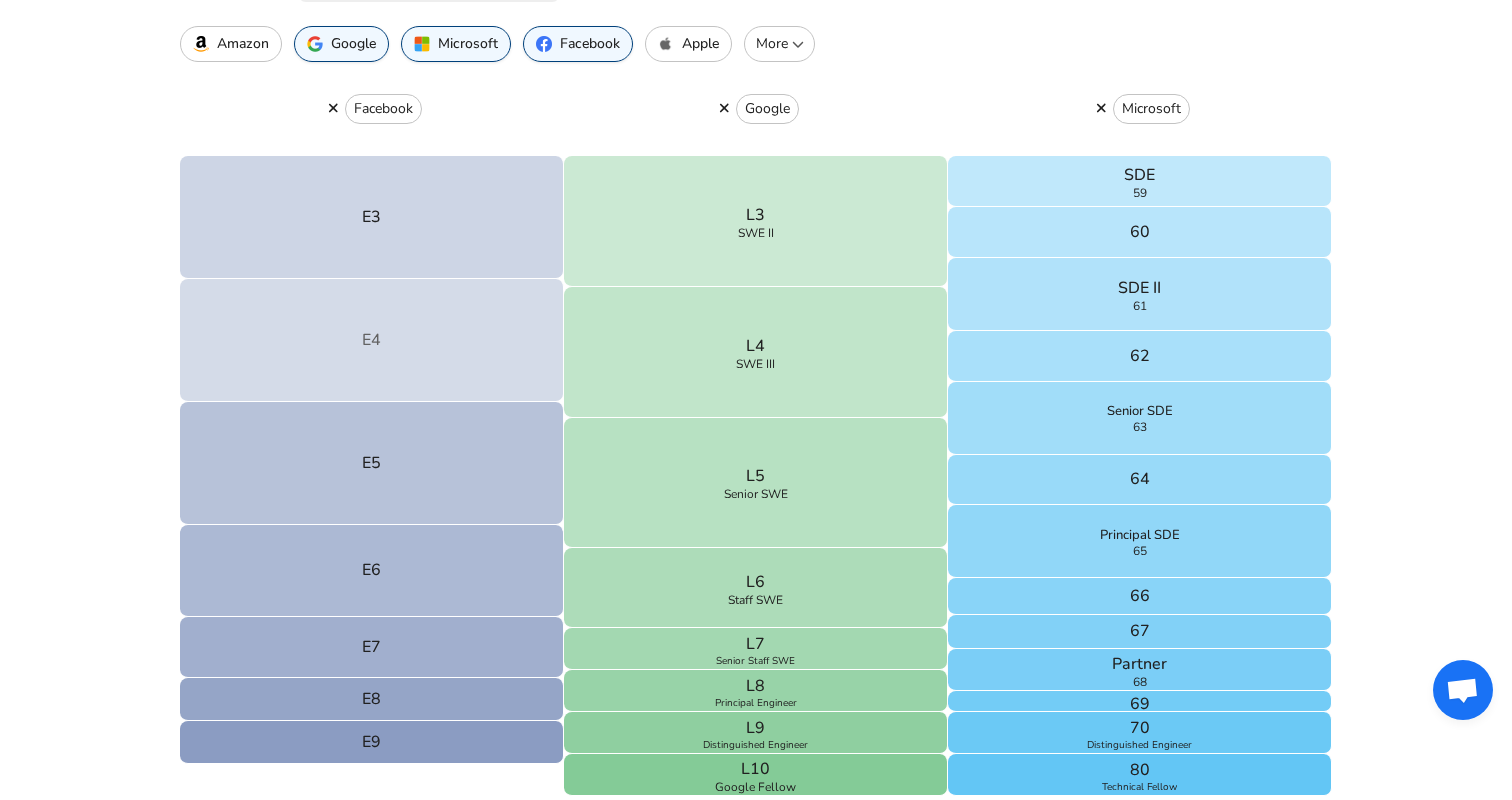click on "E4" at bounding box center [372, 340] 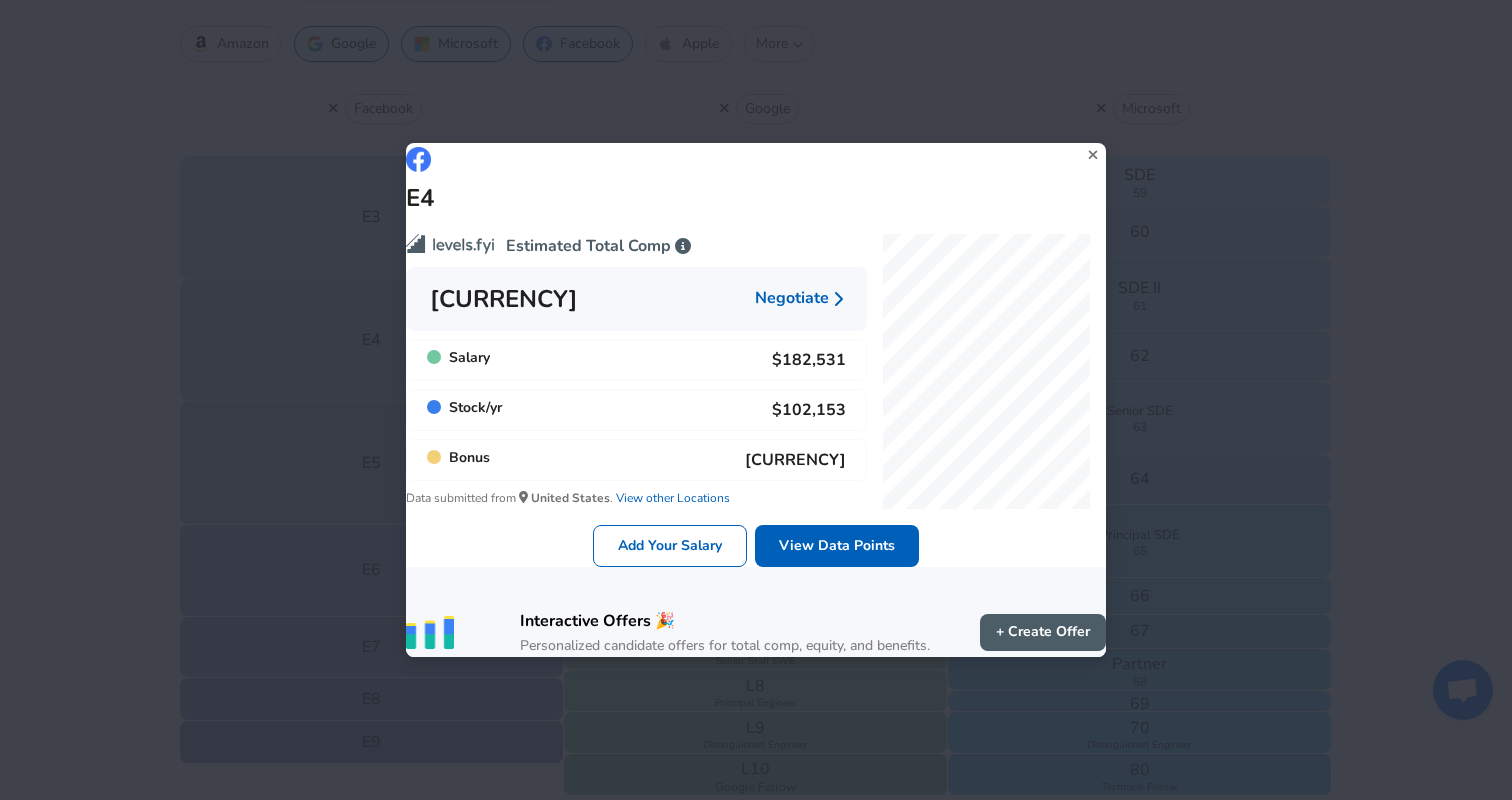click on "E4 Estimated Total Comp   [CURRENCY]   Negotiate   Salary [CURRENCY] Stock / yr [CURRENCY] Bonus [CURRENCY] Data submitted from     [COUNTRY] .   View other Locations Add Your Salary View Data Points Interactive Offers 🎉 Personalized candidate offers for total comp, equity, and benefits. + Create Offer" at bounding box center (756, 400) 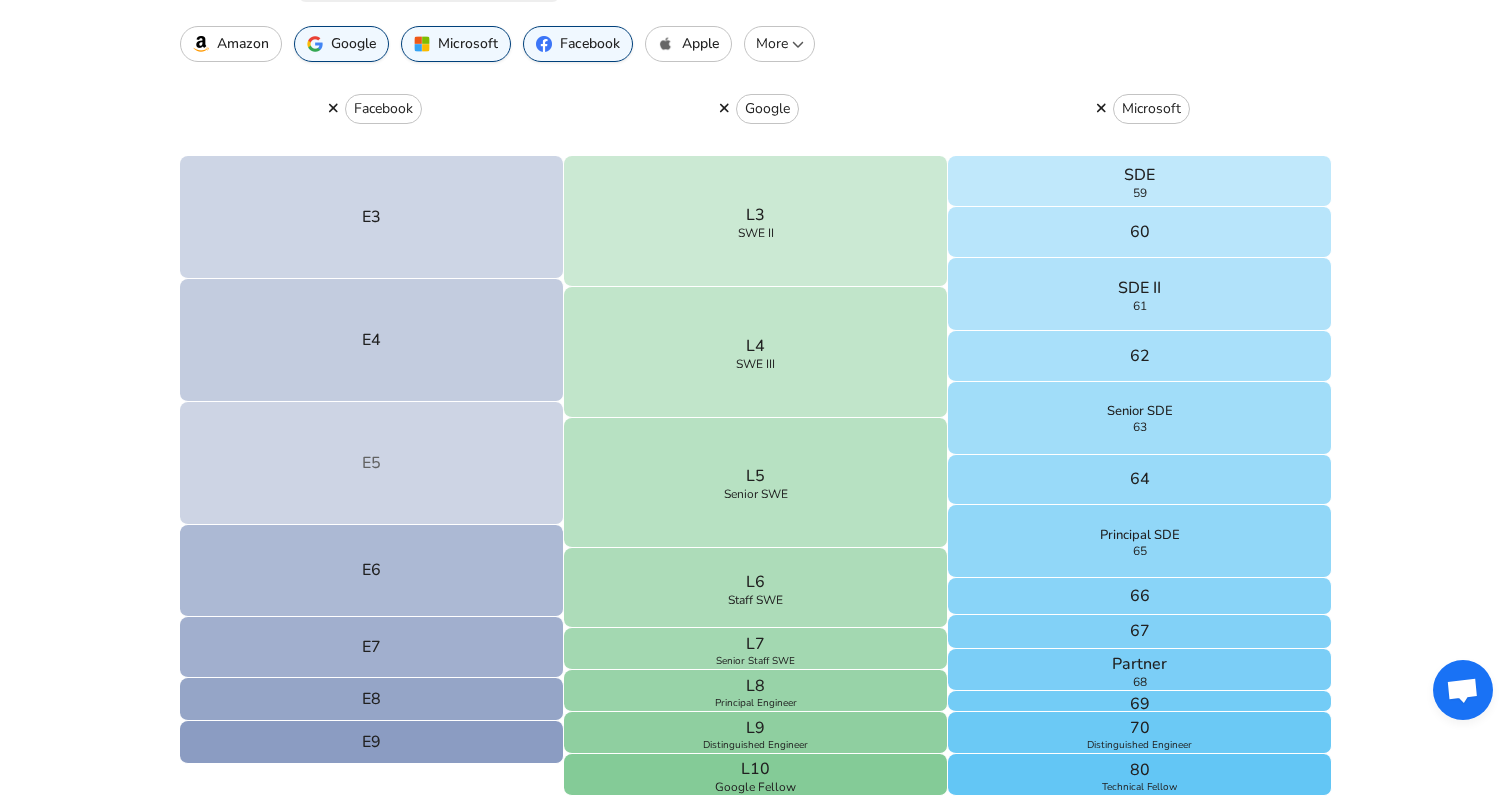 click on "E5" at bounding box center [372, 463] 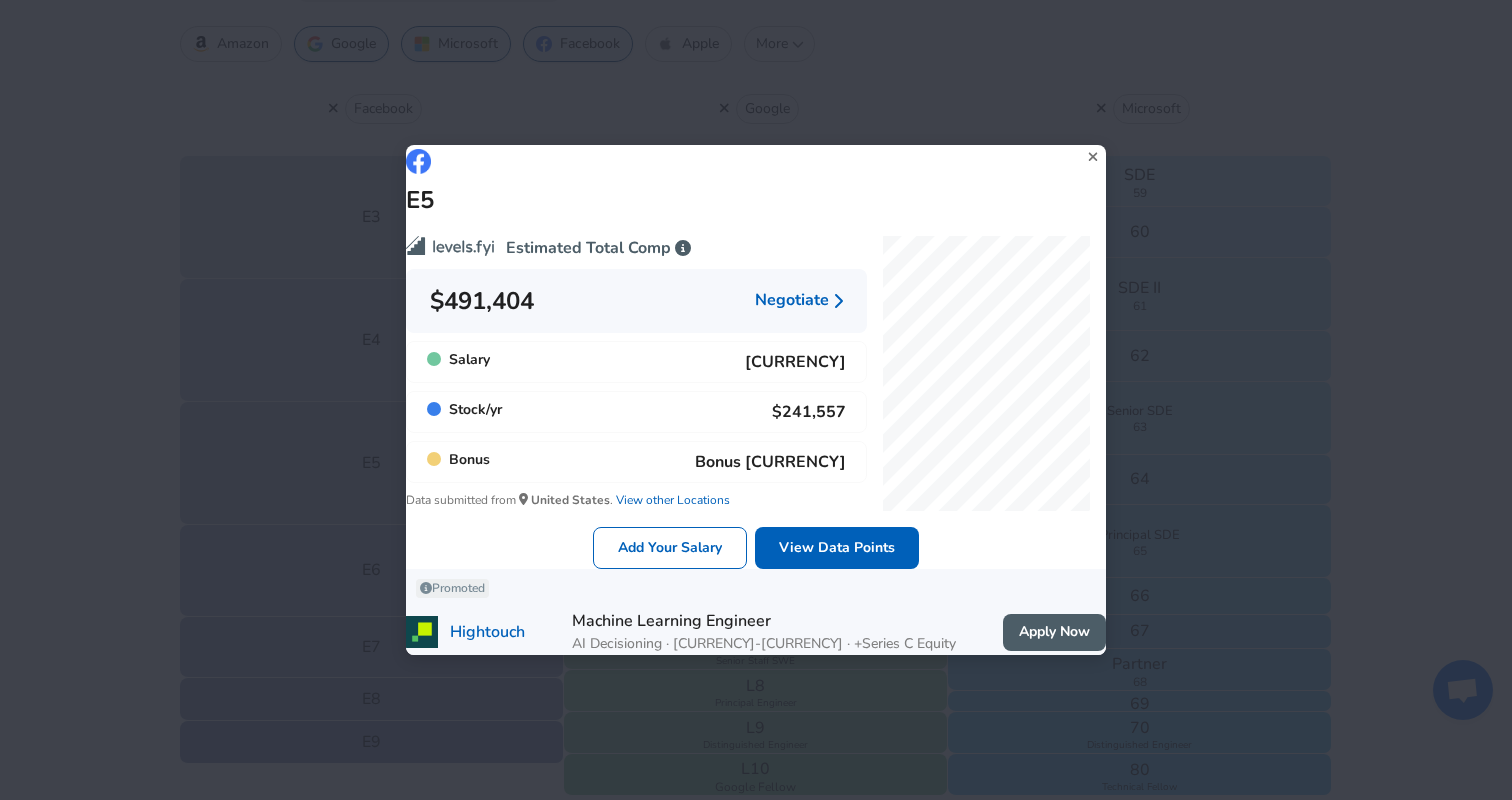 click on "E5 Estimated Total Comp   [CURRENCY]   Negotiate   Salary [CURRENCY] Stock / yr [CURRENCY] Bonus [CURRENCY] Data submitted from     [COUNTRY] .   View other Locations Add Your Salary View Data Points  Promoted Hightouch Machine Learning Engineer AI Decisioning · [CURRENCY]-[CURRENCY] · +Series C Equity Apply Now" at bounding box center [756, 400] 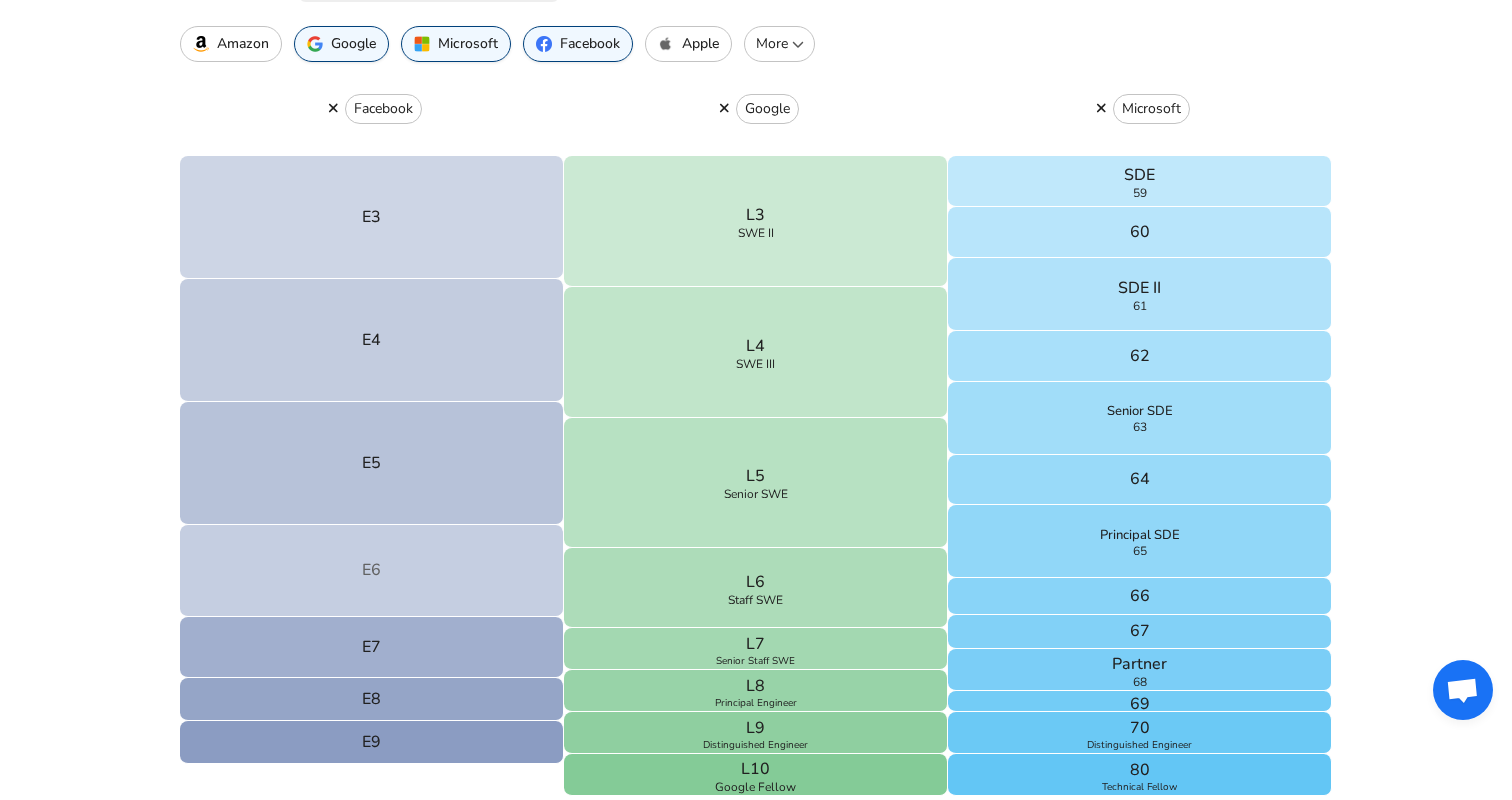 click on "E6" at bounding box center [372, 571] 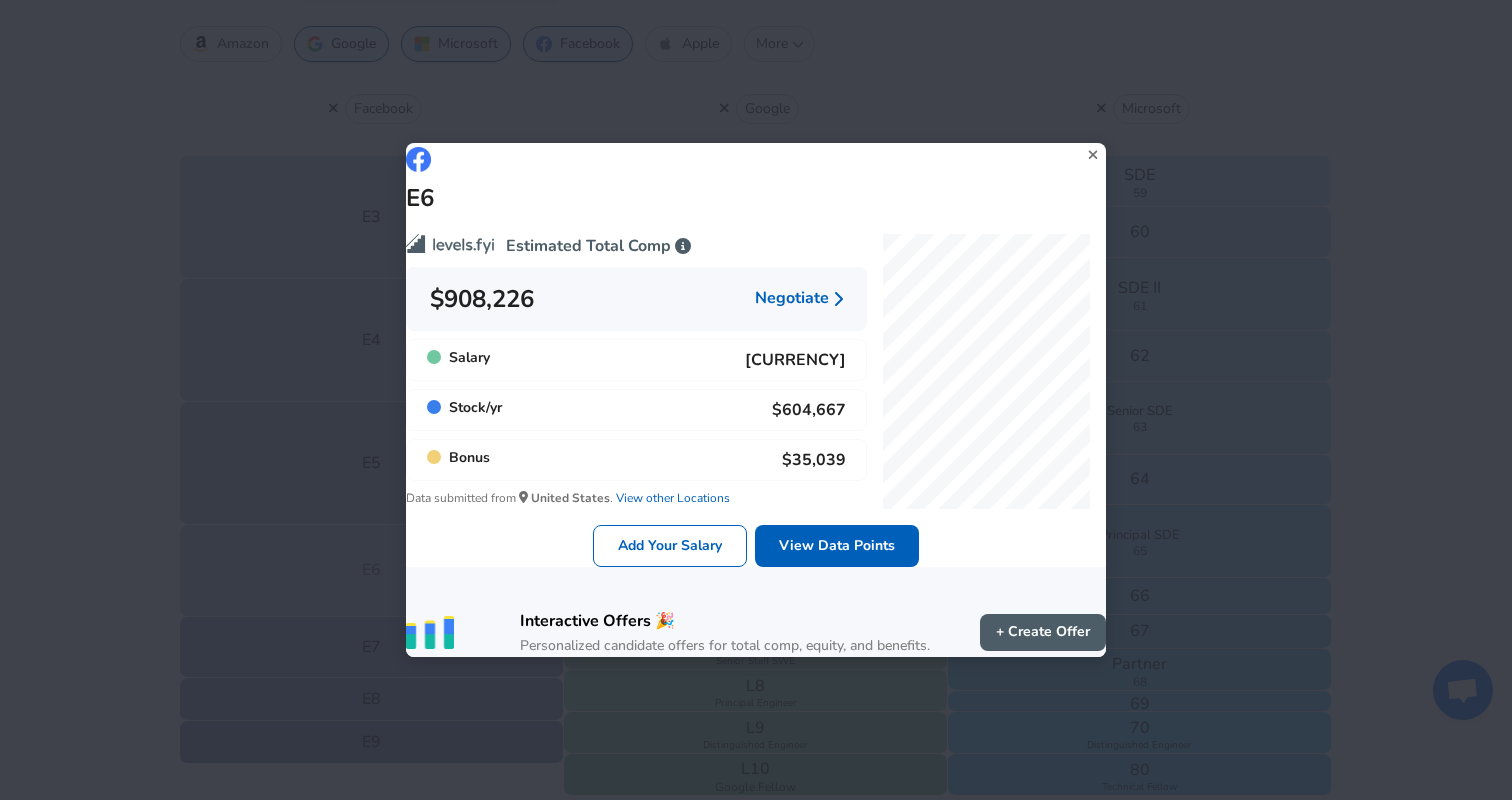 click on "E6 Estimated Total Comp   [CURRENCY]   Negotiate   Salary [CURRENCY] Stock / yr [CURRENCY] Bonus [CURRENCY] Data submitted from     [COUNTRY] .   View other Locations Add Your Salary View Data Points Interactive Offers 🎉 Personalized candidate offers for total comp, equity, and benefits. + Create Offer" at bounding box center [756, 400] 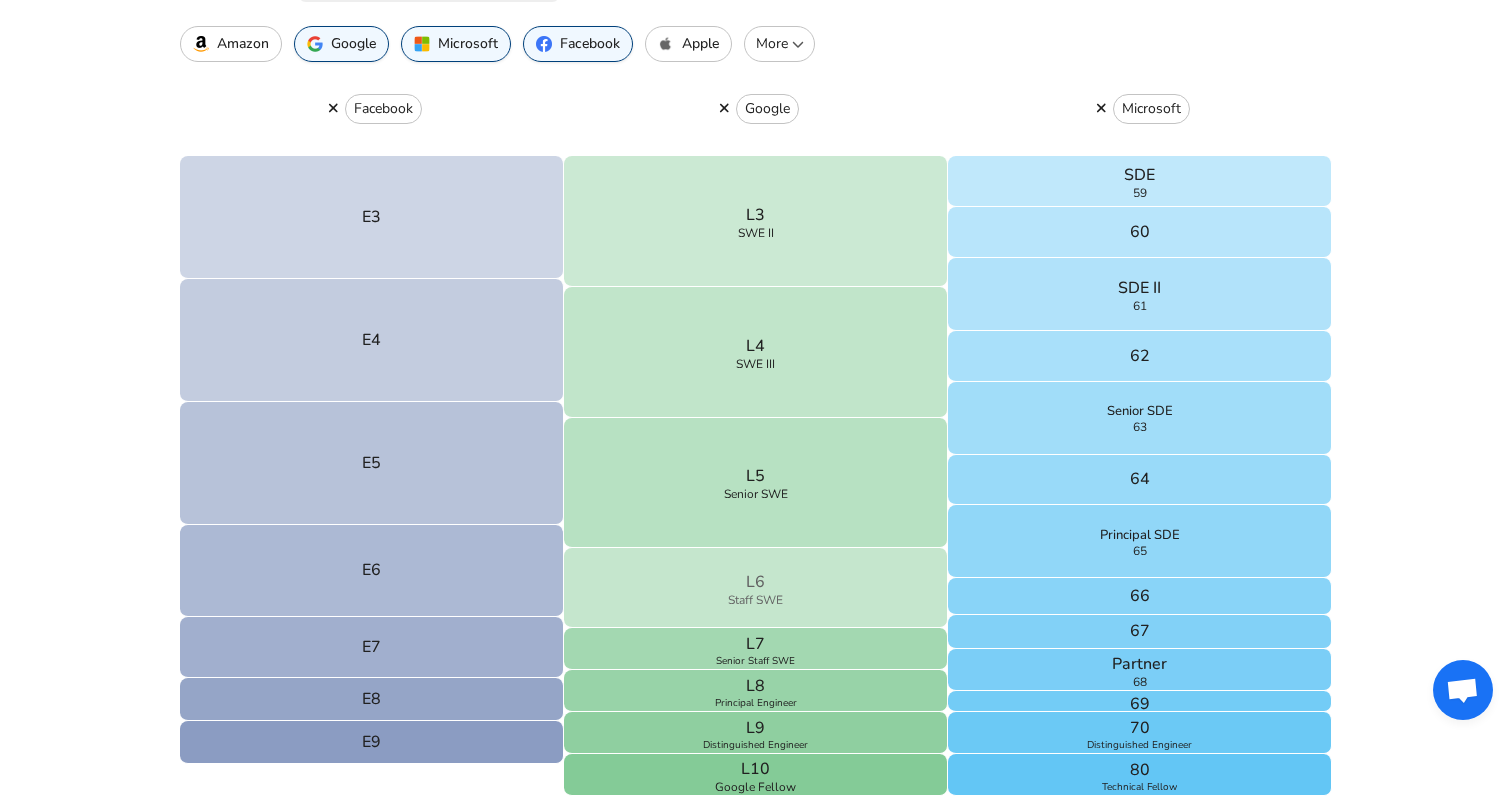 click on "L6 Staff SWE" at bounding box center (756, 588) 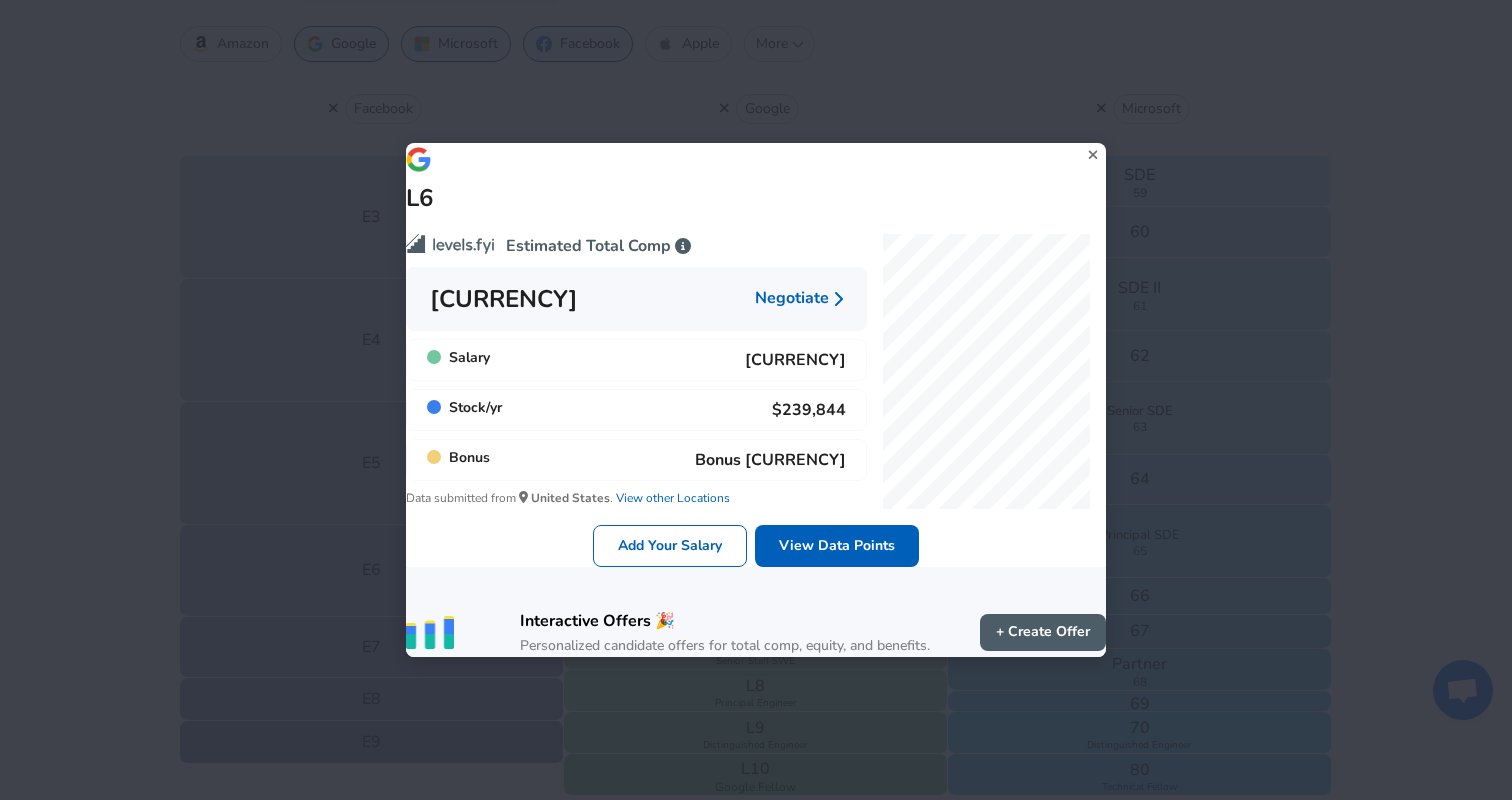 click on "L6 Estimated Total Comp   [CURRENCY]   Negotiate   Salary [CURRENCY] Stock / yr [CURRENCY] Bonus [CURRENCY] Data submitted from     [COUNTRY] .   View other Locations Add Your Salary View Data Points Interactive Offers 🎉 Personalized candidate offers for total comp, equity, and benefits. + Create Offer" at bounding box center (756, 400) 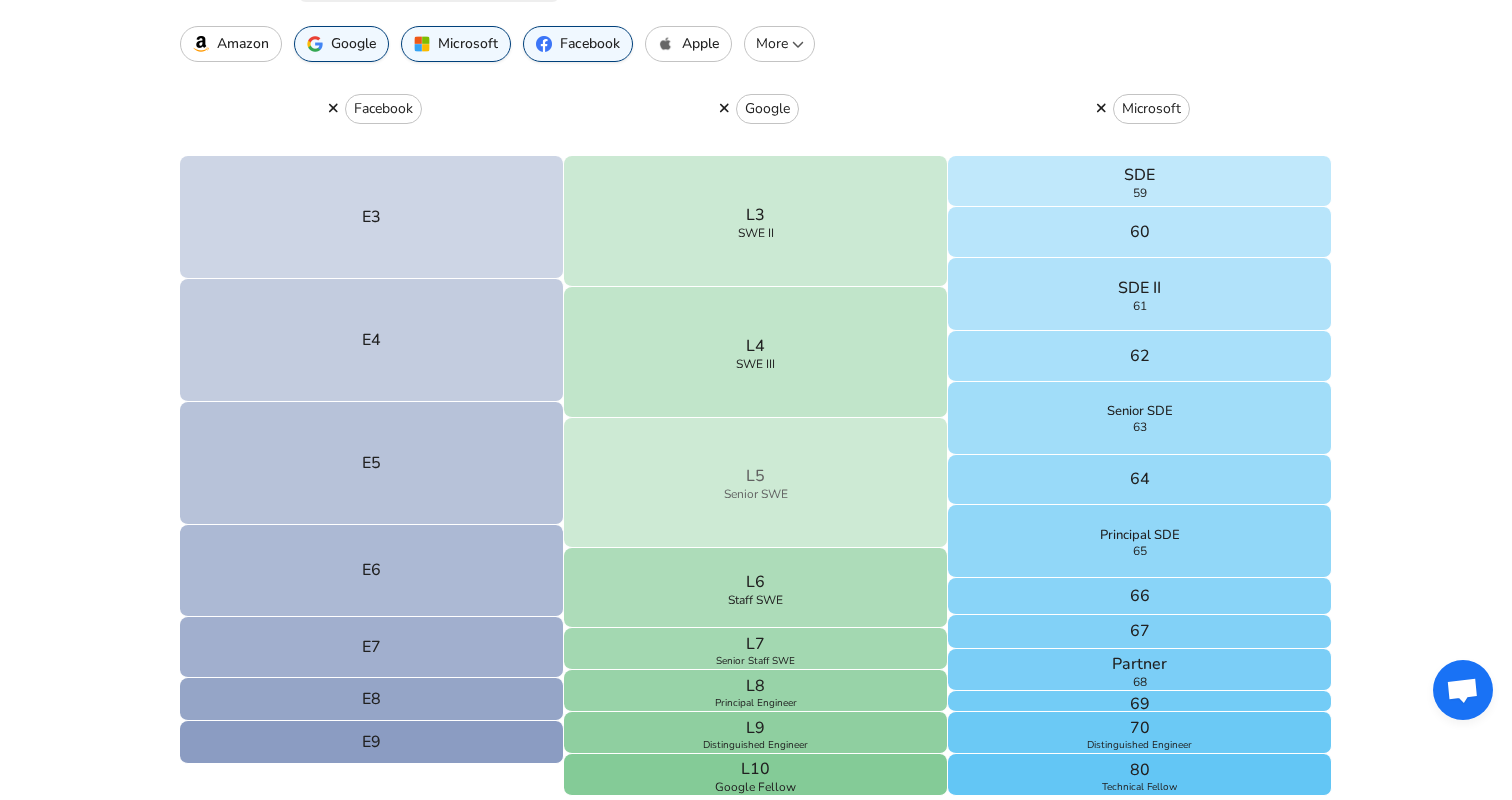 click on "L5 Senior SWE" at bounding box center [756, 483] 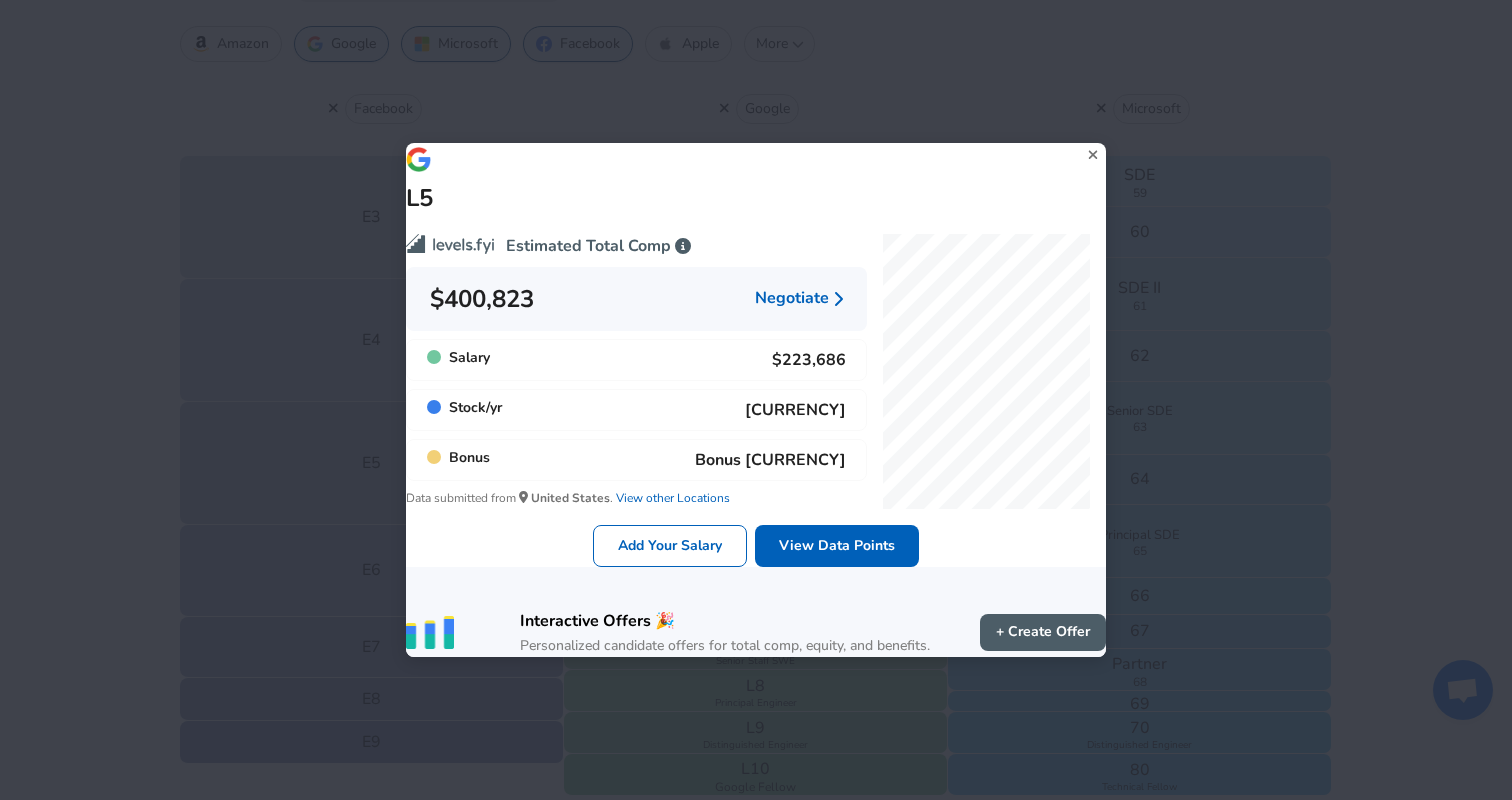 click on "Bonus [CURRENCY]" at bounding box center (636, 460) 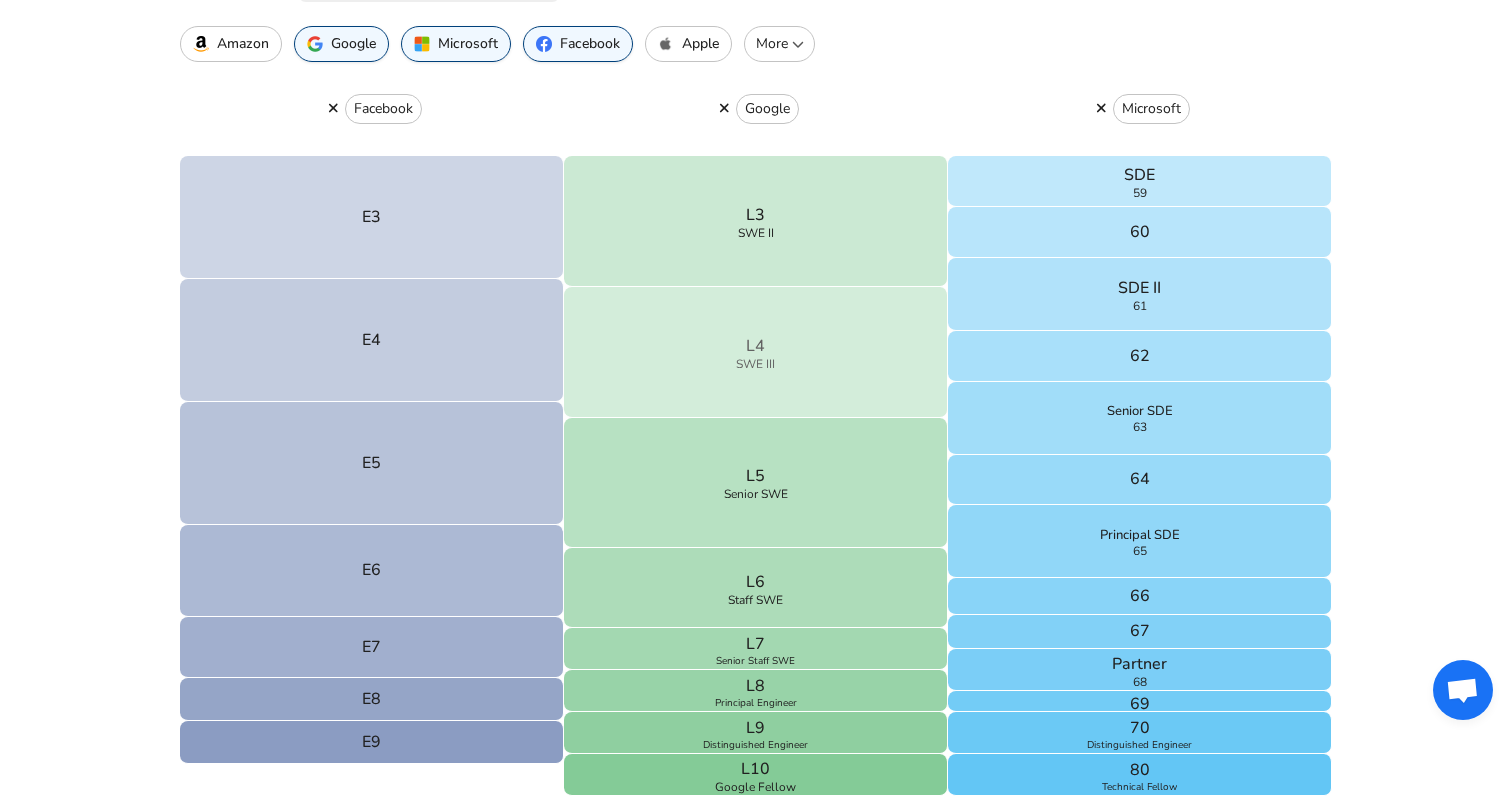 click on "L4 SWE III" at bounding box center [756, 352] 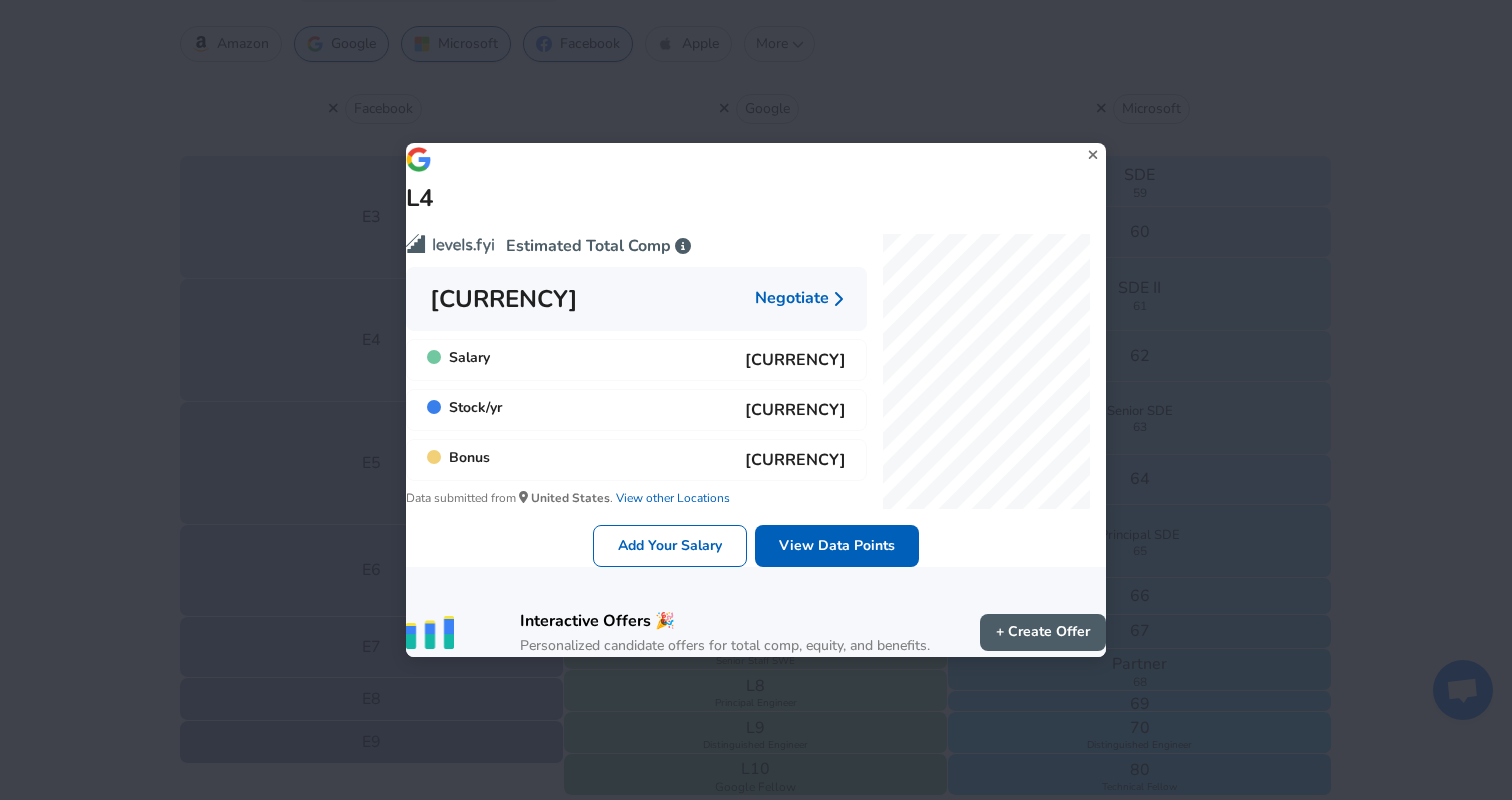click on "L4 Estimated Total Comp   [CURRENCY]   Negotiate   Salary [CURRENCY] Stock / yr [CURRENCY] Bonus [CURRENCY] Data submitted from     [COUNTRY] .   View other Locations Add Your Salary View Data Points Interactive Offers 🎉 Personalized candidate offers for total comp, equity, and benefits. + Create Offer" at bounding box center [756, 400] 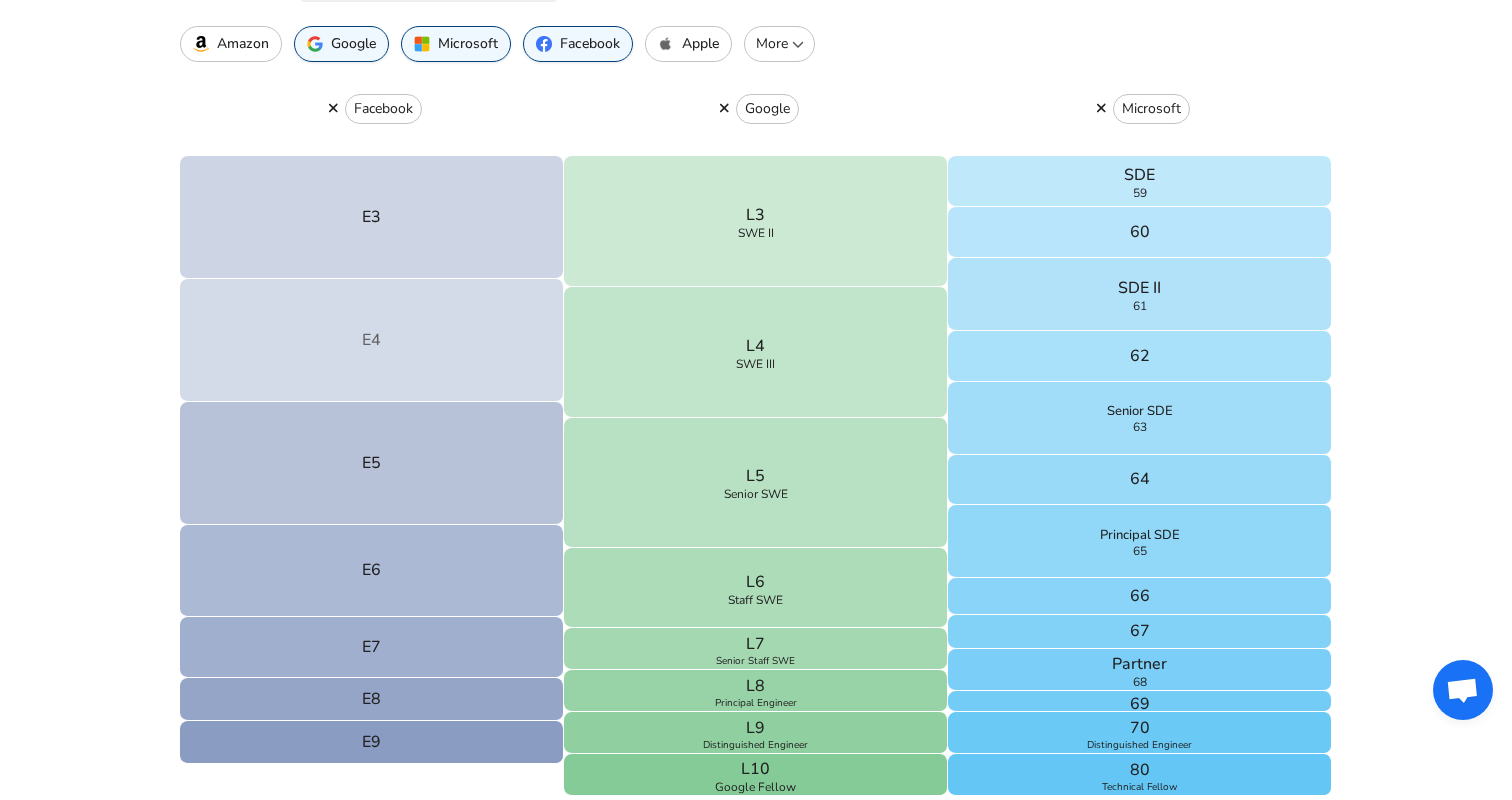 click on "E4" at bounding box center (372, 340) 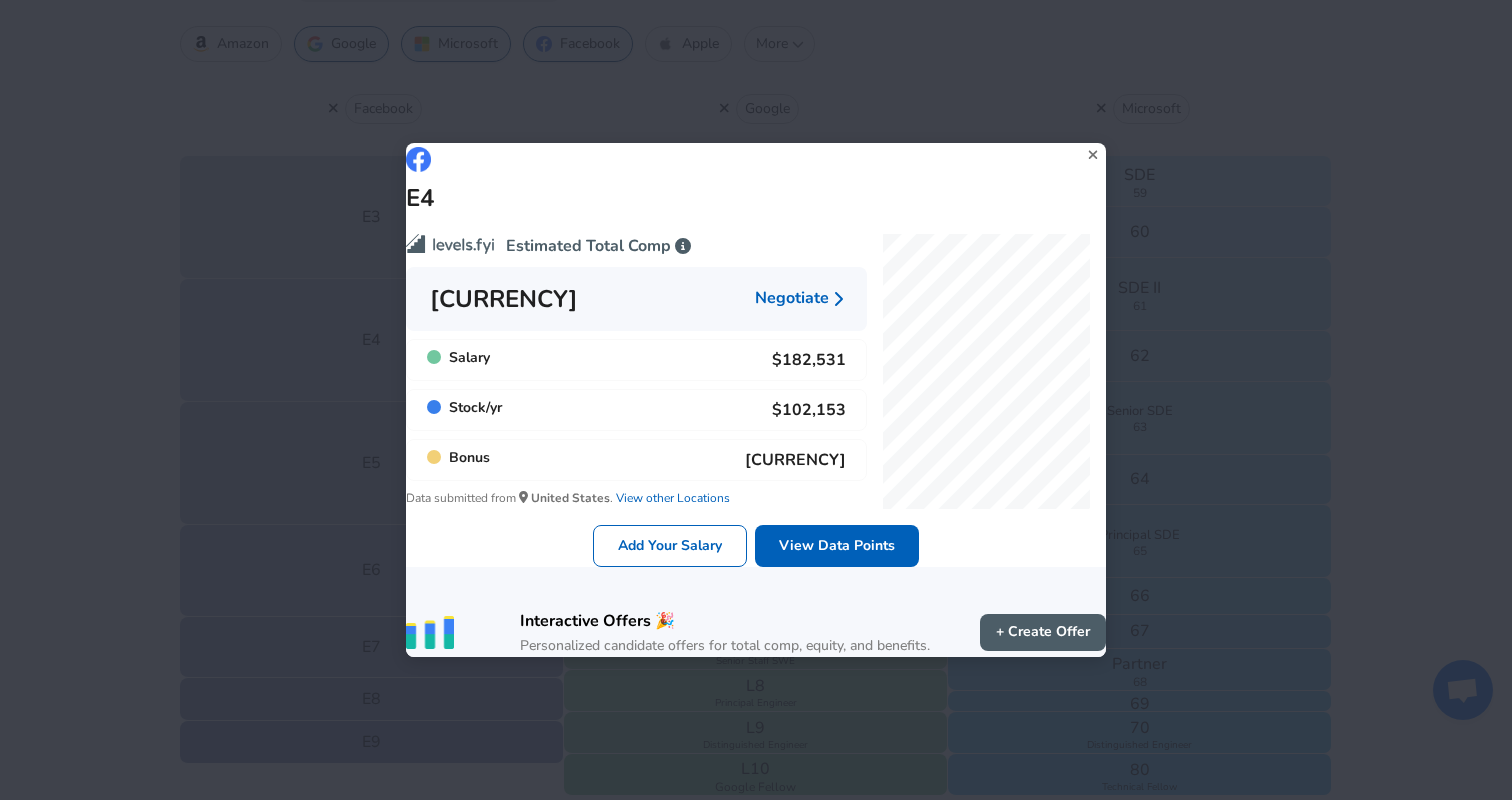 click on "E4 Estimated Total Comp   [CURRENCY]   Negotiate   Salary [CURRENCY] Stock / yr [CURRENCY] Bonus [CURRENCY] Data submitted from     [COUNTRY] .   View other Locations Add Your Salary View Data Points Interactive Offers 🎉 Personalized candidate offers for total comp, equity, and benefits. + Create Offer" at bounding box center [756, 400] 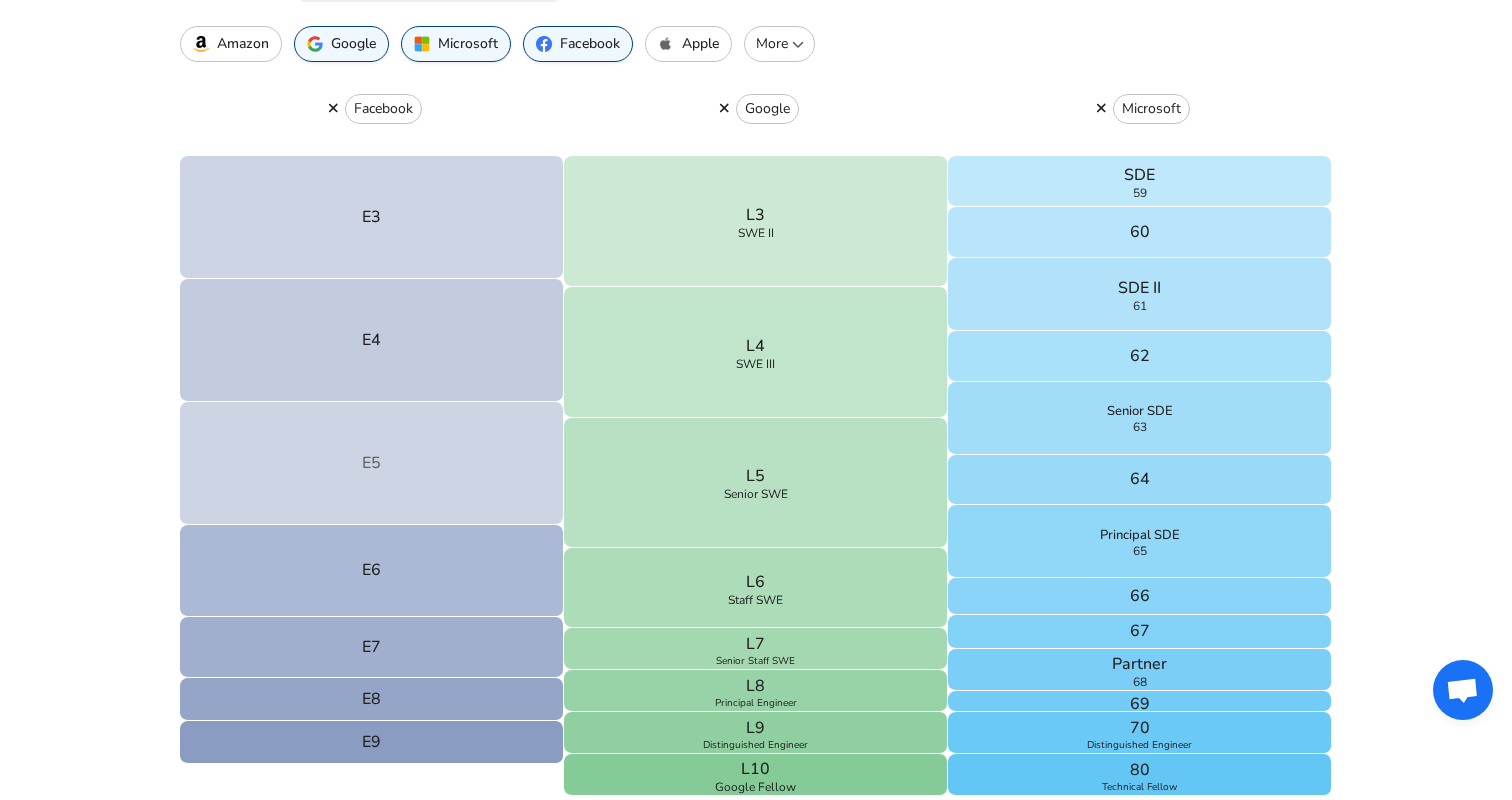 click on "E5" at bounding box center [372, 463] 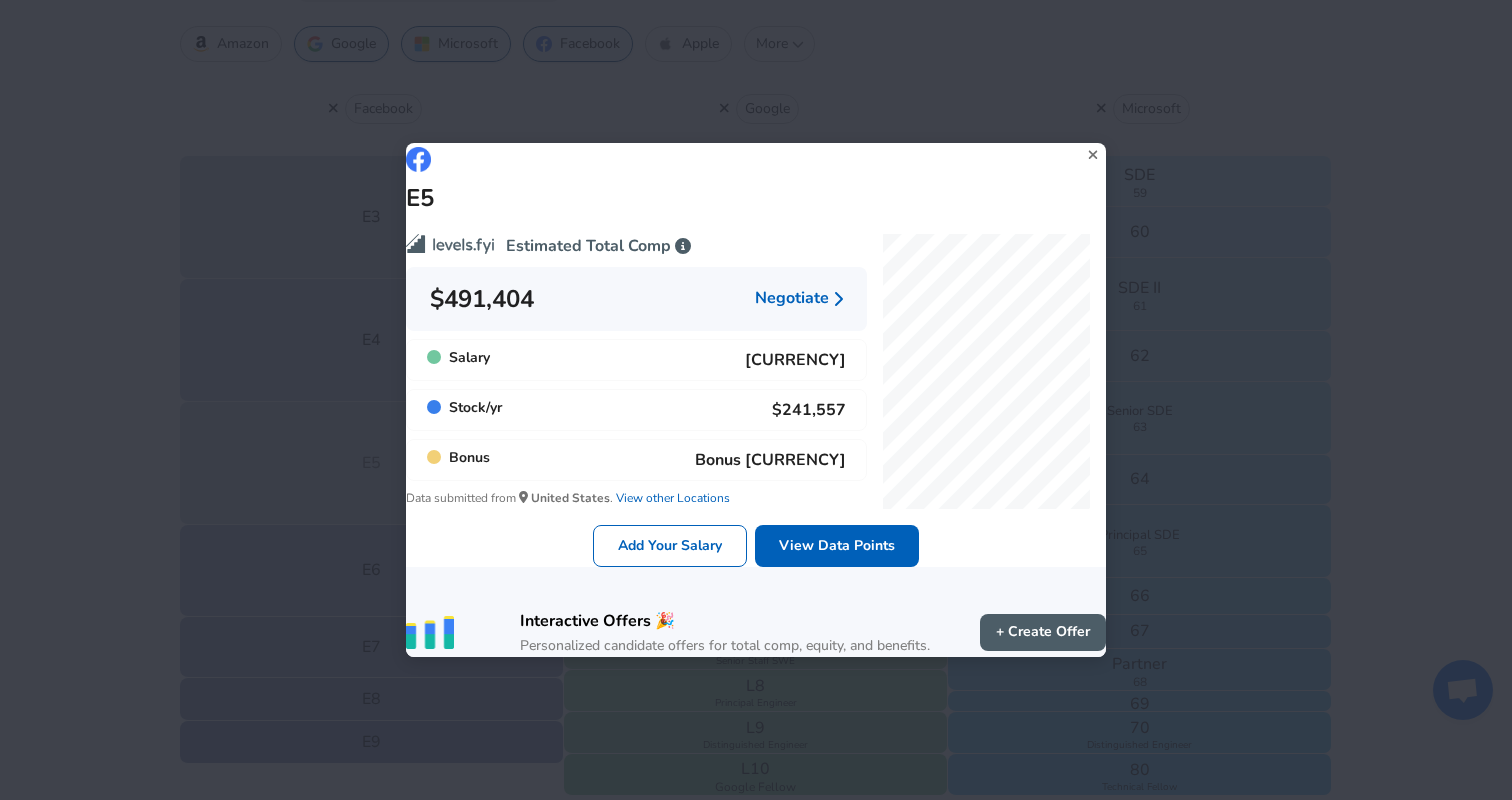 click on "E5 Estimated Total Comp   [CURRENCY]   Negotiate   Salary [CURRENCY] Stock / yr [CURRENCY] Bonus [CURRENCY] Data submitted from     [COUNTRY] .   View other Locations Add Your Salary View Data Points Interactive Offers 🎉 Personalized candidate offers for total comp, equity, and benefits. + Create Offer" at bounding box center [756, 400] 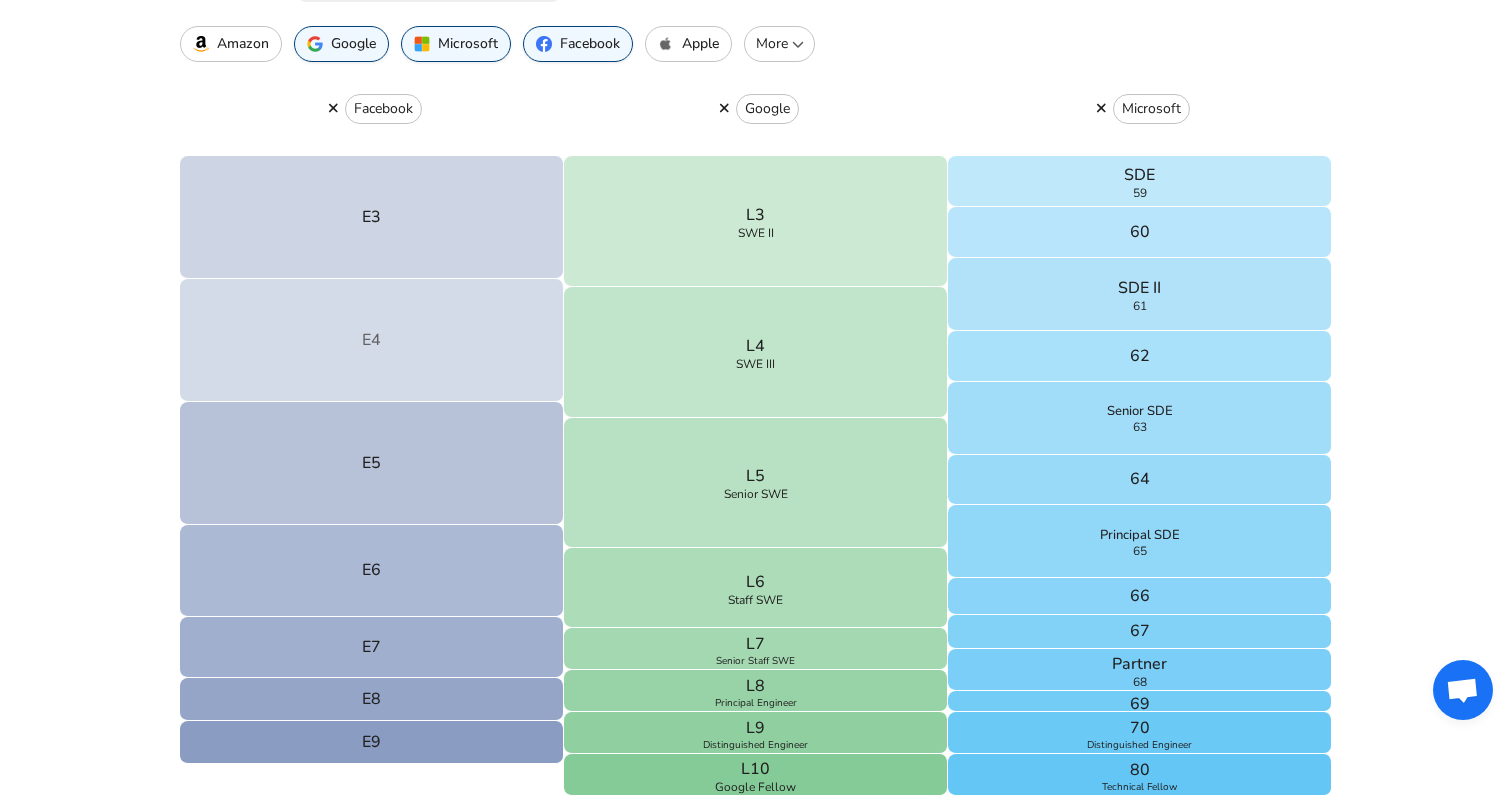 click on "E4" at bounding box center [372, 340] 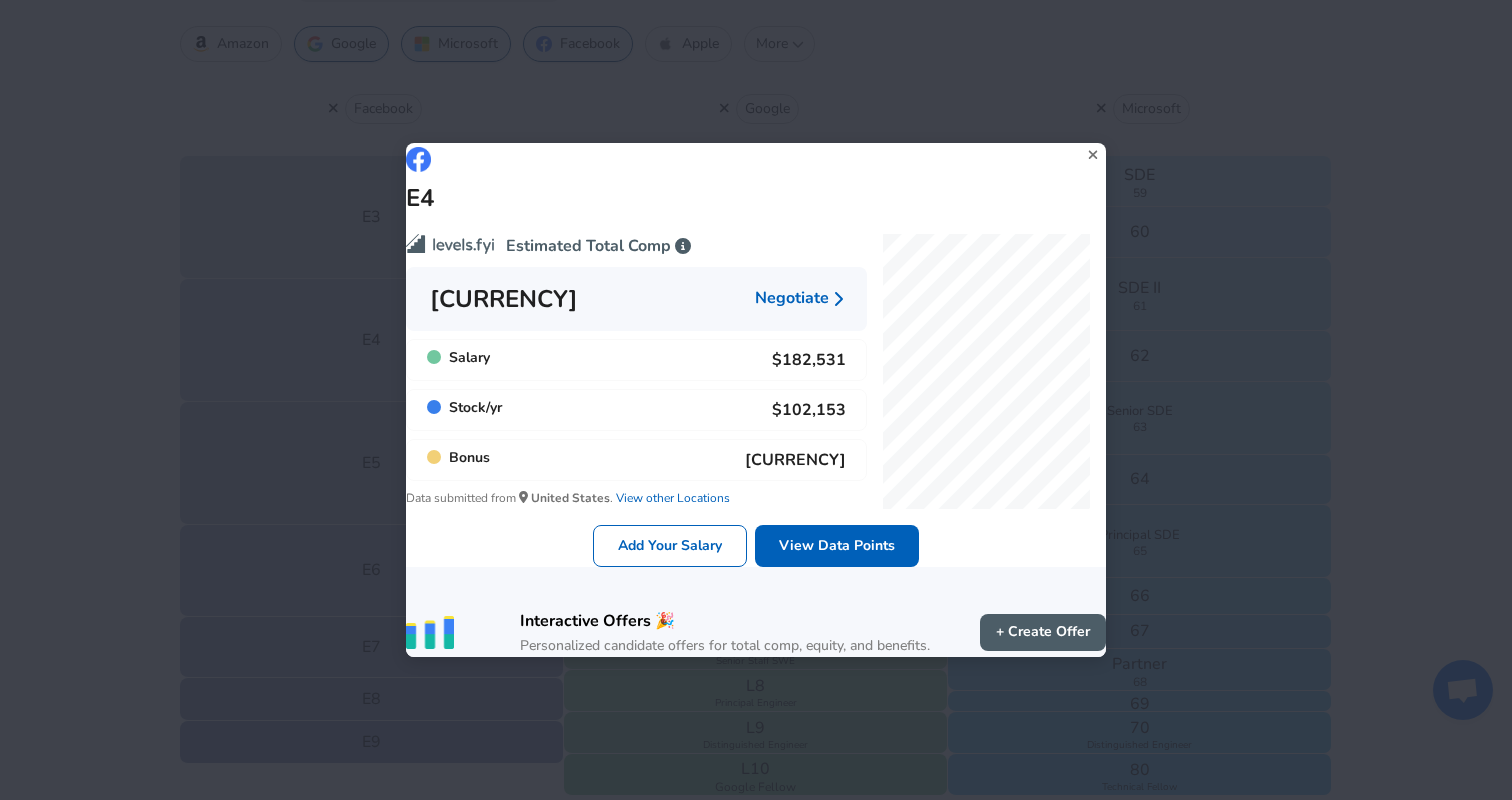 click on "E4 Estimated Total Comp   [CURRENCY]   Negotiate   Salary [CURRENCY] Stock / yr [CURRENCY] Bonus [CURRENCY] Data submitted from     [COUNTRY] .   View other Locations Add Your Salary View Data Points Interactive Offers 🎉 Personalized candidate offers for total comp, equity, and benefits. + Create Offer" at bounding box center [756, 400] 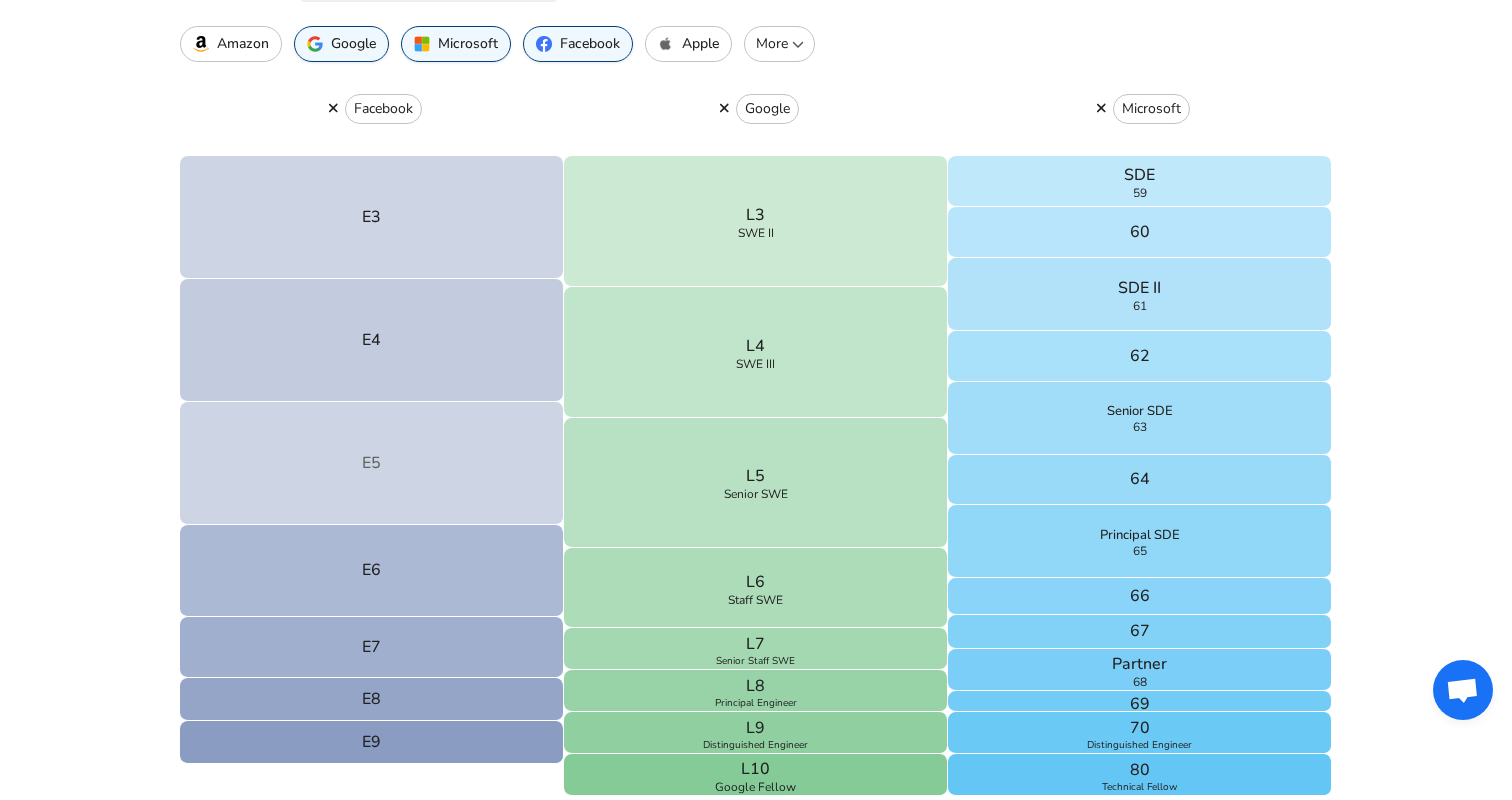 click on "E5" at bounding box center (372, 463) 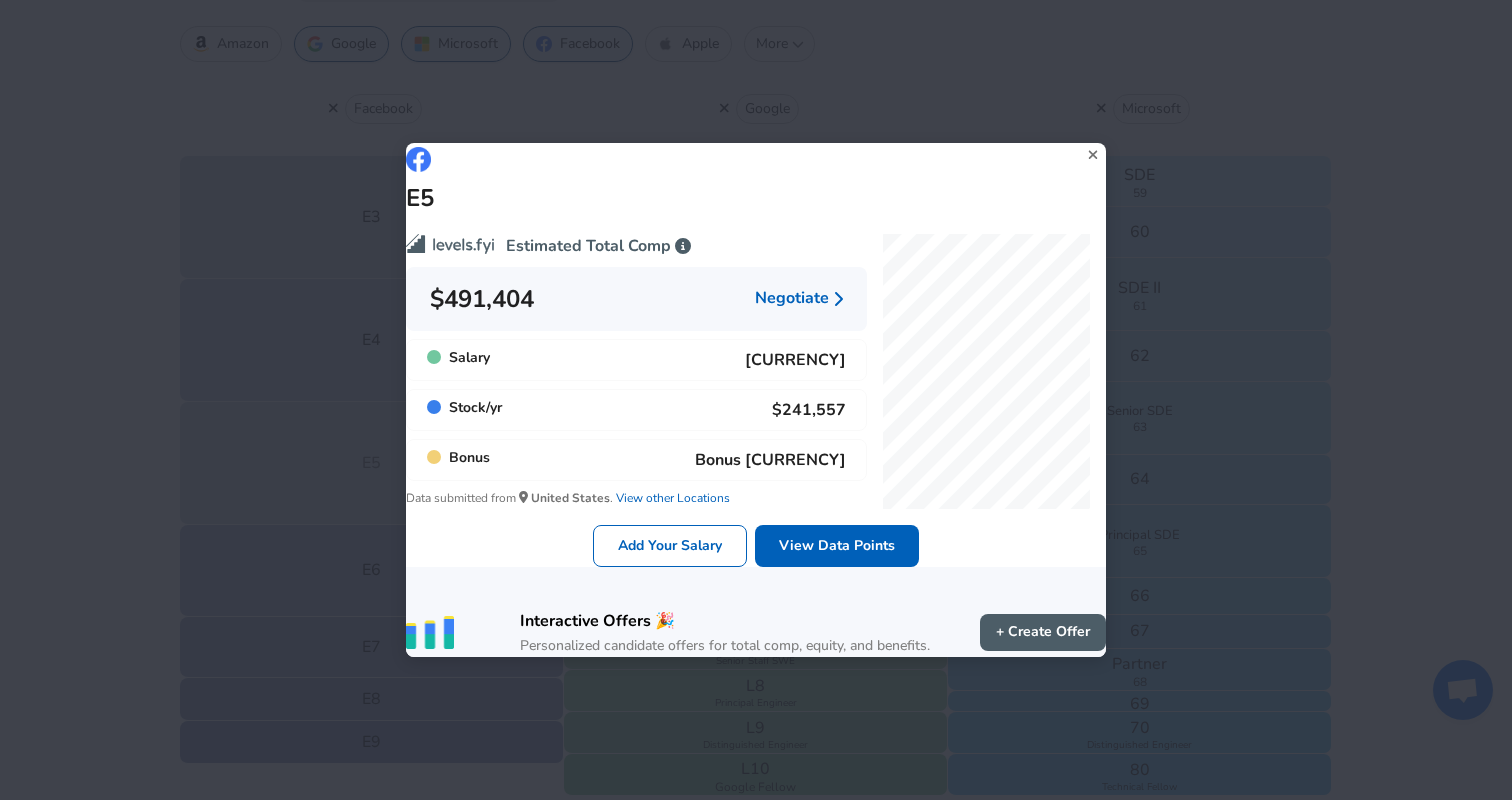 click on "E5 Estimated Total Comp   [CURRENCY]   Negotiate   Salary [CURRENCY] Stock / yr [CURRENCY] Bonus [CURRENCY] Data submitted from     [COUNTRY] .   View other Locations Add Your Salary View Data Points Interactive Offers 🎉 Personalized candidate offers for total comp, equity, and benefits. + Create Offer" at bounding box center [756, 400] 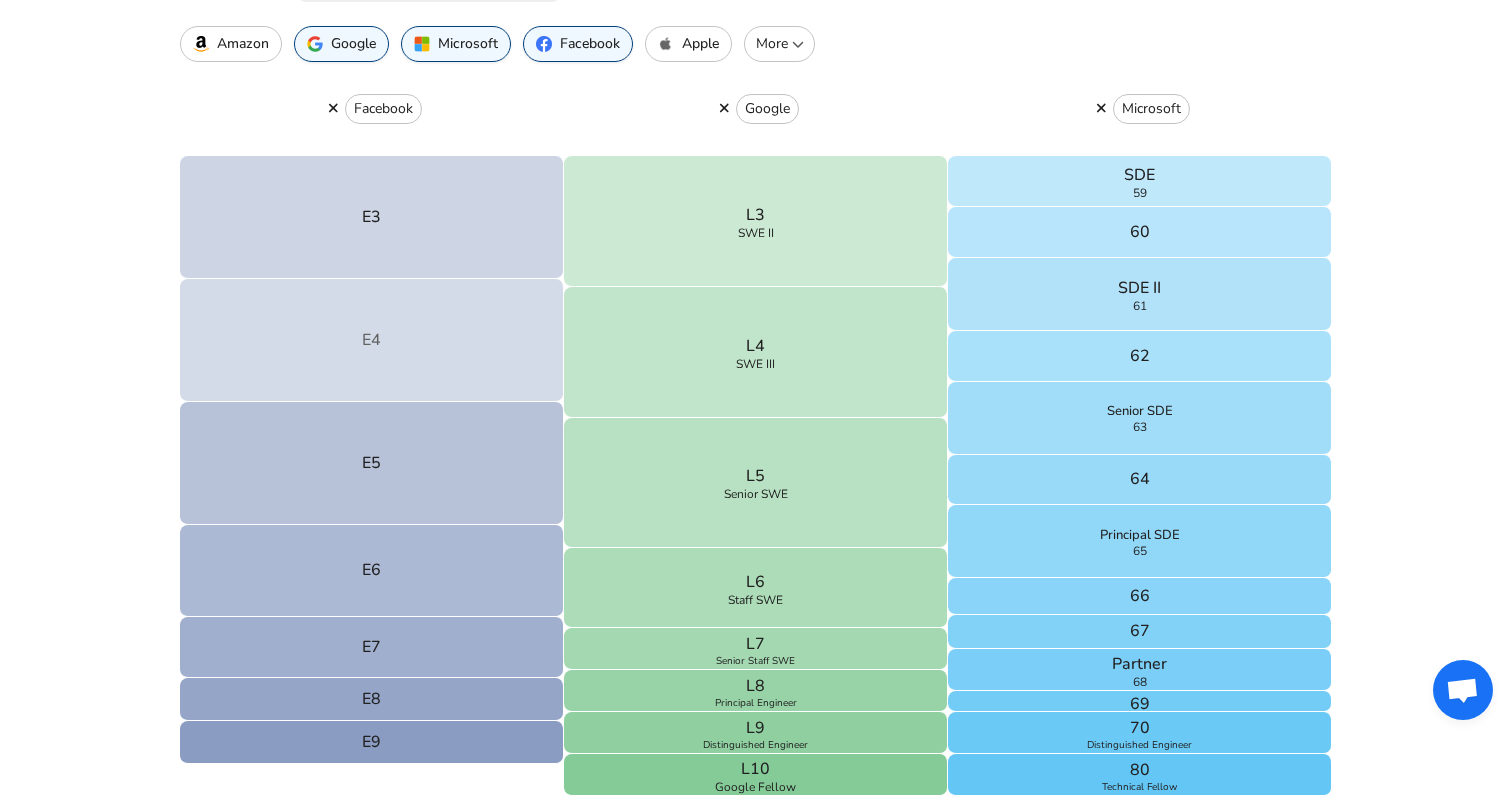 click on "E4" at bounding box center (372, 340) 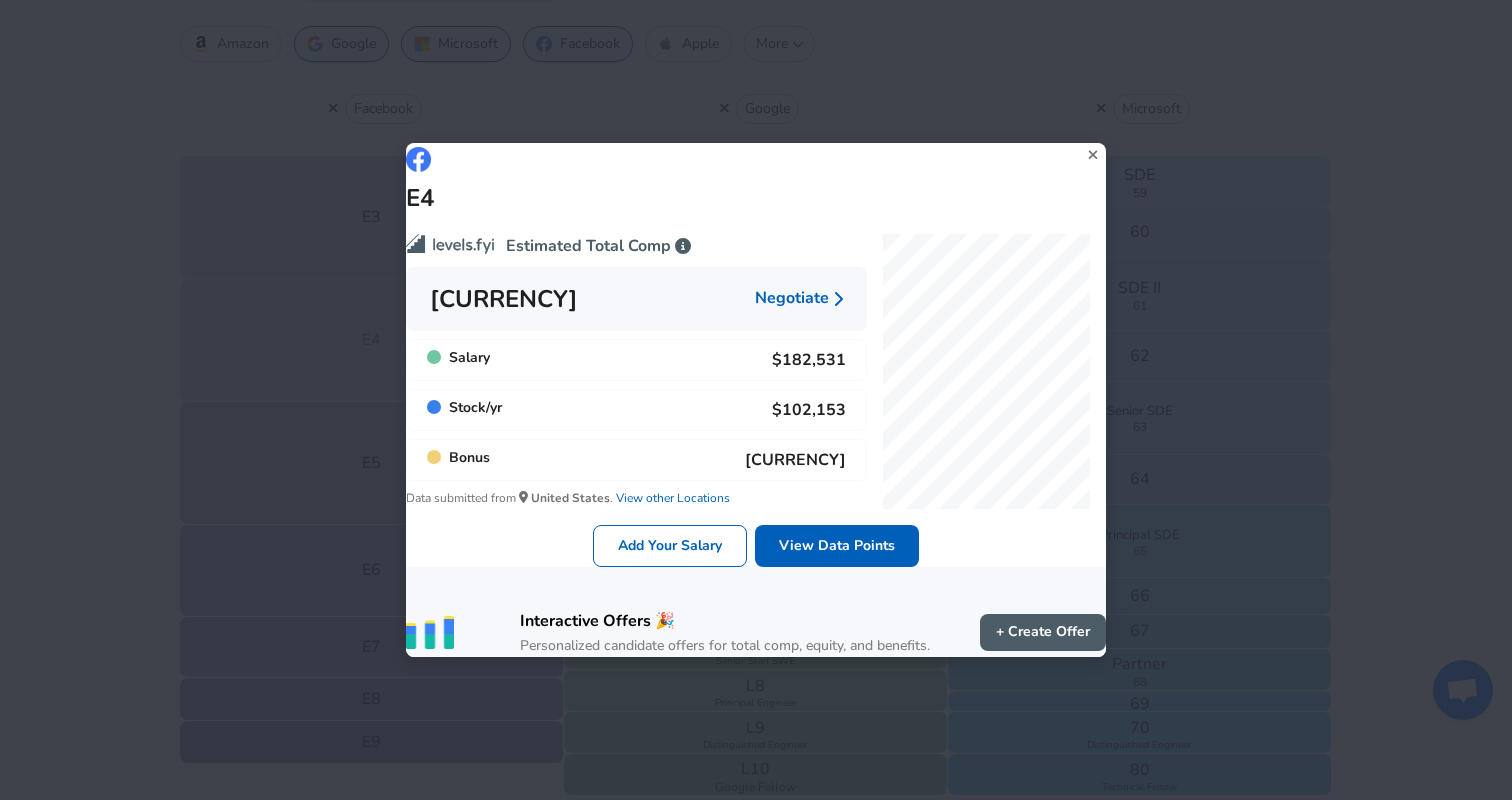 click on "E4 Estimated Total Comp   [CURRENCY]   Negotiate   Salary [CURRENCY] Stock / yr [CURRENCY] Bonus [CURRENCY] Data submitted from     [COUNTRY] .   View other Locations Add Your Salary View Data Points Interactive Offers 🎉 Personalized candidate offers for total comp, equity, and benefits. + Create Offer" at bounding box center [756, 400] 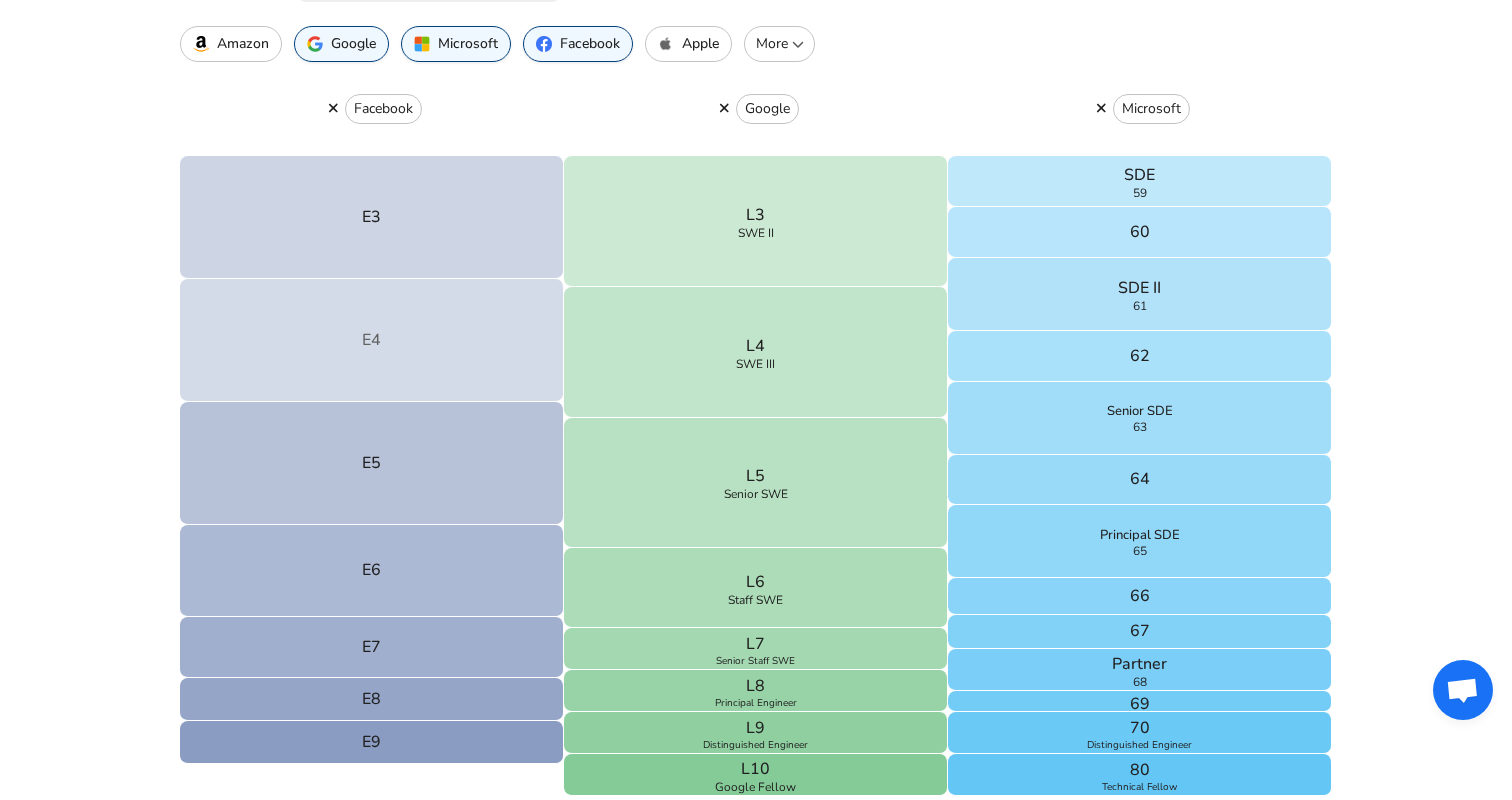 click on "E4" at bounding box center (372, 340) 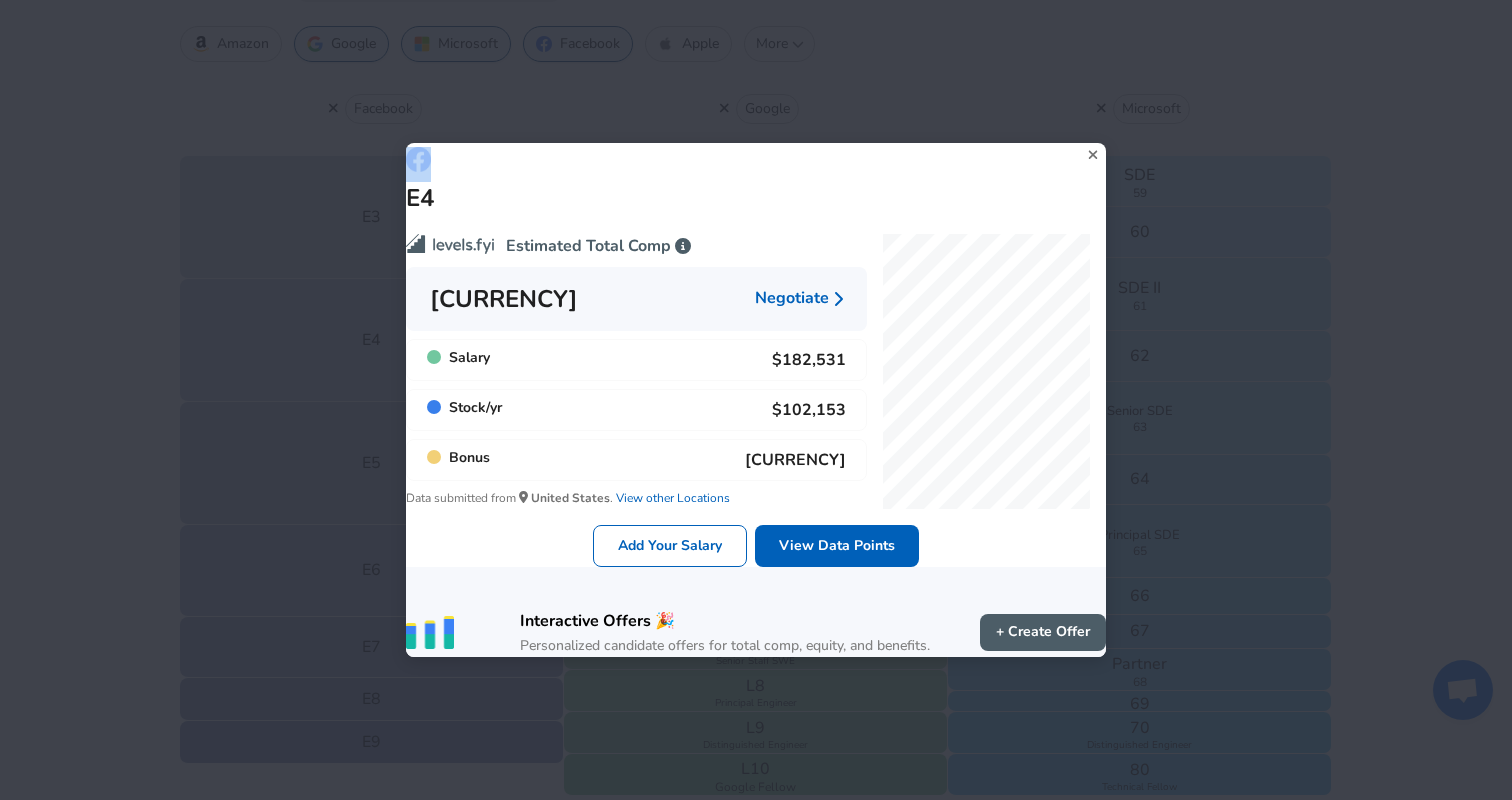 click on "E4 Estimated Total Comp   [CURRENCY]   Negotiate   Salary [CURRENCY] Stock / yr [CURRENCY] Bonus [CURRENCY] Data submitted from     [COUNTRY] .   View other Locations Add Your Salary View Data Points Interactive Offers 🎉 Personalized candidate offers for total comp, equity, and benefits. + Create Offer" at bounding box center (756, 400) 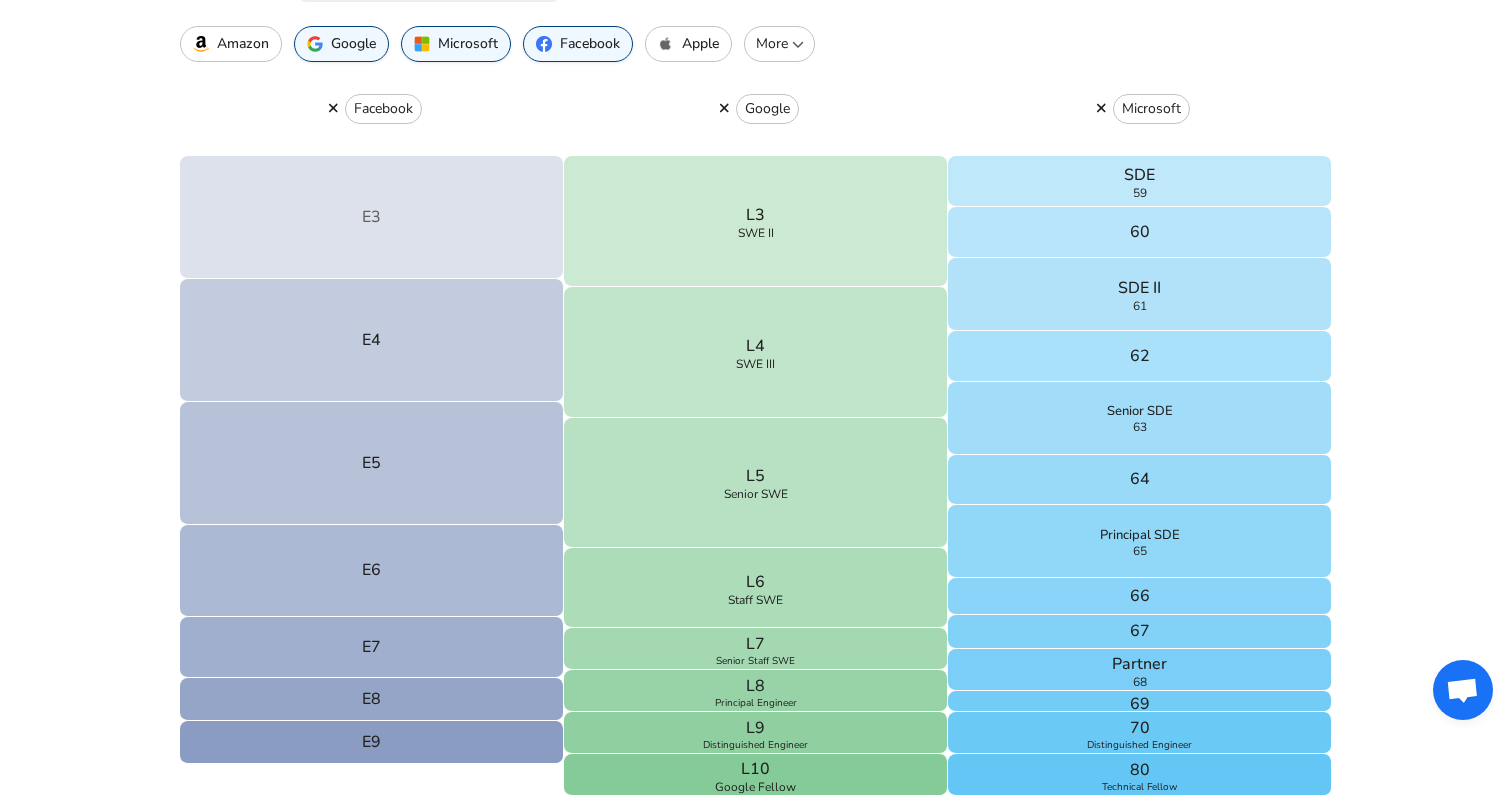 click on "E3" at bounding box center (372, 217) 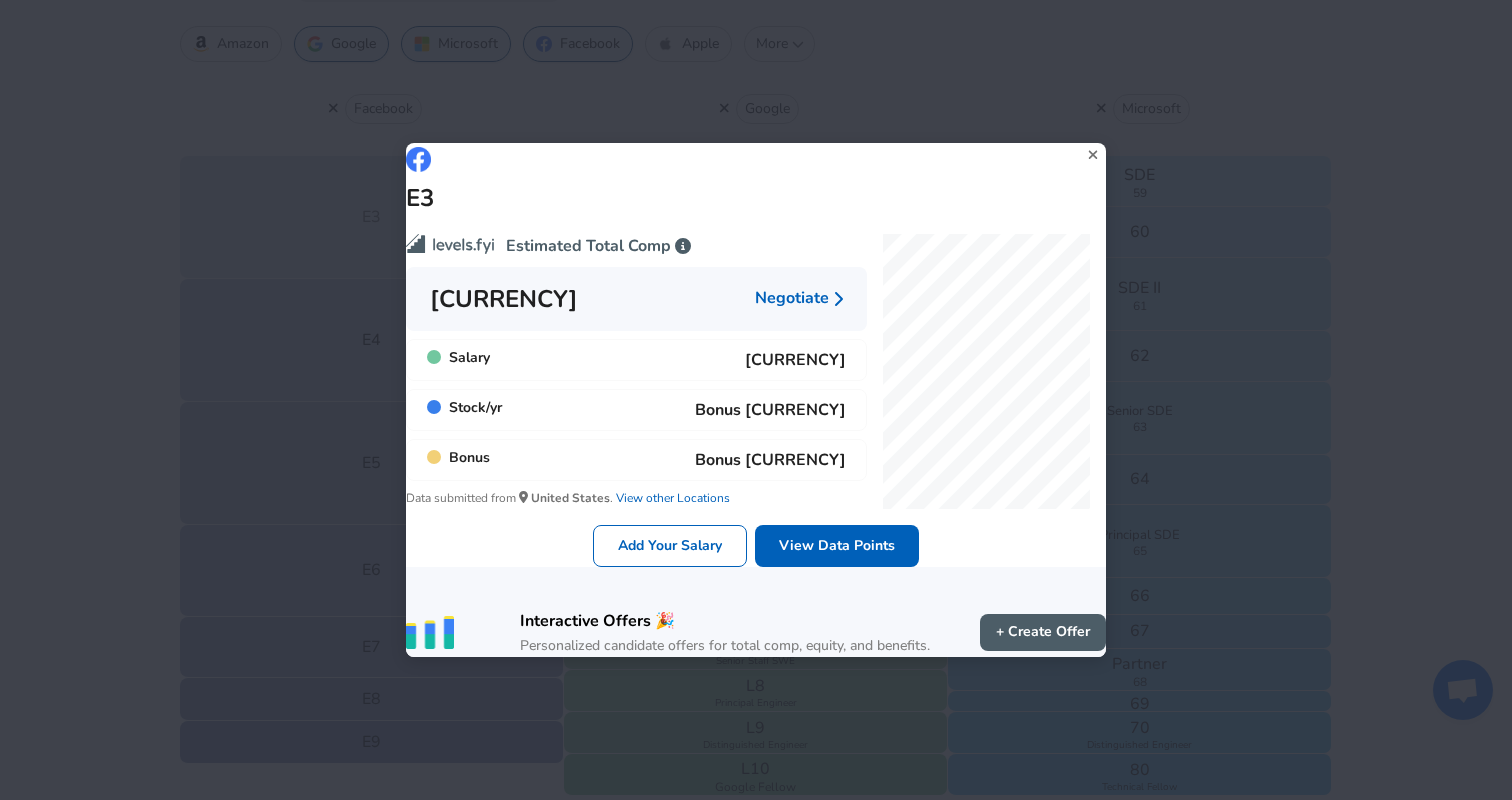 click on "E3 Estimated Total Comp   [CURRENCY]   Negotiate   Salary [CURRENCY] Stock / yr [CURRENCY] Bonus [CURRENCY] Data submitted from     [COUNTRY] .   View other Locations Add Your Salary View Data Points Interactive Offers 🎉 Personalized candidate offers for total comp, equity, and benefits. + Create Offer" at bounding box center (756, 400) 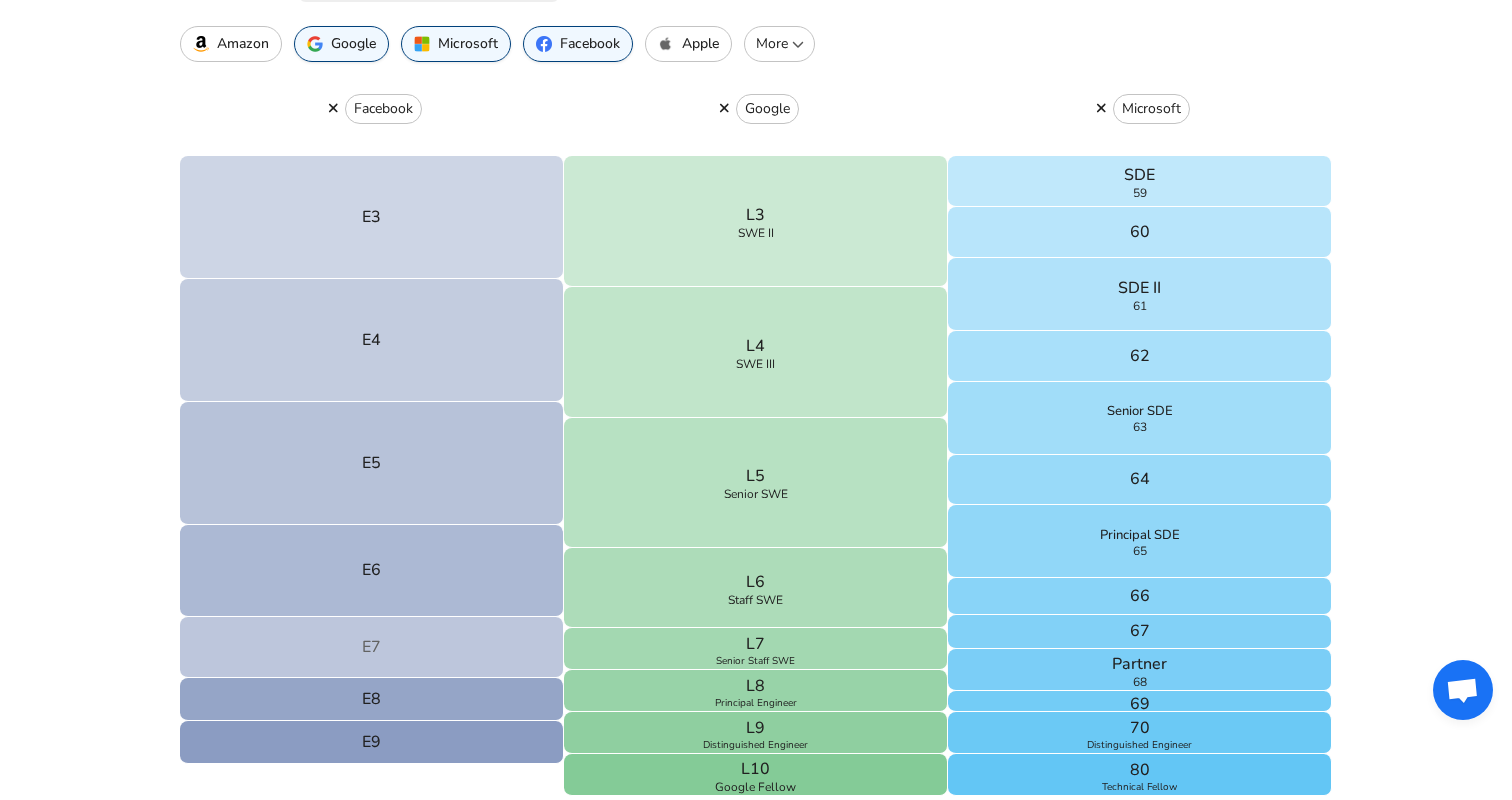 click on "E7" at bounding box center [372, 647] 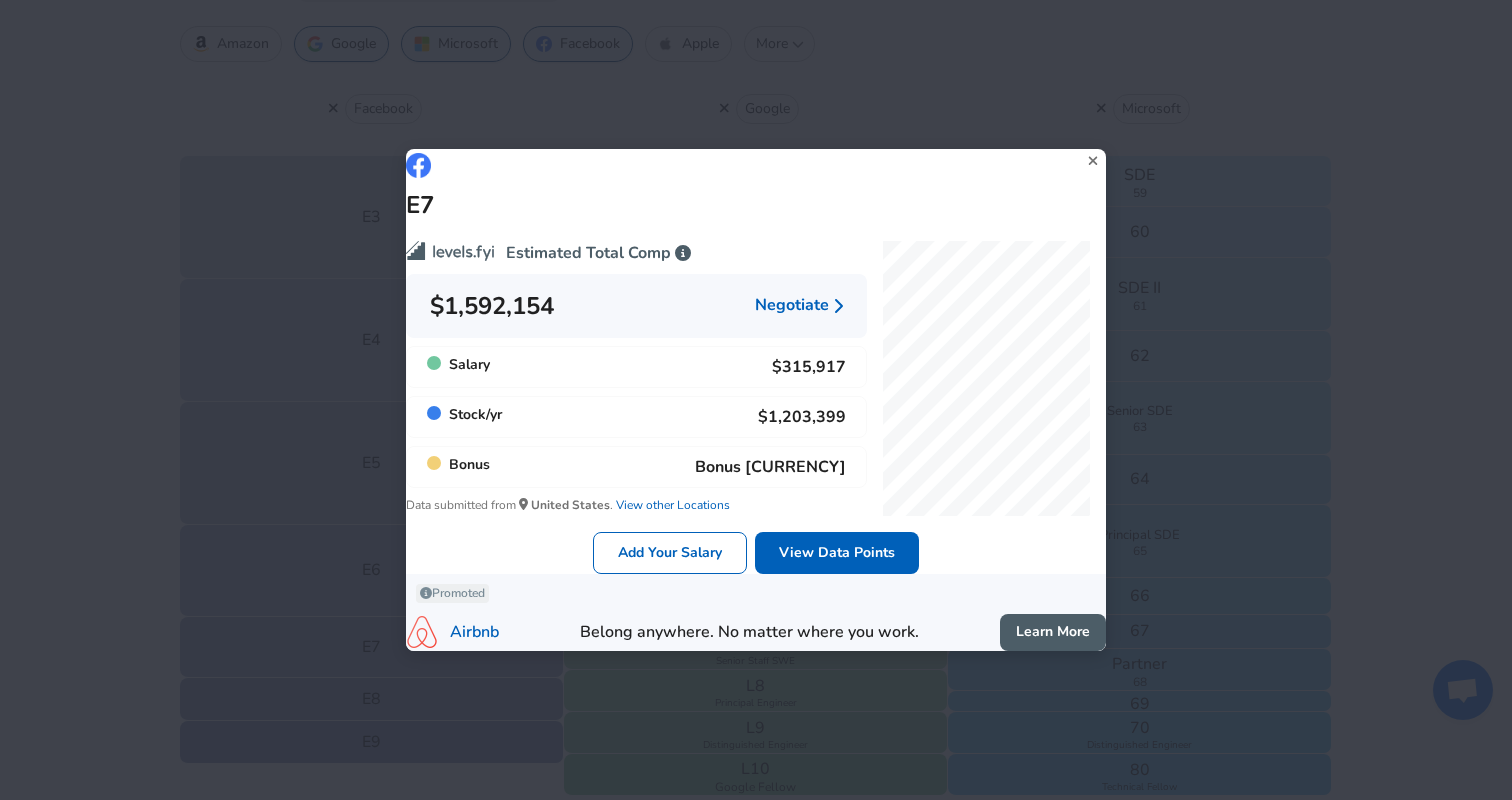 click on "E7 Estimated Total Comp   [CURRENCY]   Negotiate   Salary [CURRENCY] Stock / yr [CURRENCY] Bonus [CURRENCY] Data submitted from     [COUNTRY] .   View other Locations Add Your Salary View Data Points  Promoted Airbnb Belong anywhere. No matter where you work. Belong anywhere. No matter where you work. Learn More" at bounding box center [756, 400] 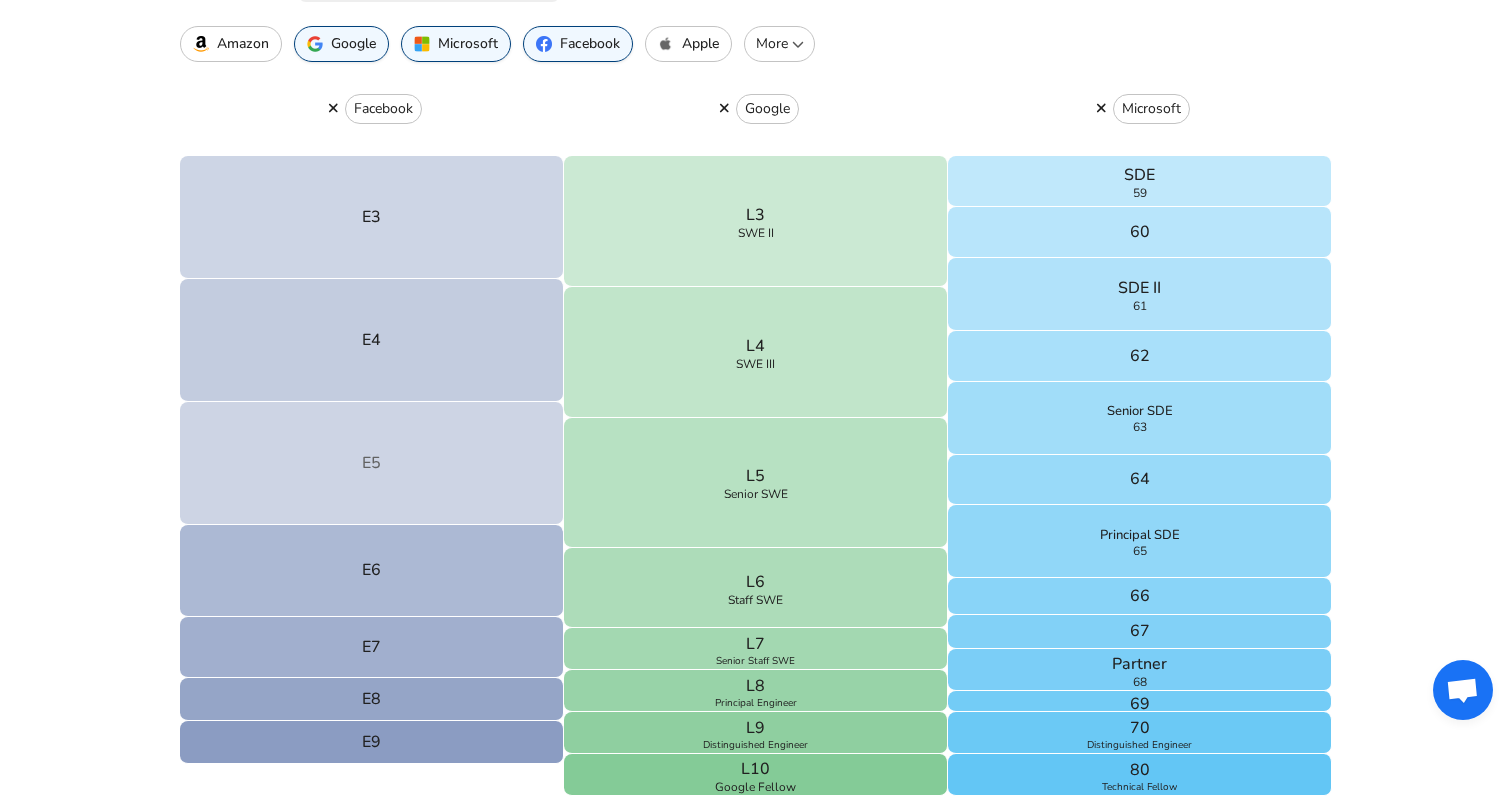 click on "E5" at bounding box center (372, 463) 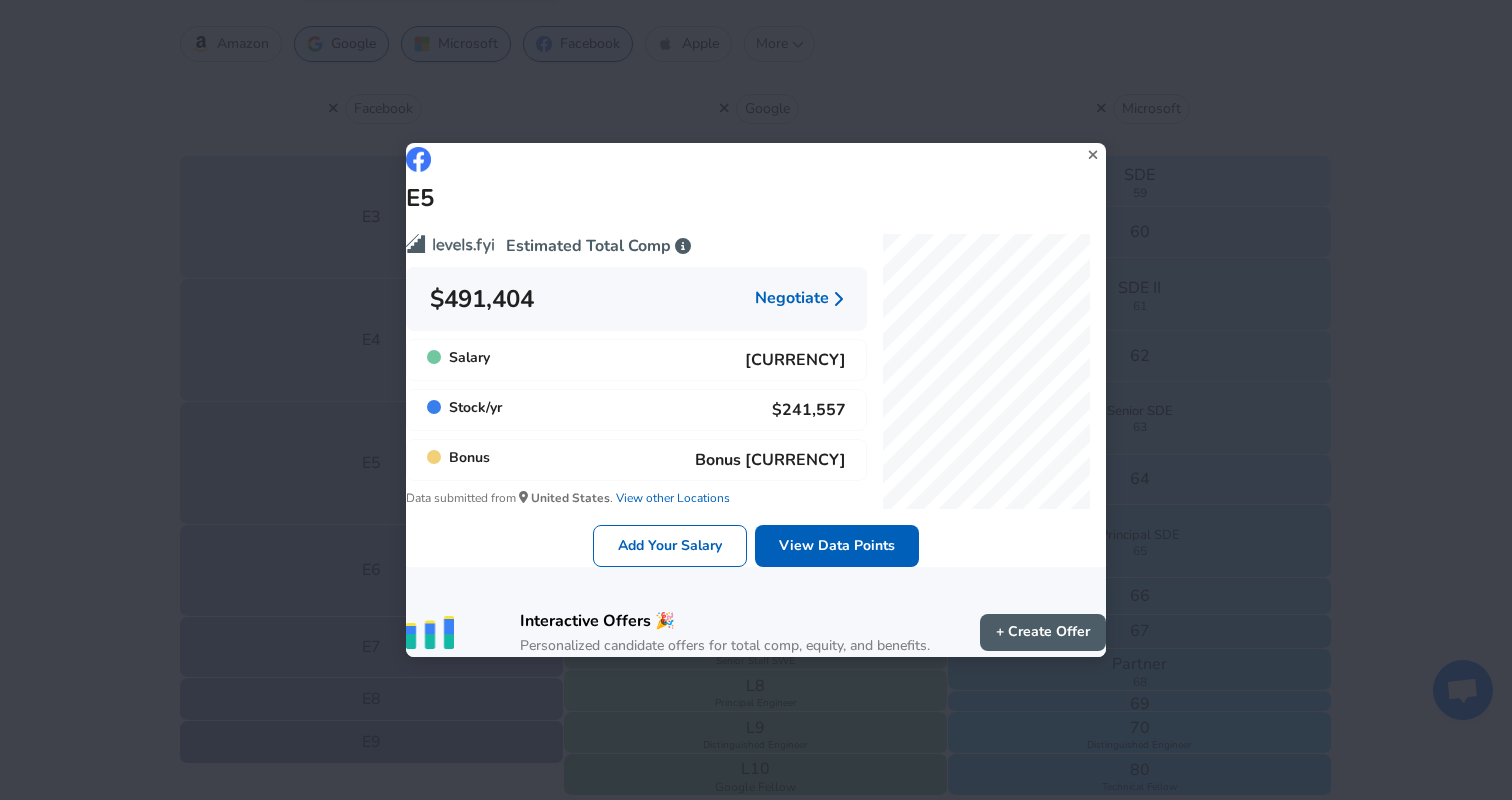 click on "E5 Estimated Total Comp   [CURRENCY]   Negotiate   Salary [CURRENCY] Stock / yr [CURRENCY] Bonus [CURRENCY] Data submitted from     [COUNTRY] .   View other Locations Add Your Salary View Data Points Interactive Offers 🎉 Personalized candidate offers for total comp, equity, and benefits. + Create Offer" at bounding box center (756, 400) 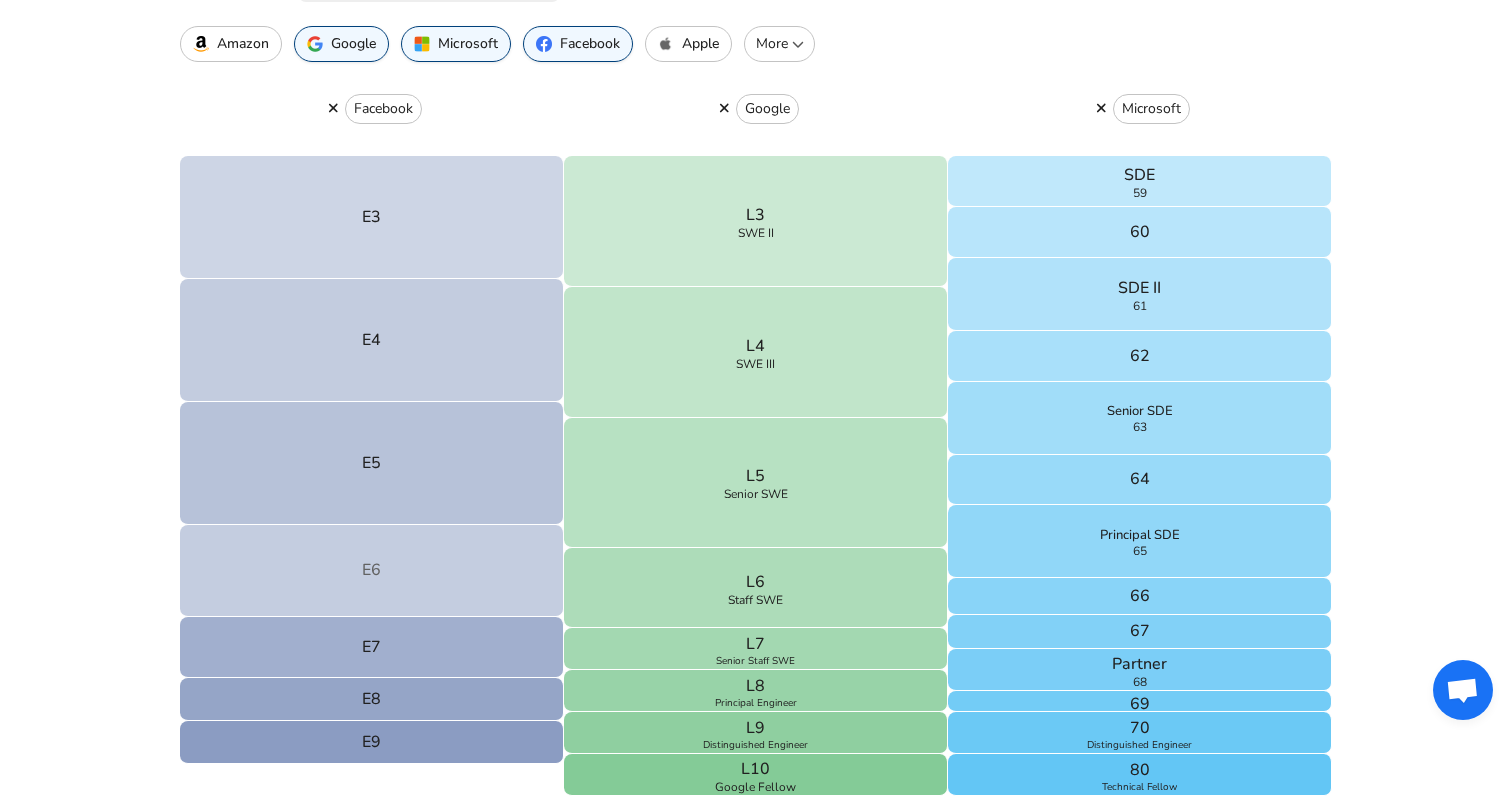 click on "E6" at bounding box center [372, 571] 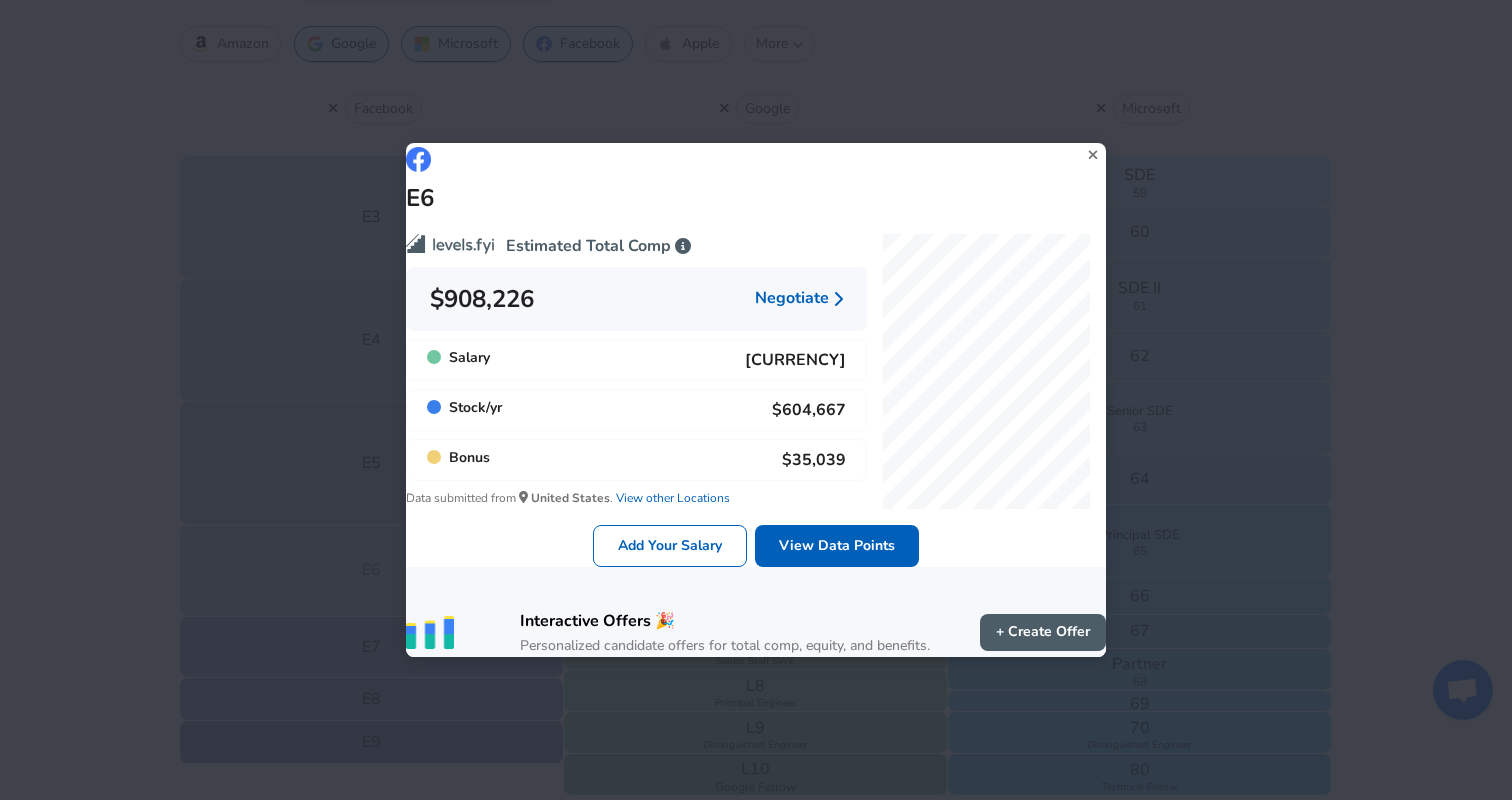 click on "E6 Estimated Total Comp   [CURRENCY]   Negotiate   Salary [CURRENCY] Stock / yr [CURRENCY] Bonus [CURRENCY] Data submitted from     [COUNTRY] .   View other Locations Add Your Salary View Data Points Interactive Offers 🎉 Personalized candidate offers for total comp, equity, and benefits. + Create Offer" at bounding box center [756, 400] 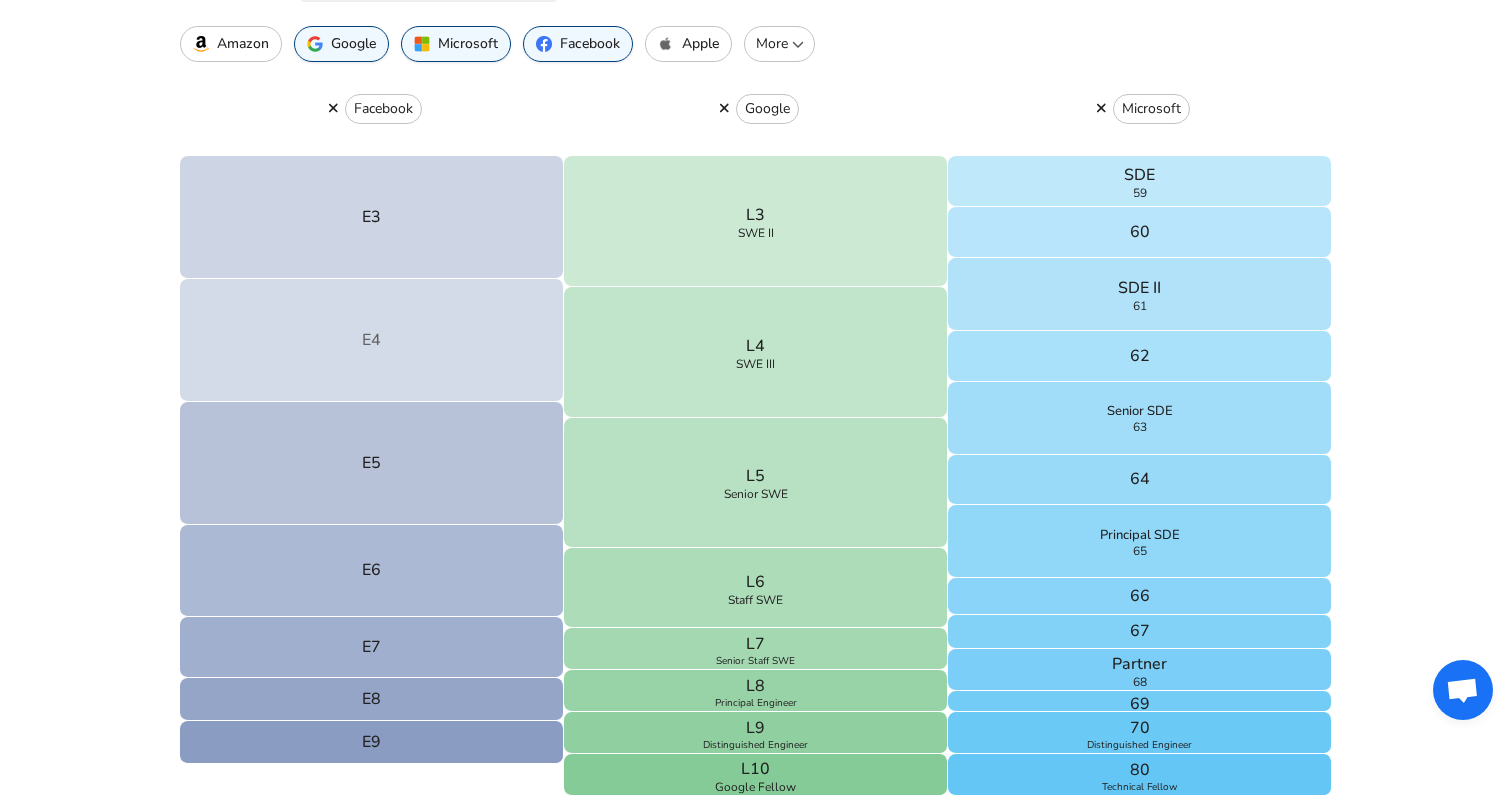 click on "E4" at bounding box center [372, 340] 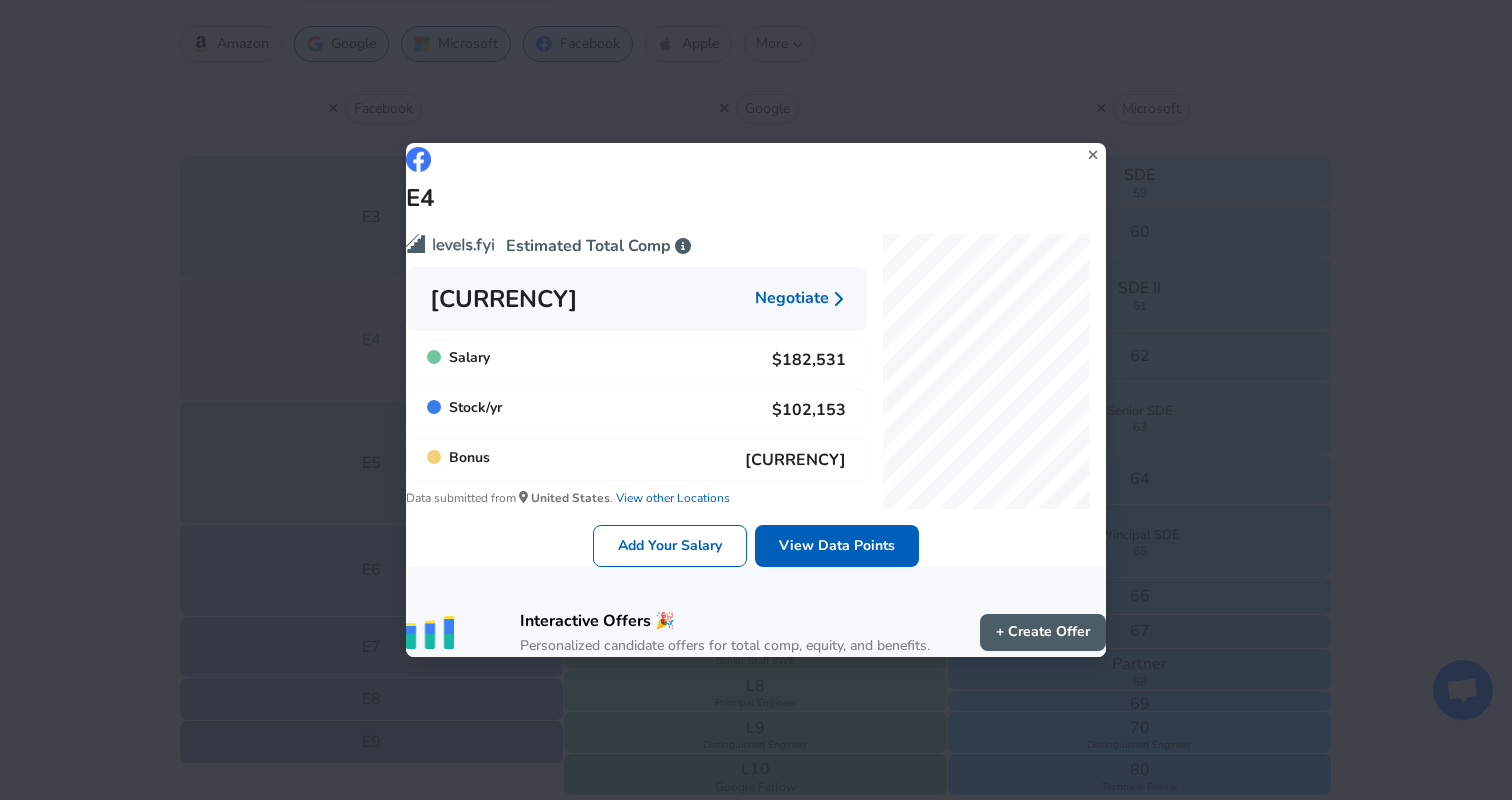 click on "E4 Estimated Total Comp   [CURRENCY]   Negotiate   Salary [CURRENCY] Stock / yr [CURRENCY] Bonus [CURRENCY] Data submitted from     [COUNTRY] .   View other Locations Add Your Salary View Data Points Interactive Offers 🎉 Personalized candidate offers for total comp, equity, and benefits. + Create Offer" at bounding box center (756, 400) 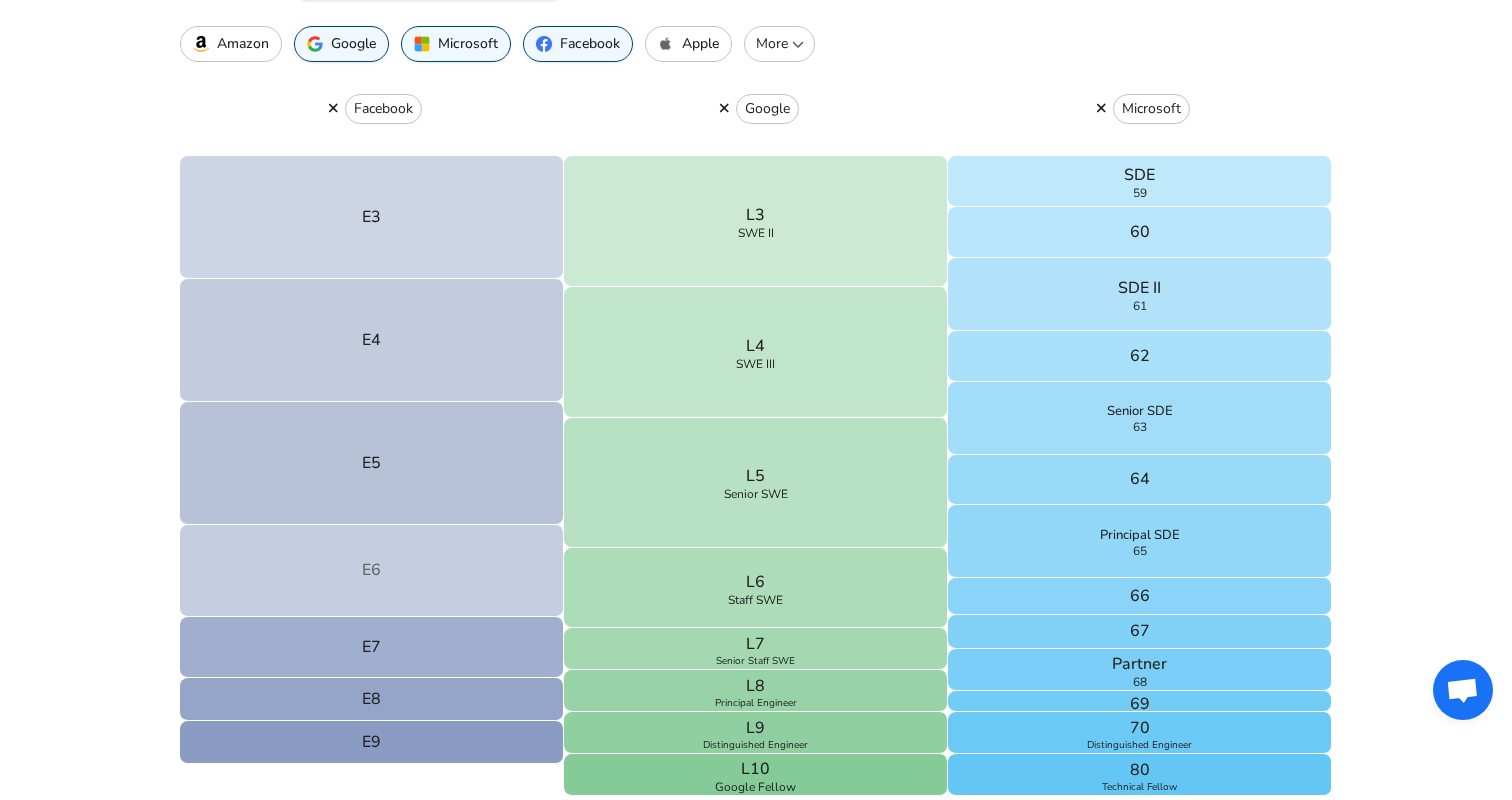 click on "E6" at bounding box center (372, 571) 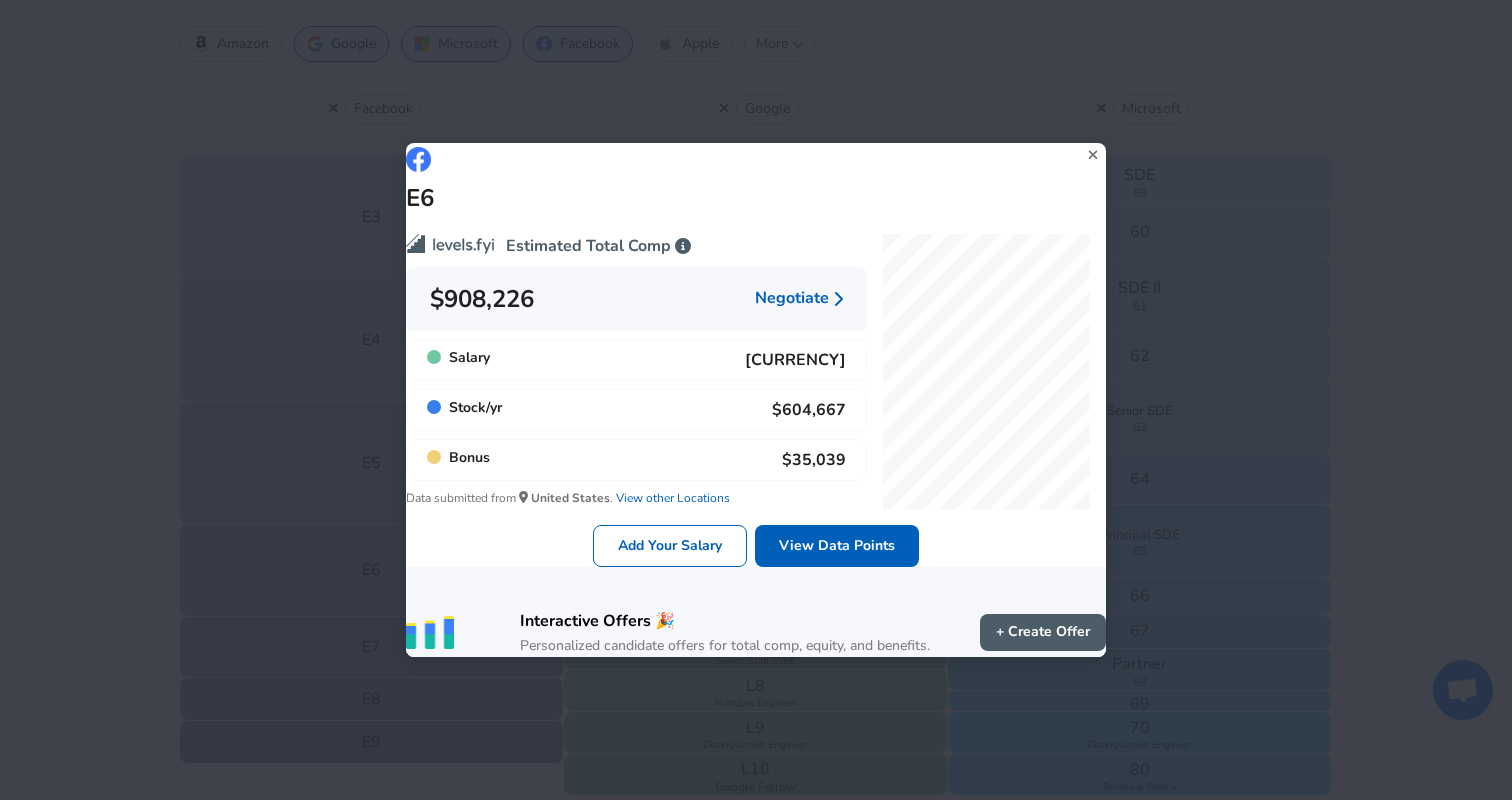 click on "E6 Estimated Total Comp   [CURRENCY]   Negotiate   Salary [CURRENCY] Stock / yr [CURRENCY] Bonus [CURRENCY] Data submitted from     [COUNTRY] .   View other Locations Add Your Salary View Data Points Interactive Offers 🎉 Personalized candidate offers for total comp, equity, and benefits. + Create Offer" at bounding box center [756, 400] 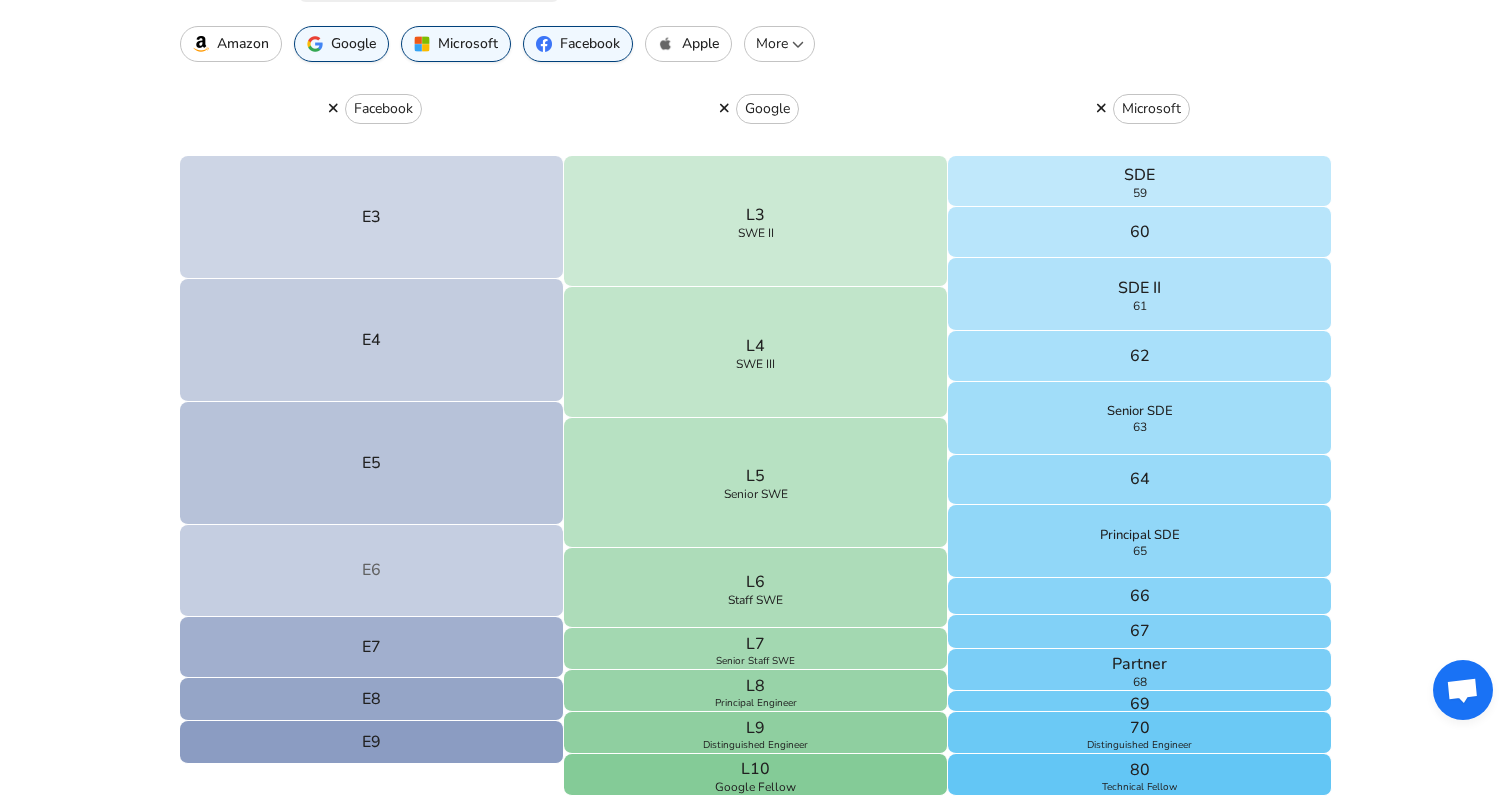 click on "E6" at bounding box center [372, 571] 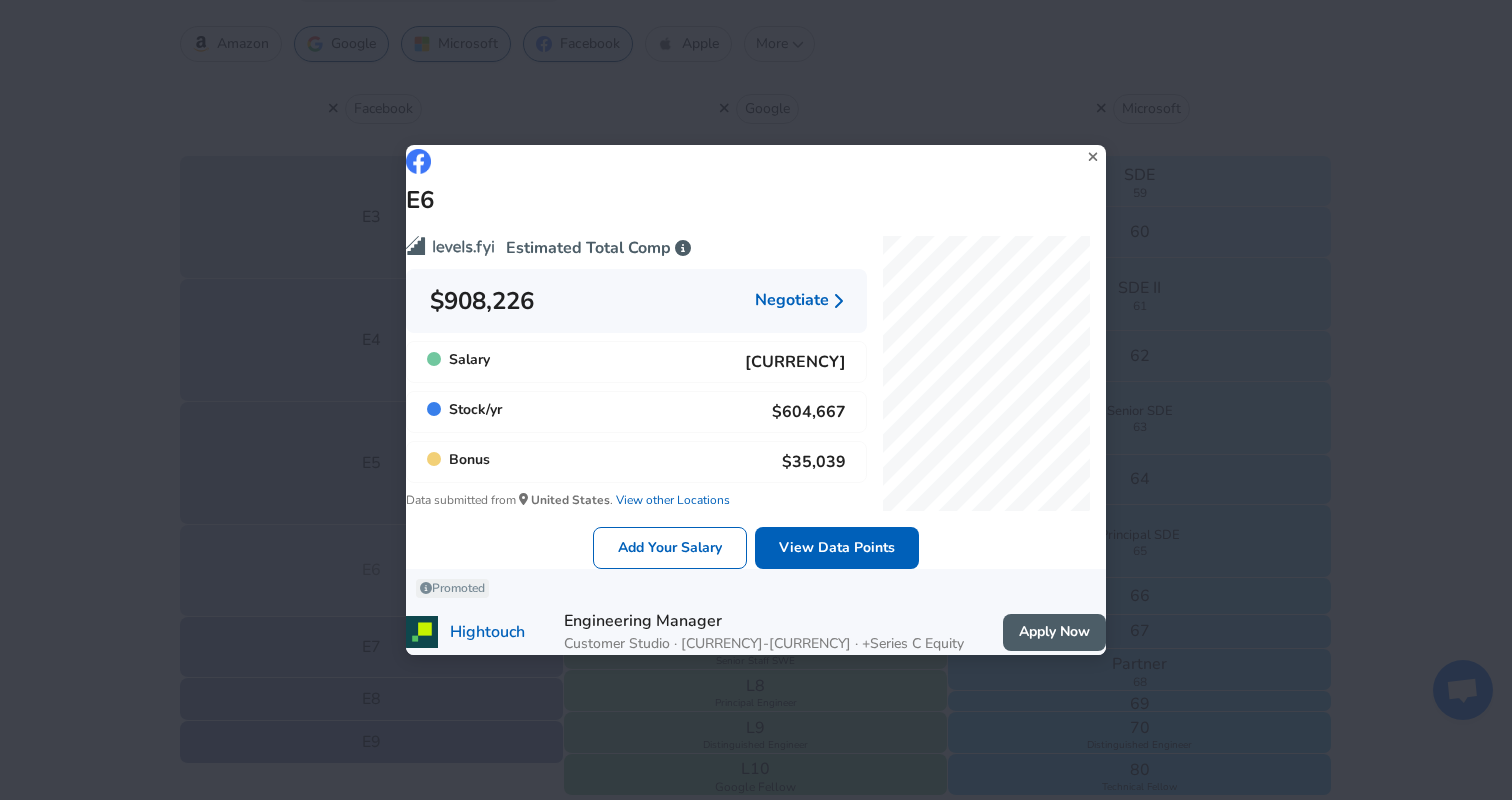 click on "E6 Estimated Total Comp   [CURRENCY]   Negotiate   Salary [CURRENCY] Stock / yr [CURRENCY] Bonus [CURRENCY] Data submitted from     [COUNTRY] .   View other Locations Add Your Salary View Data Points  Promoted Hightouch Engineering Manager Customer Studio · [CURRENCY]-[CURRENCY] · +Series C Equity Apply Now" at bounding box center [756, 400] 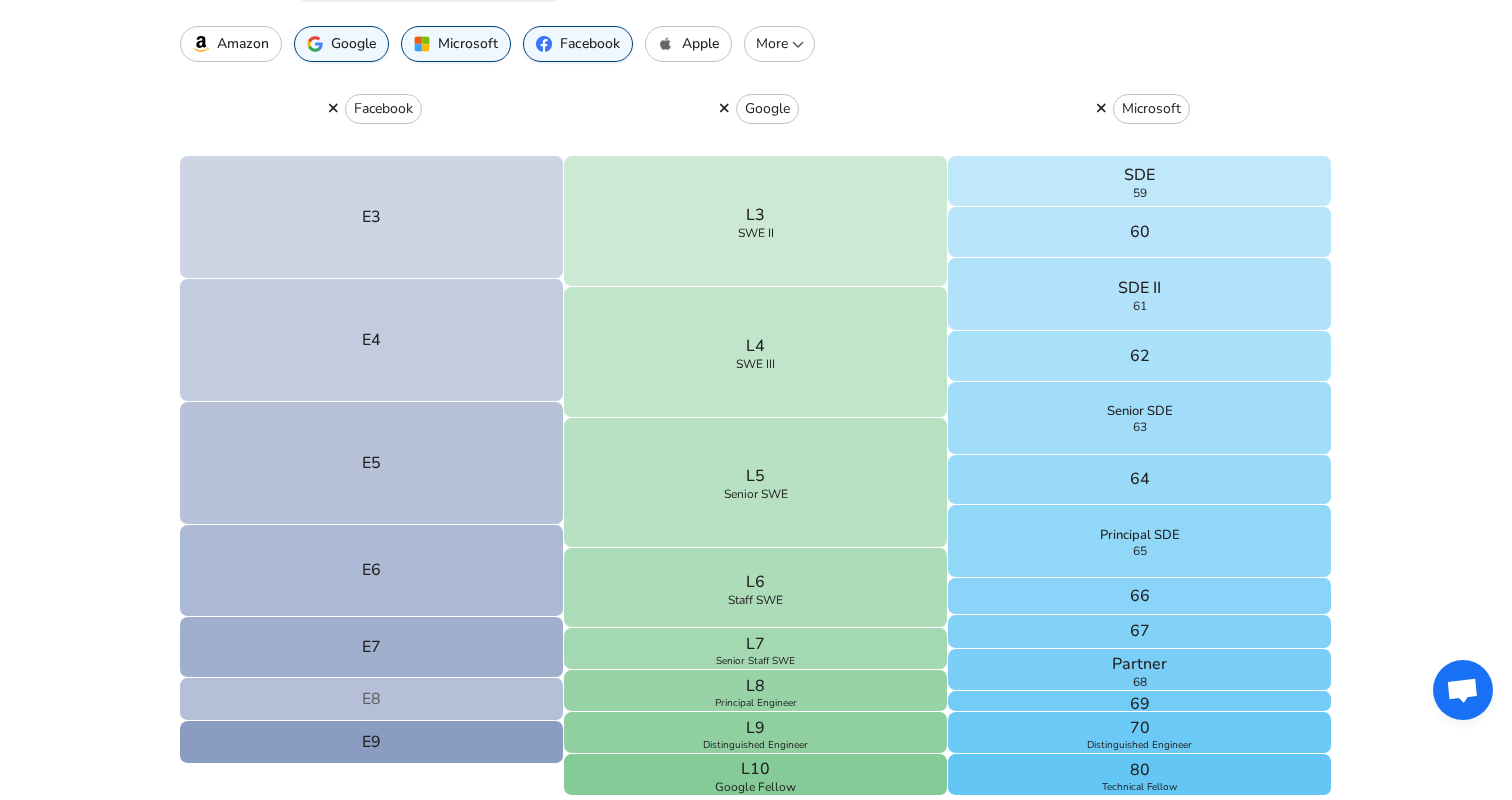 click on "E8" at bounding box center (372, 699) 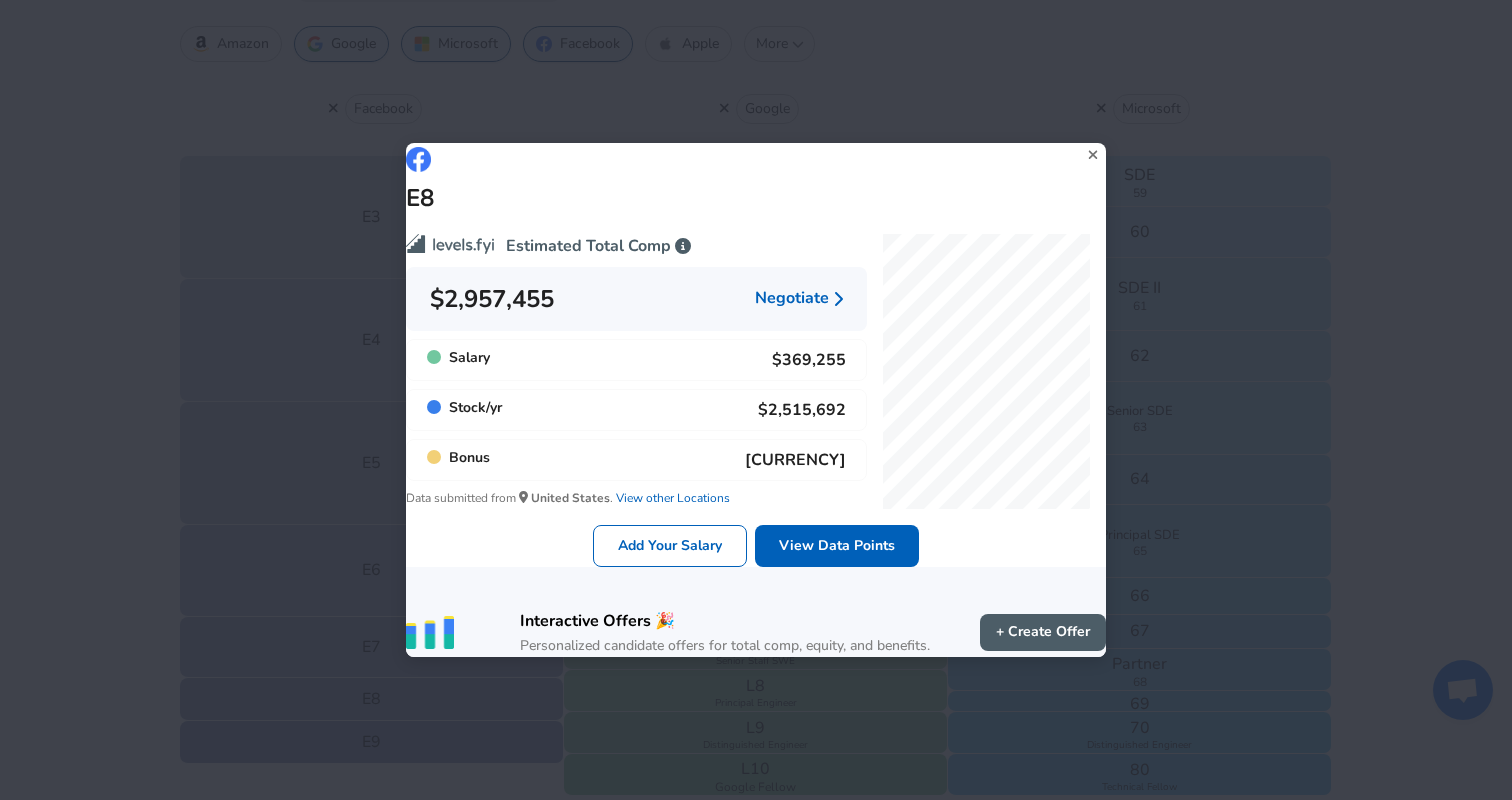 click on "E8 Estimated Total Comp   [CURRENCY]   Negotiate   Salary [CURRENCY] Stock / yr [CURRENCY] Bonus [CURRENCY] Data submitted from     [COUNTRY] .   View other Locations Add Your Salary View Data Points Interactive Offers 🎉 Personalized candidate offers for total comp, equity, and benefits. + Create Offer" at bounding box center [756, 400] 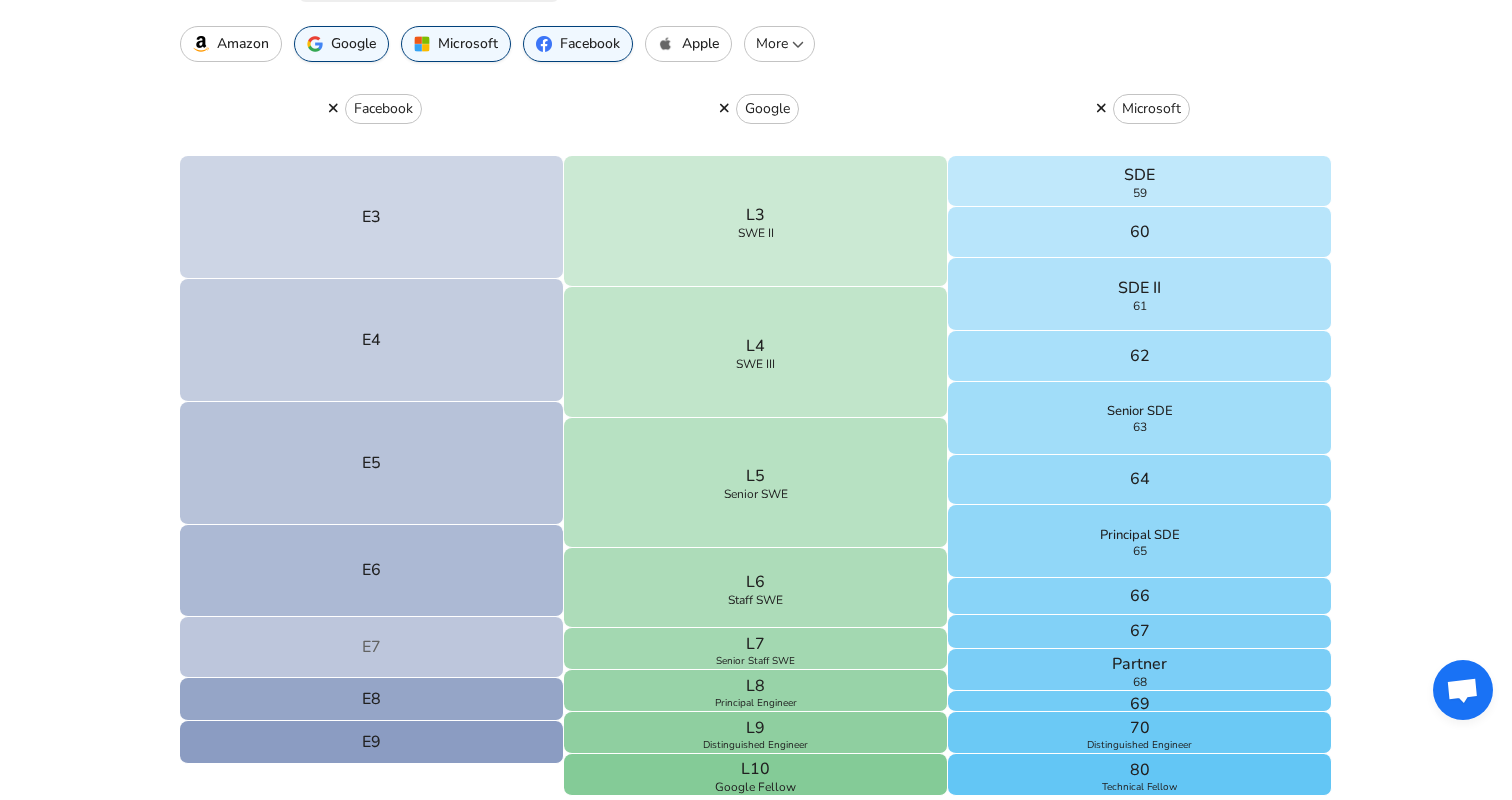 click on "E7" at bounding box center [372, 647] 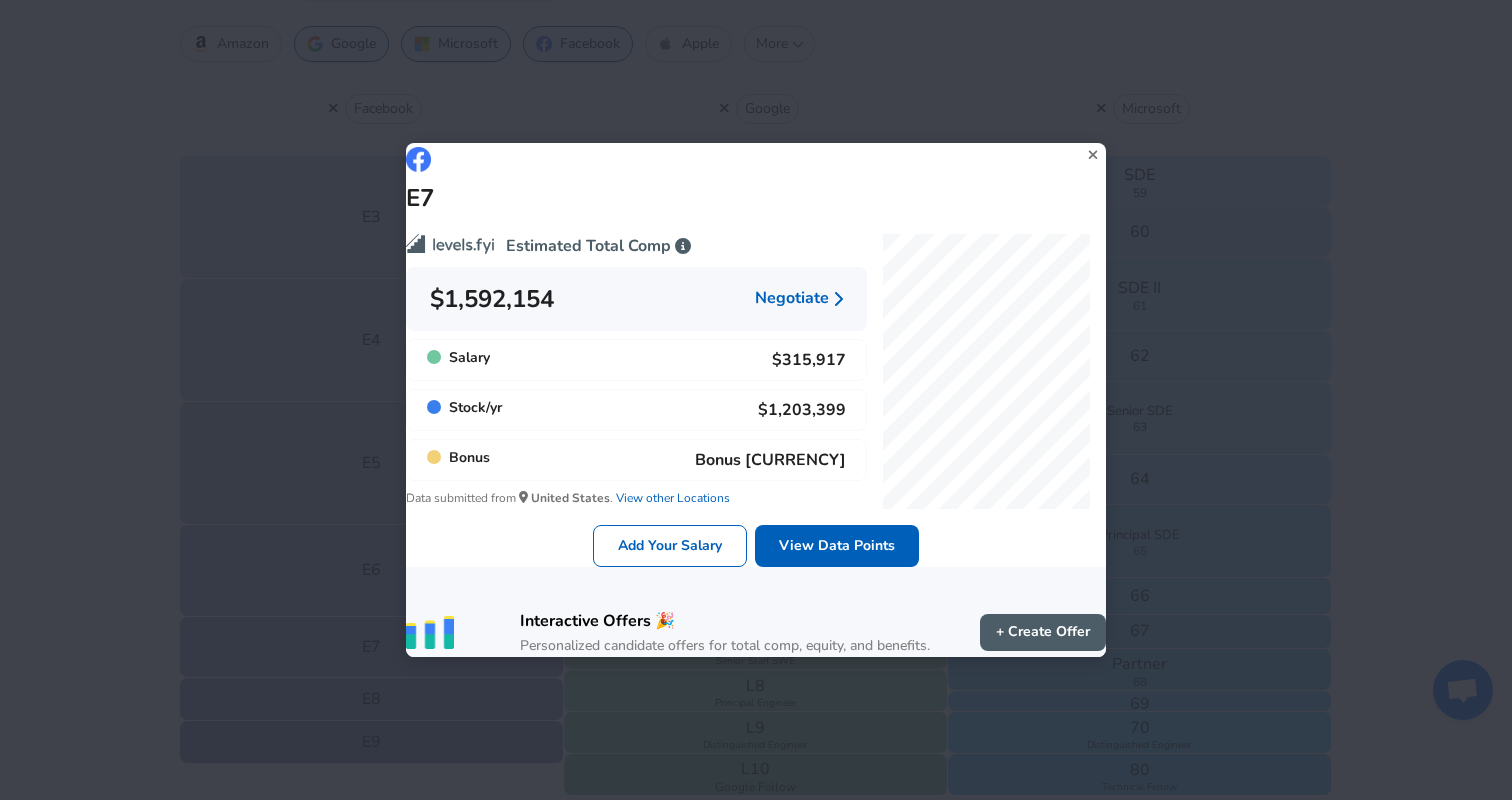 drag, startPoint x: 281, startPoint y: 545, endPoint x: 0, endPoint y: 545, distance: 281 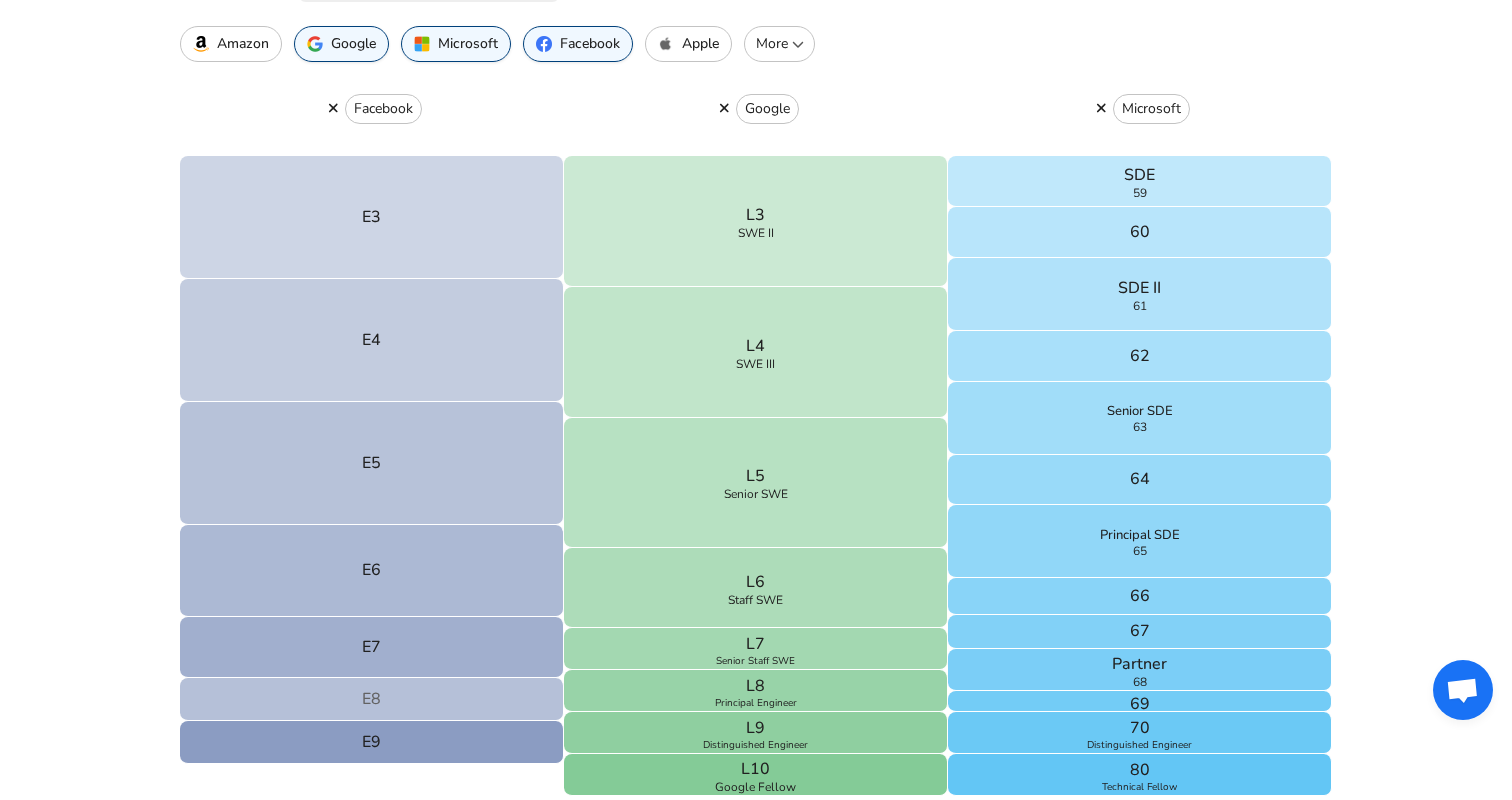 click on "E8" at bounding box center (372, 699) 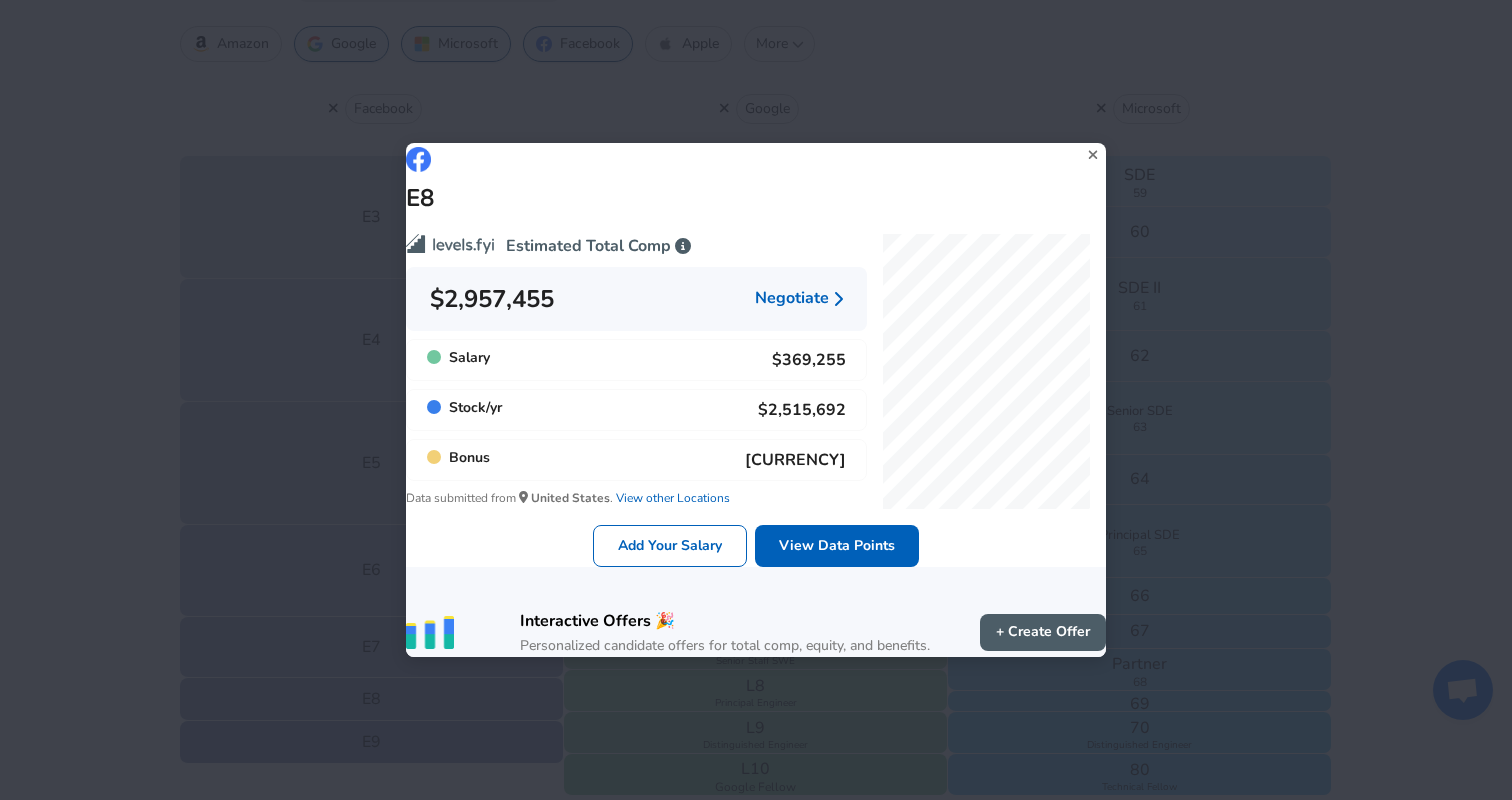 click on "E8 Estimated Total Comp   [CURRENCY]   Negotiate   Salary [CURRENCY] Stock / yr [CURRENCY] Bonus [CURRENCY] Data submitted from     [COUNTRY] .   View other Locations Add Your Salary View Data Points Interactive Offers 🎉 Personalized candidate offers for total comp, equity, and benefits. + Create Offer" at bounding box center (756, 400) 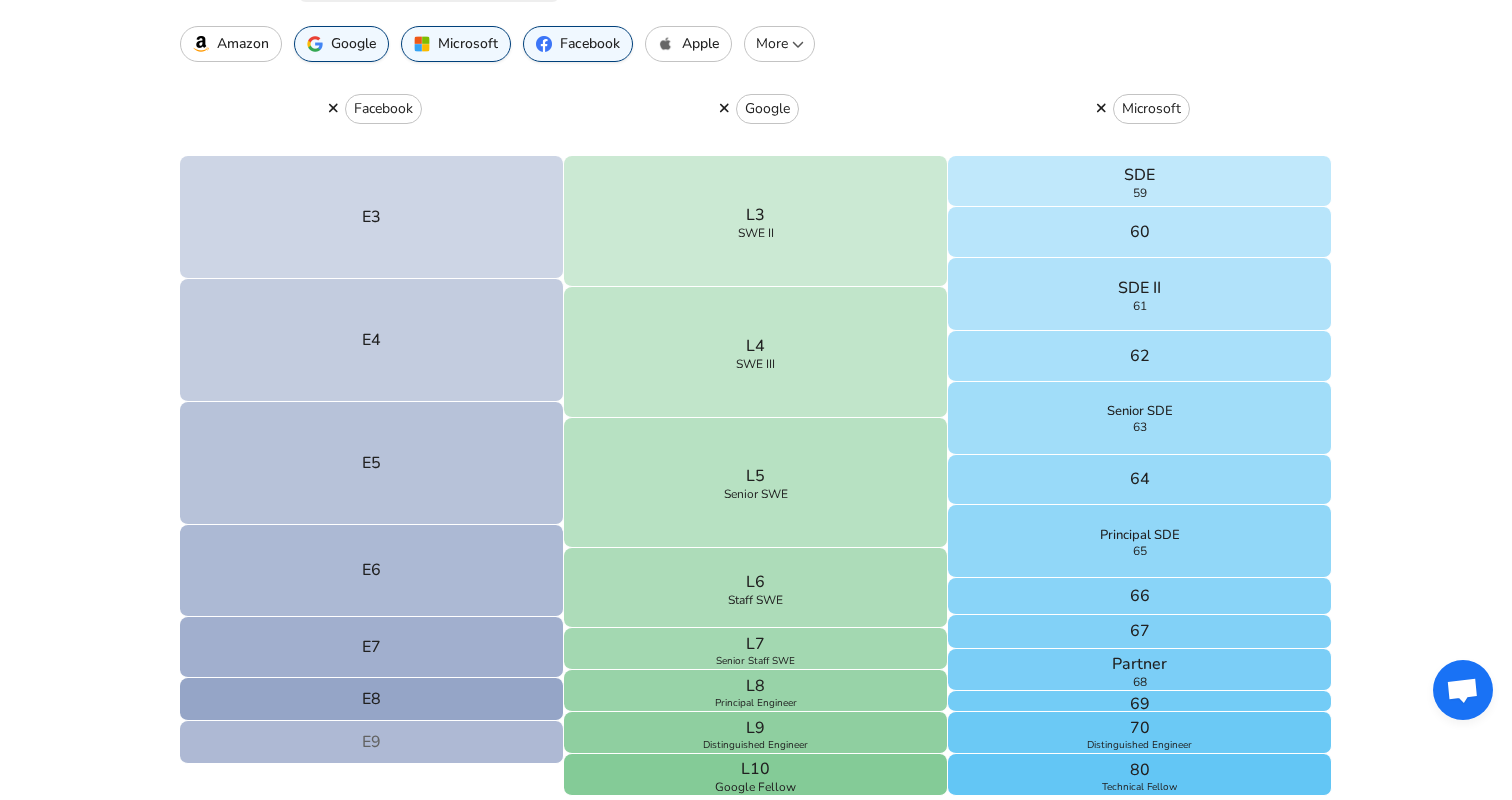 click on "E9" at bounding box center (372, 742) 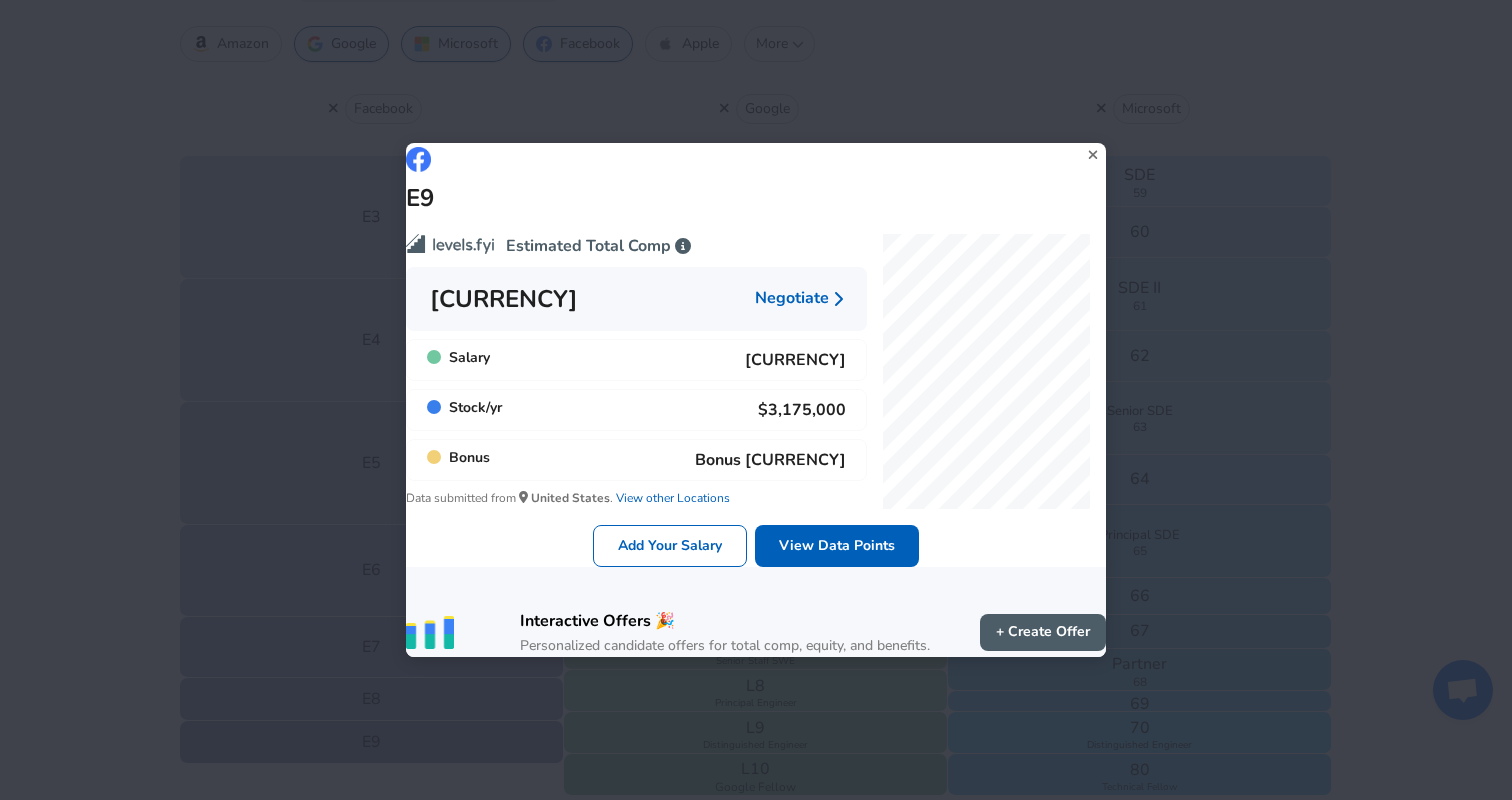 click on "E9 Estimated Total Comp   [CURRENCY]   Negotiate   Salary [CURRENCY] Stock / yr [CURRENCY] Bonus [CURRENCY] Data submitted from     [COUNTRY] .   View other Locations Add Your Salary View Data Points Interactive Offers 🎉 Personalized candidate offers for total comp, equity, and benefits. + Create Offer" at bounding box center [756, 400] 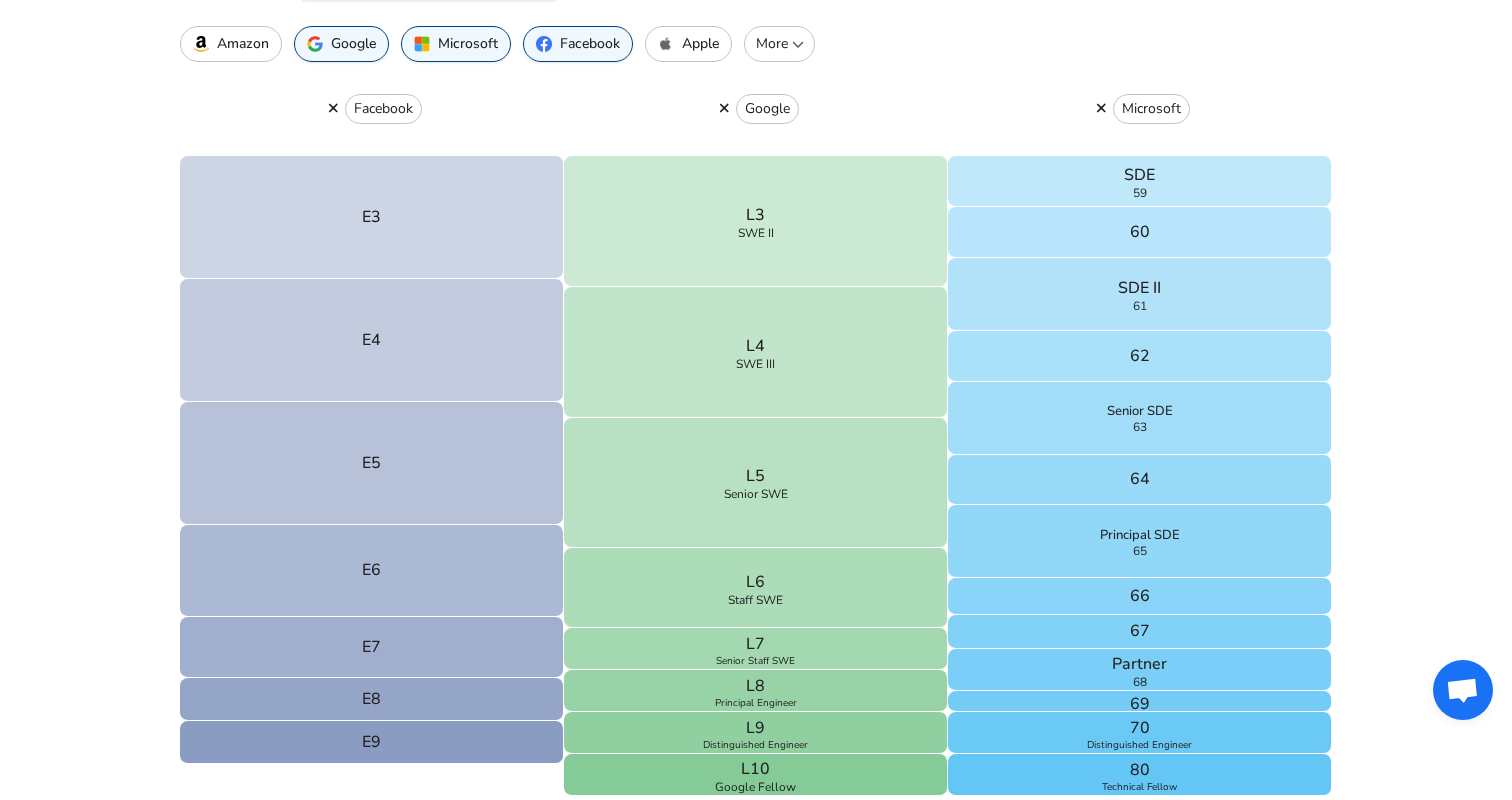 type 